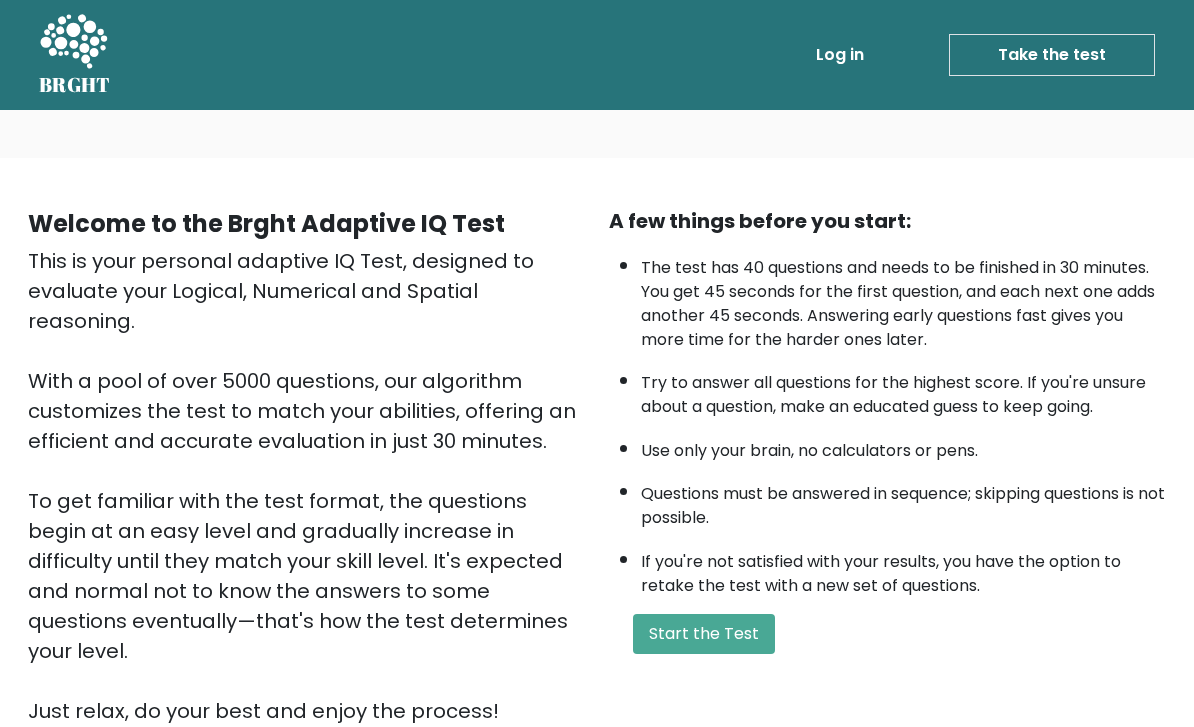 scroll, scrollTop: 0, scrollLeft: 0, axis: both 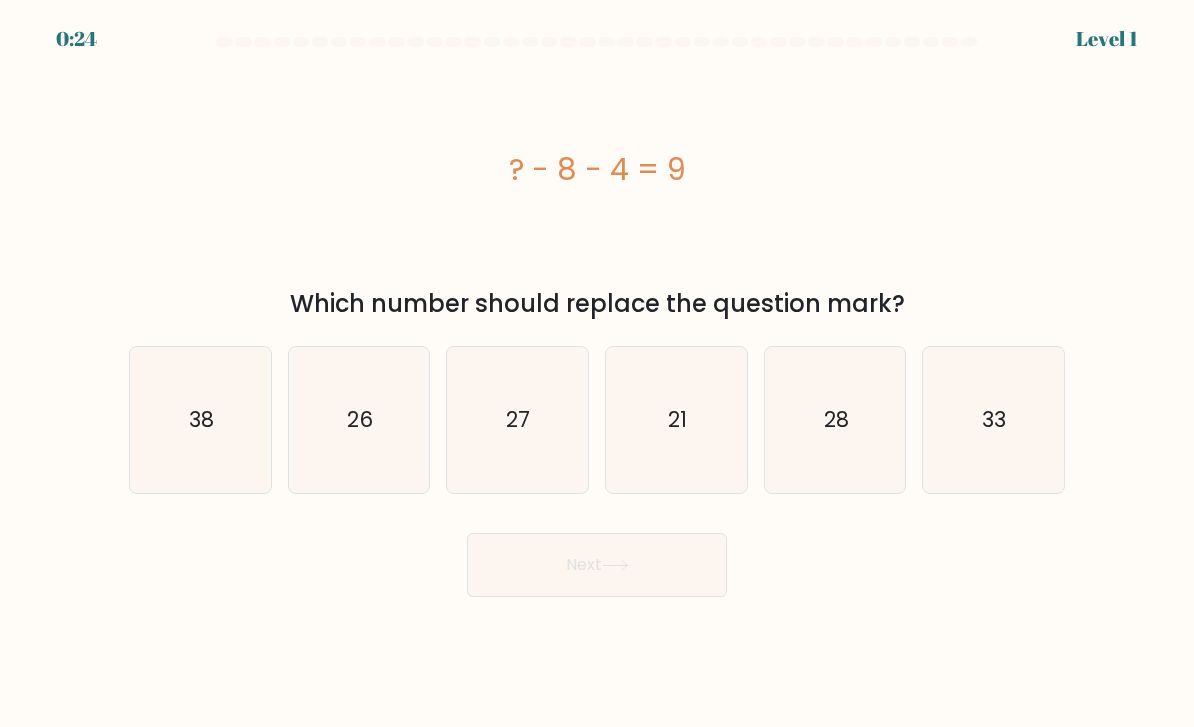 click on "21" 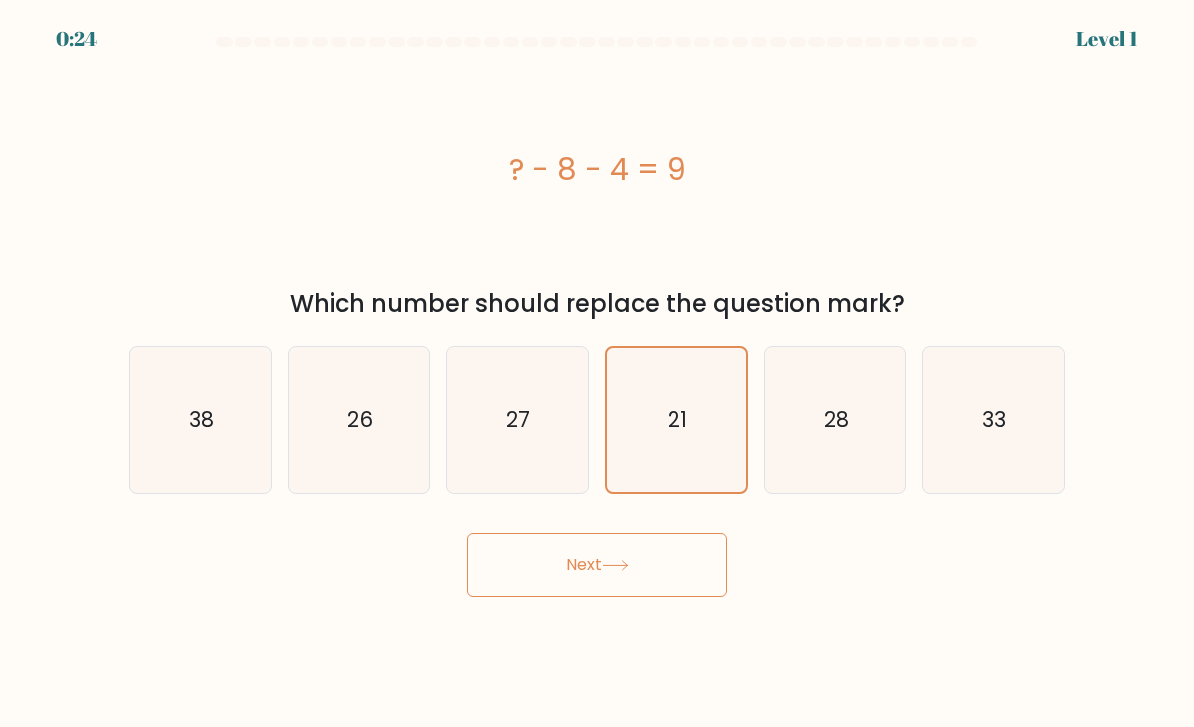 click on "Next" at bounding box center [597, 565] 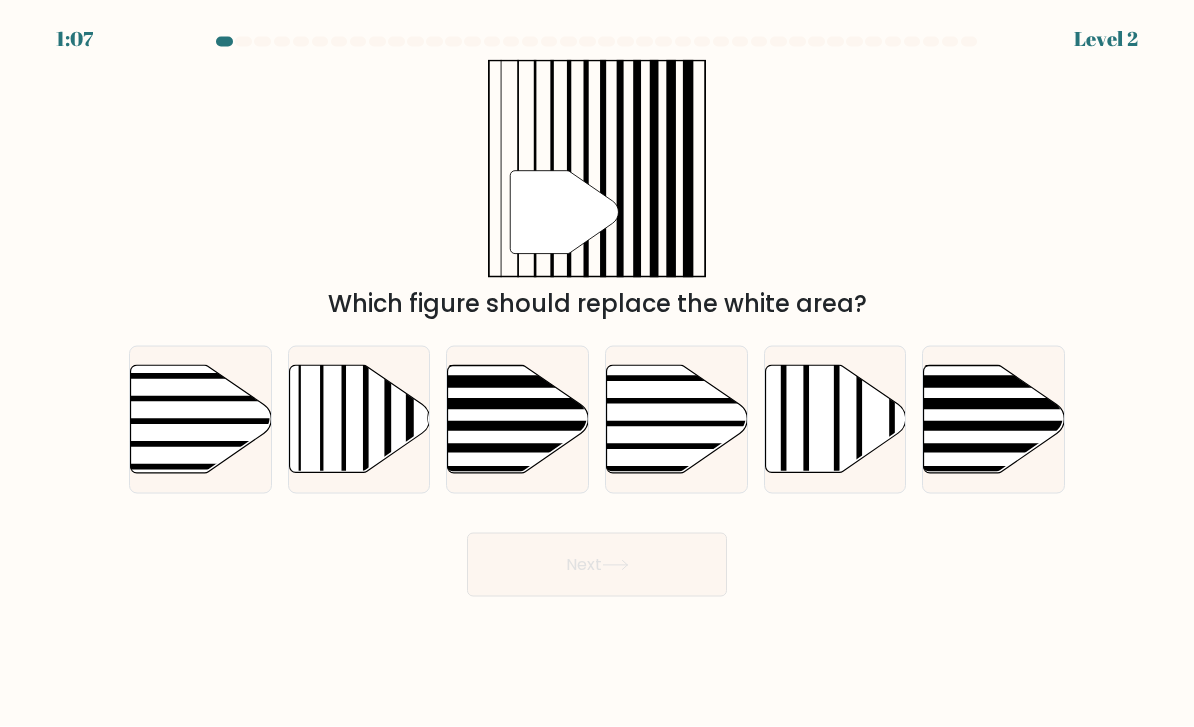 scroll, scrollTop: 36, scrollLeft: 0, axis: vertical 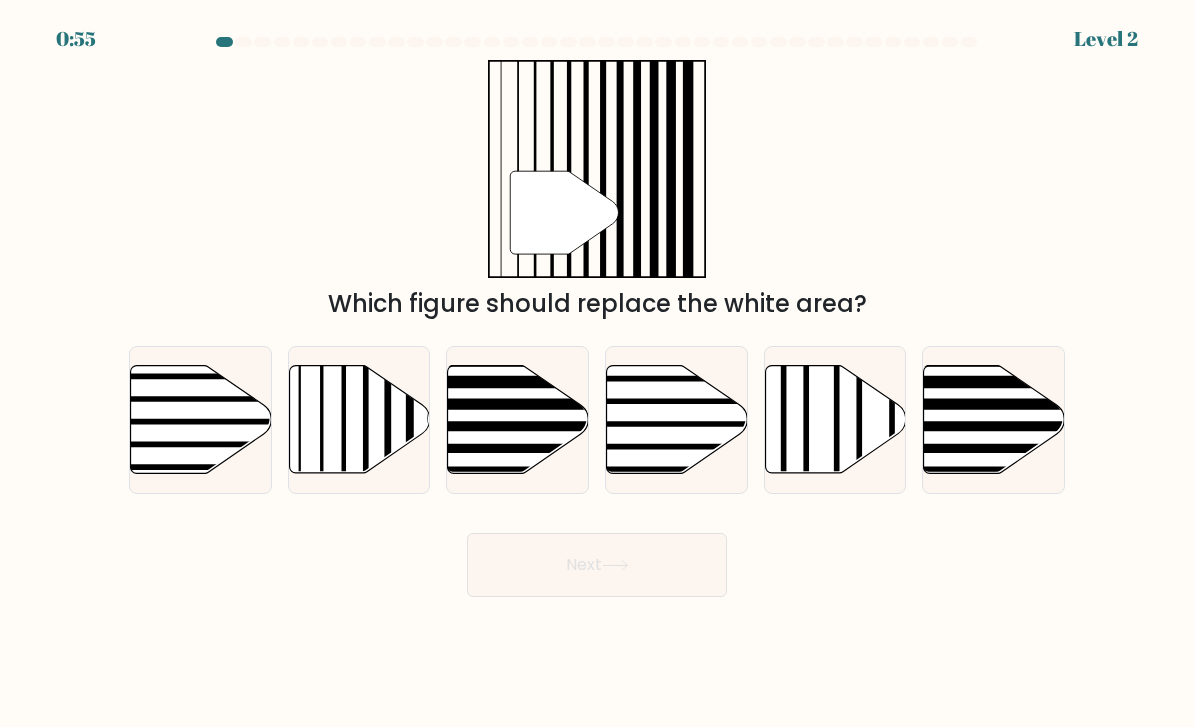click 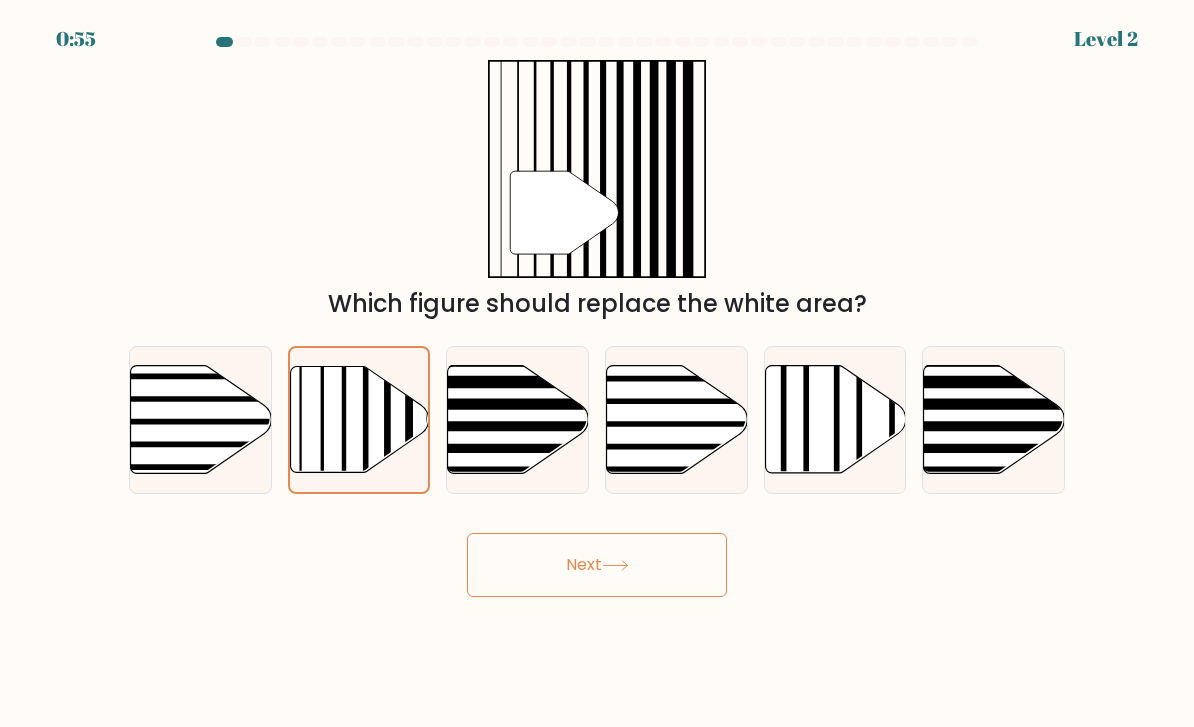 click on "Next" at bounding box center [597, 565] 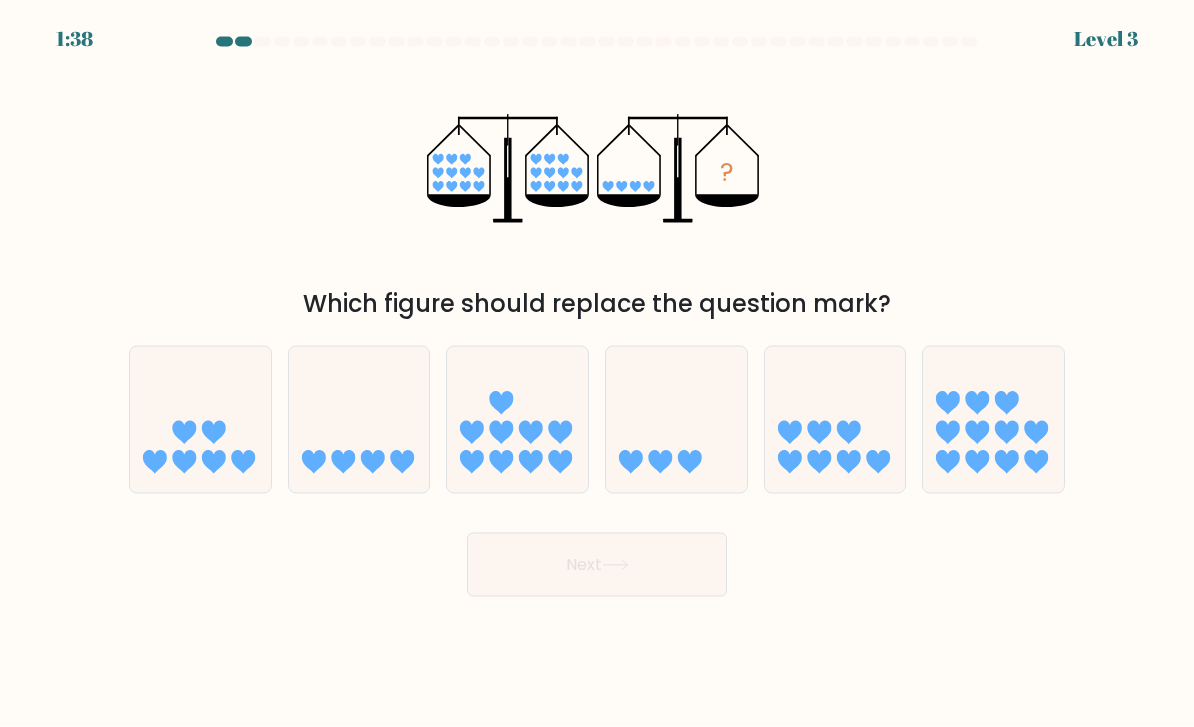 scroll, scrollTop: 28, scrollLeft: 0, axis: vertical 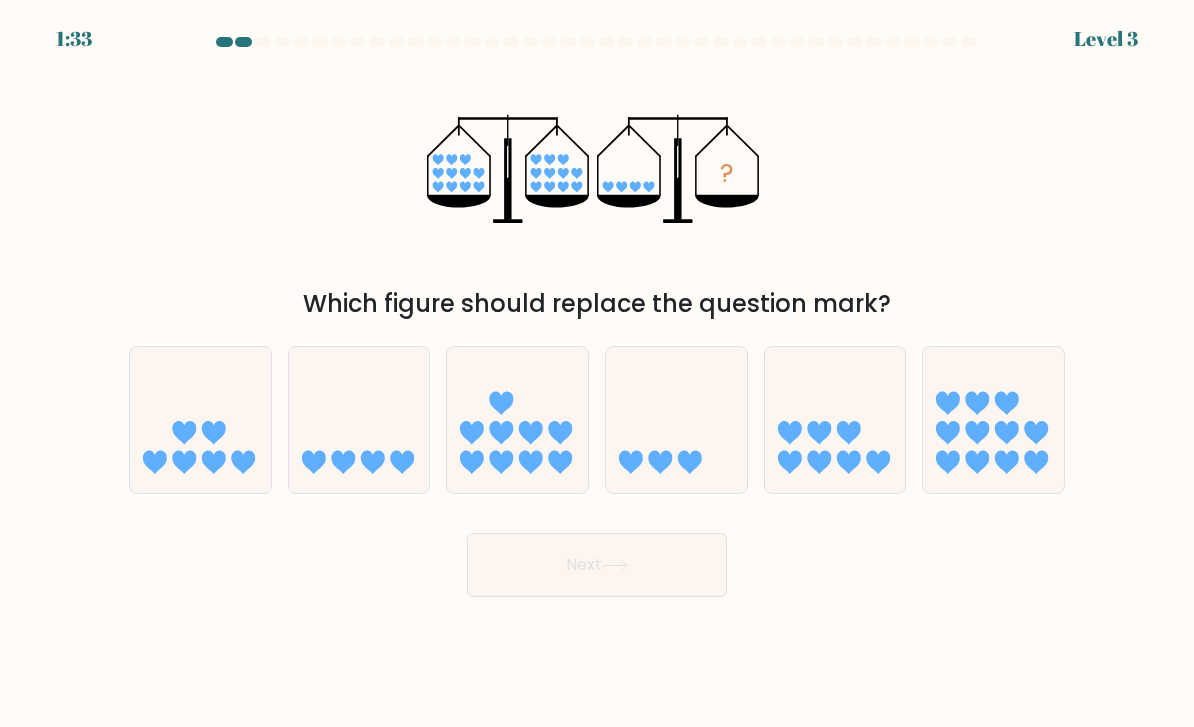 click 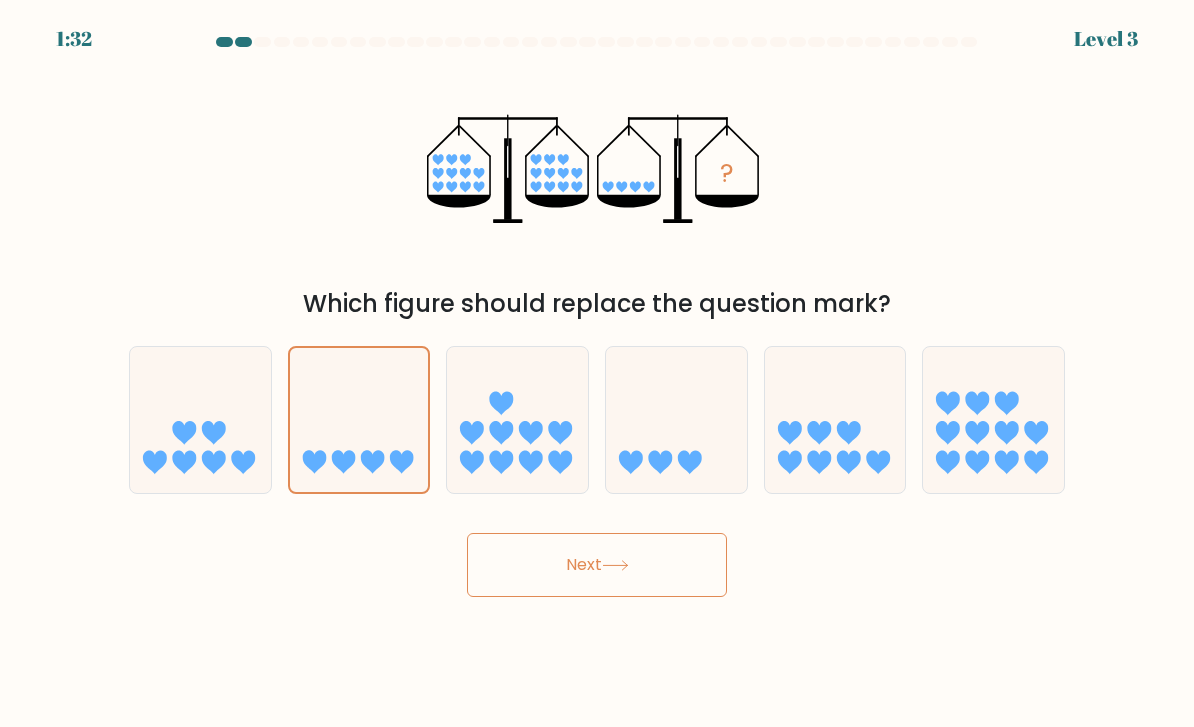 click on "Next" at bounding box center [597, 565] 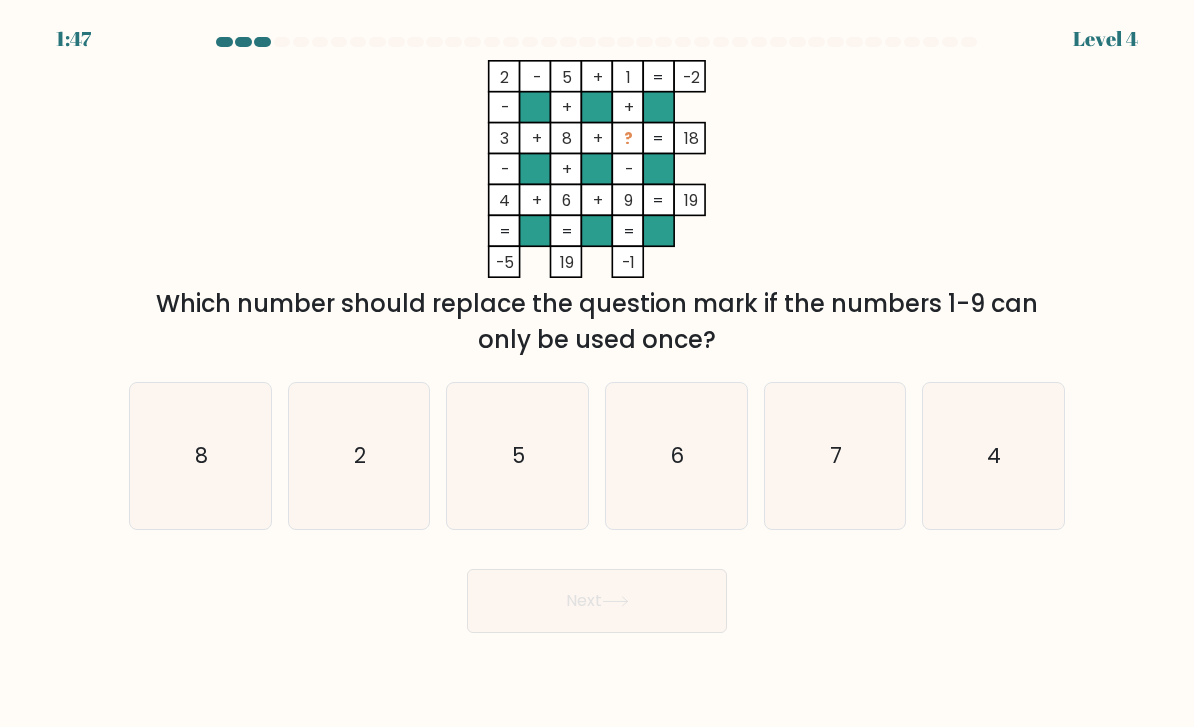 click on "7" 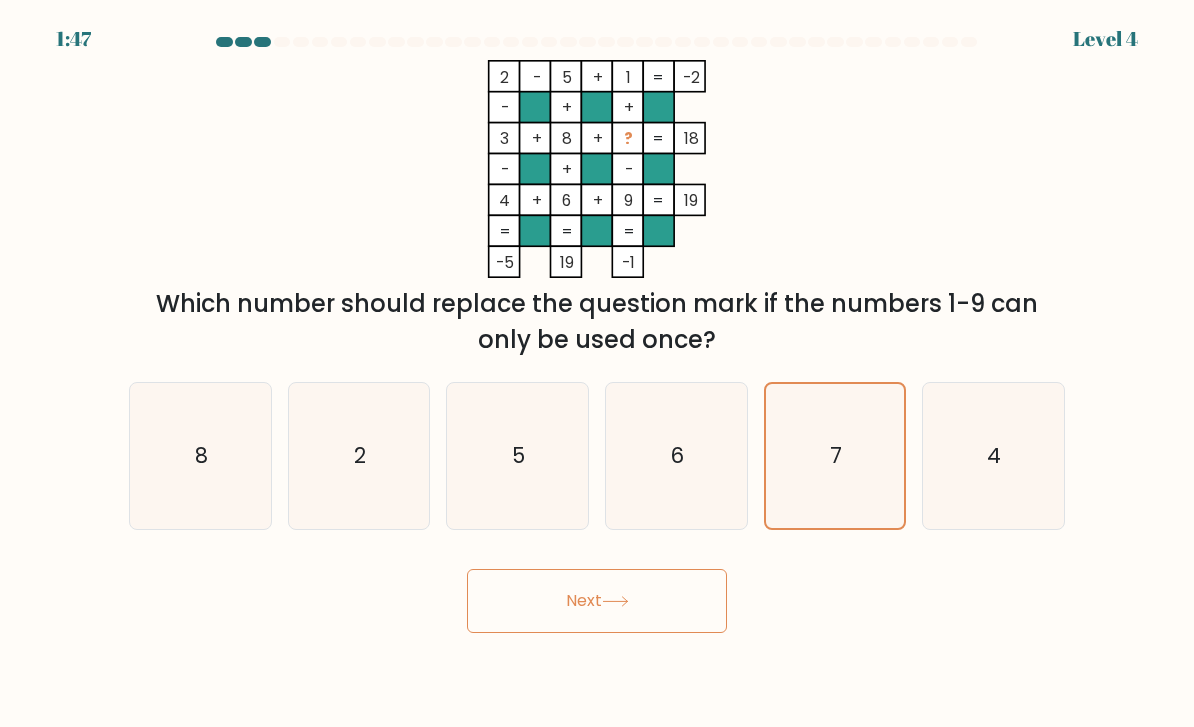 click on "Next" at bounding box center [597, 601] 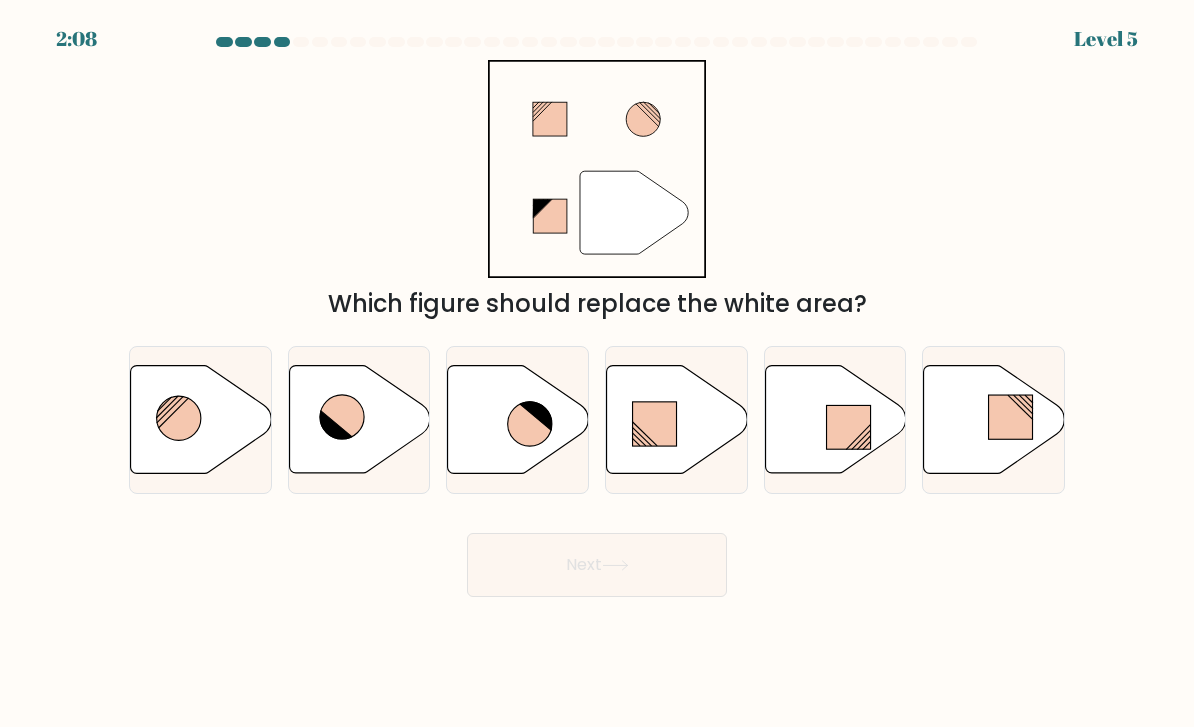 click 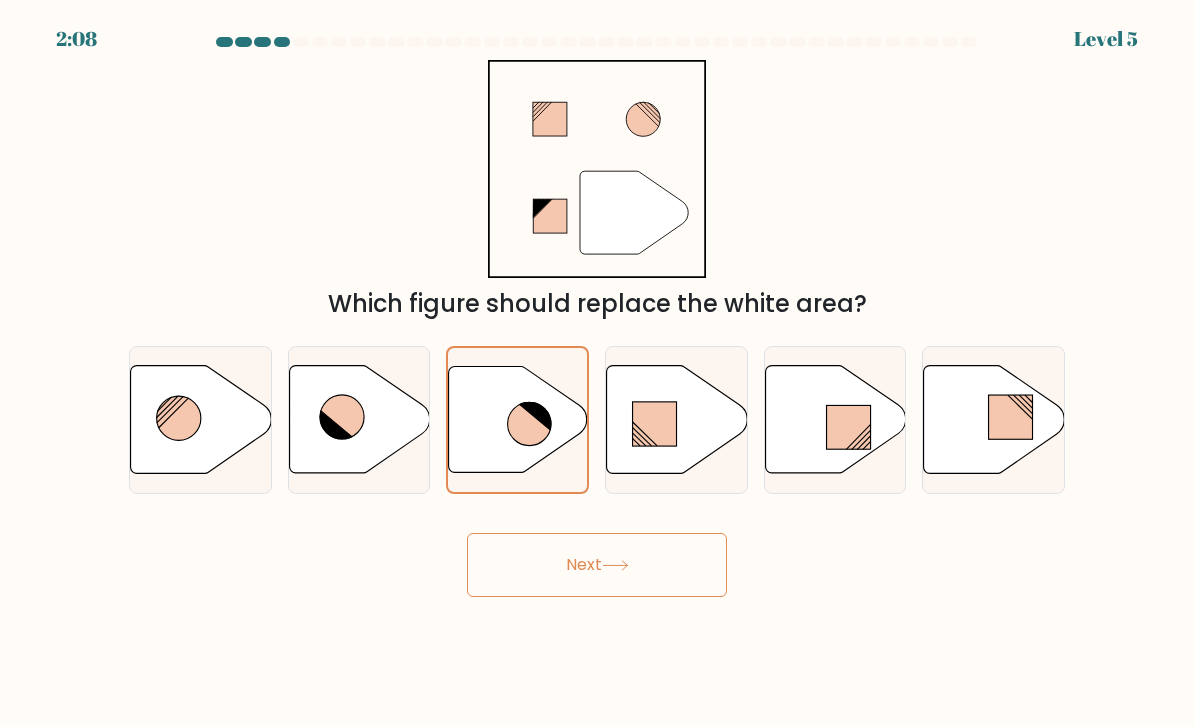 click on "Next" at bounding box center [597, 565] 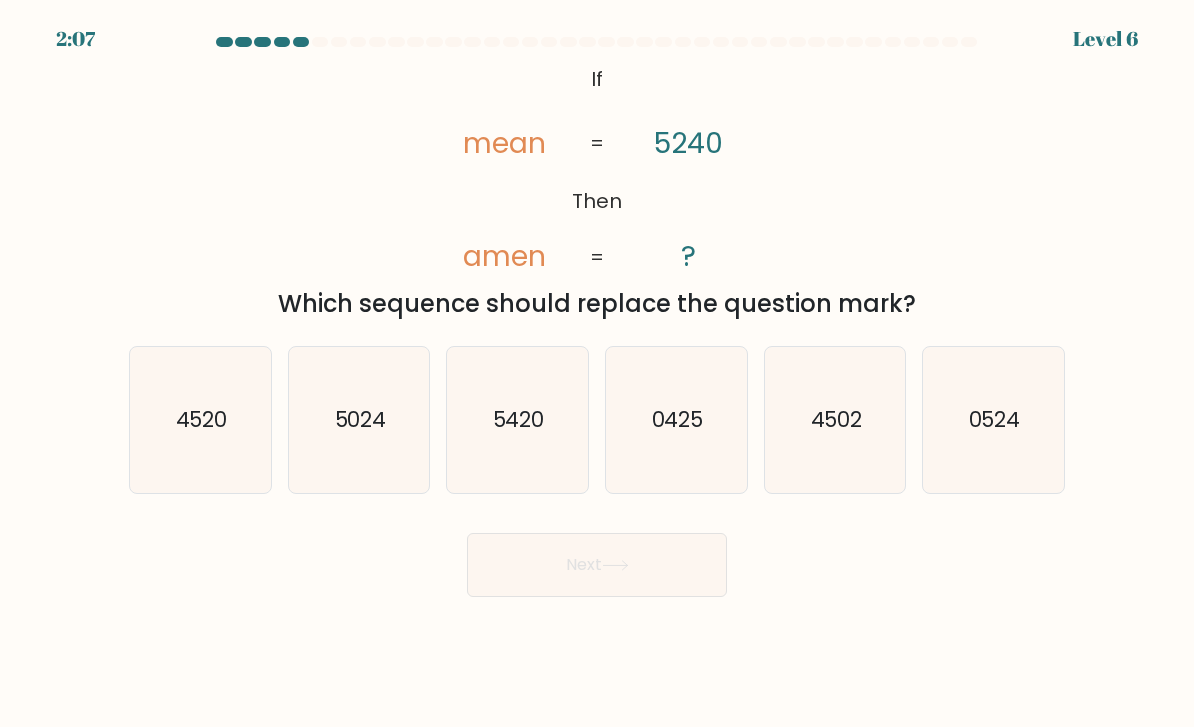 click on "4520" 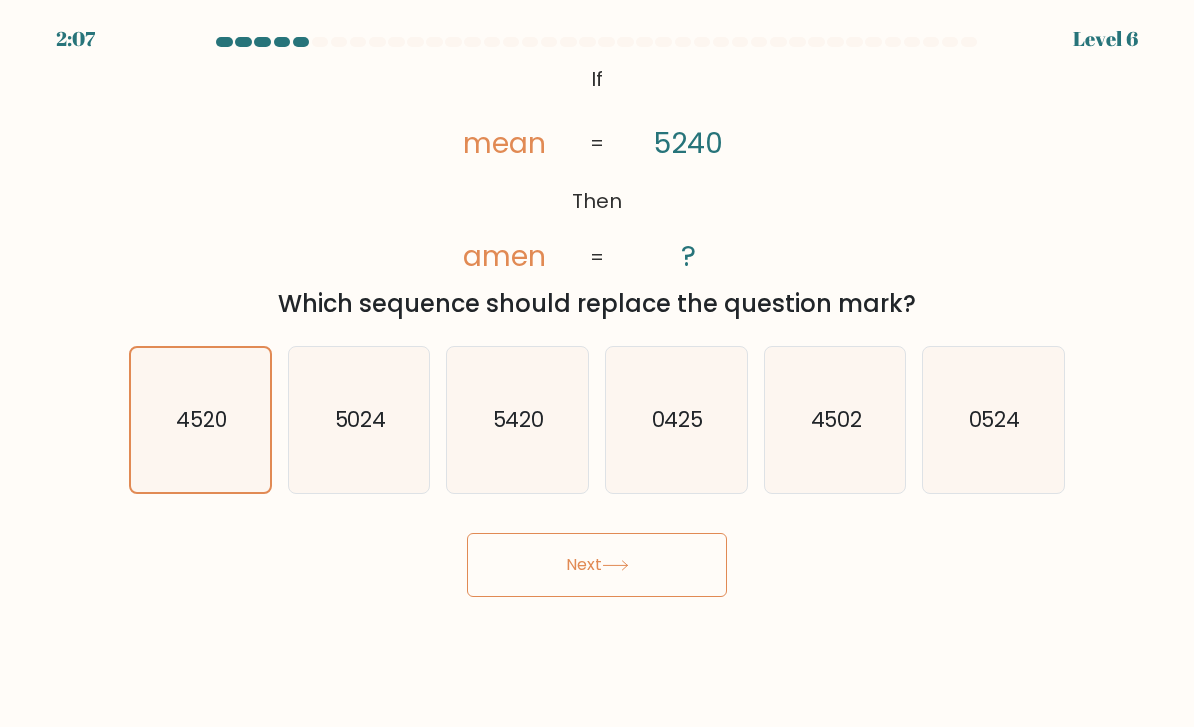 click on "Next" at bounding box center (597, 565) 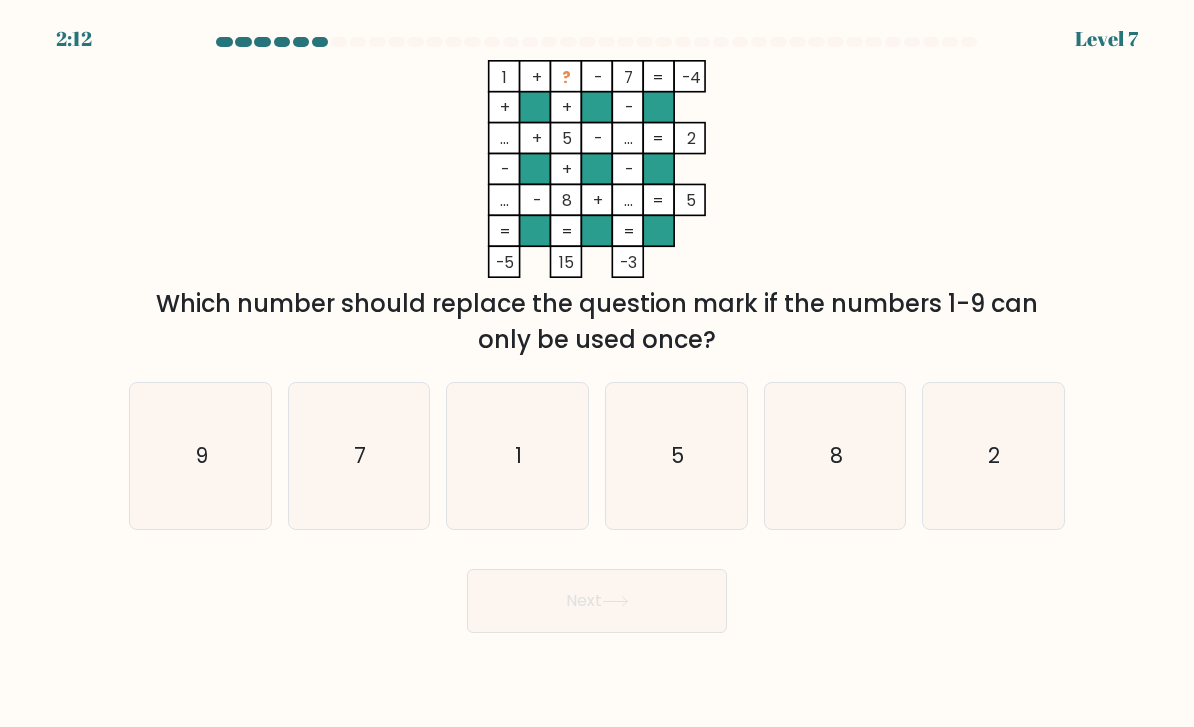 click on "2" 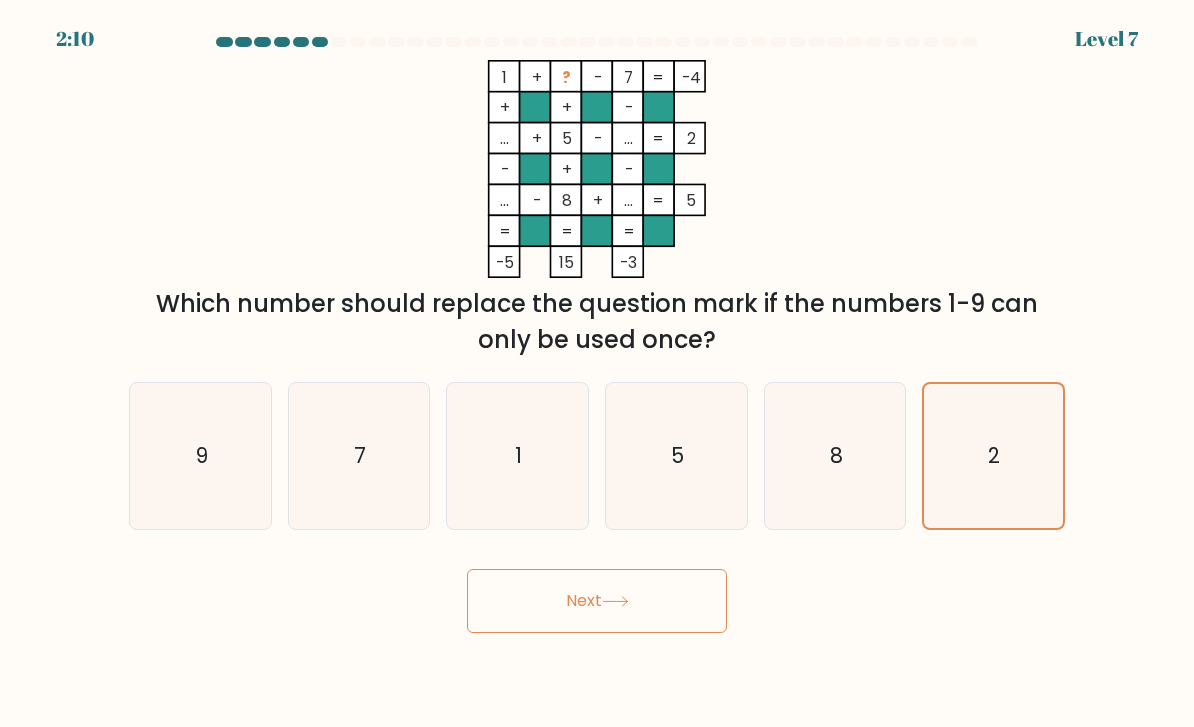 click on "Next" at bounding box center (597, 601) 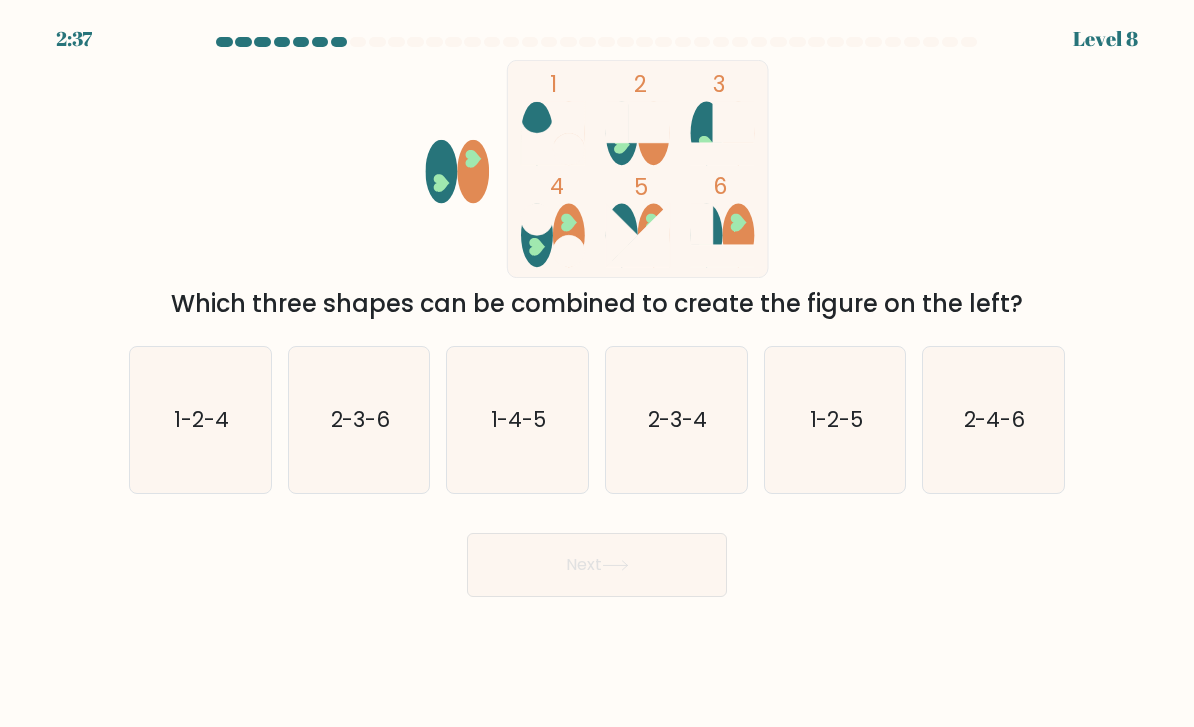 click on "2-3-6" 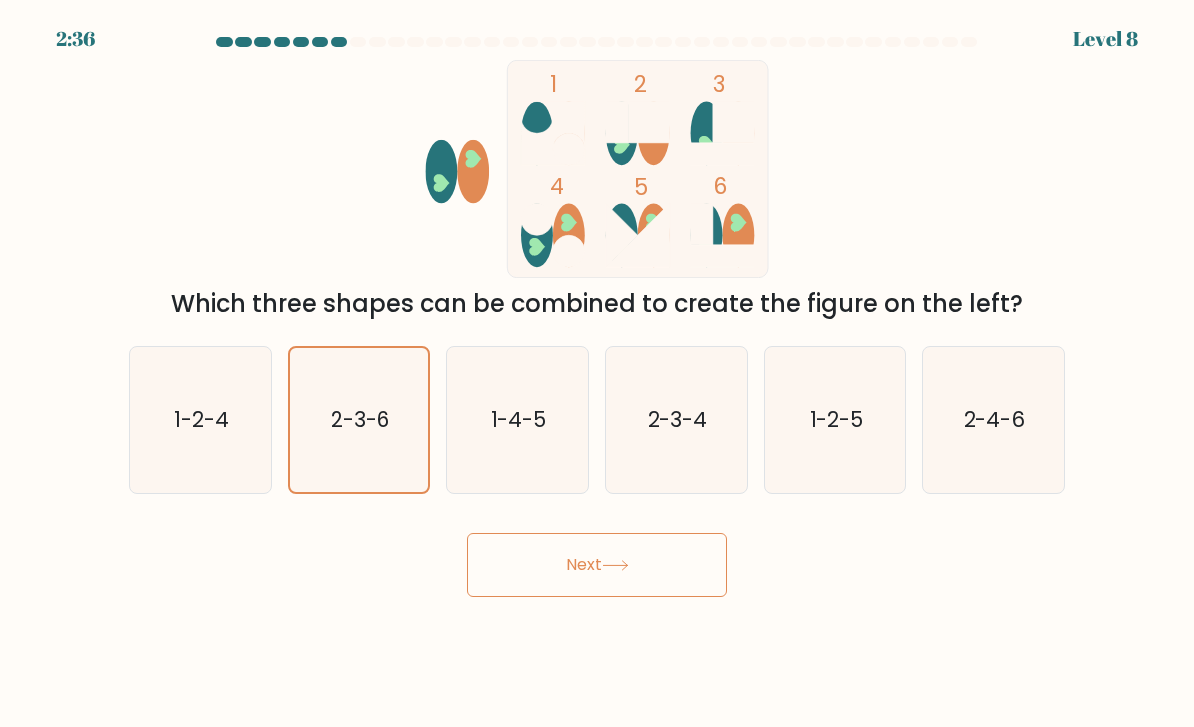 click on "Next" at bounding box center (597, 565) 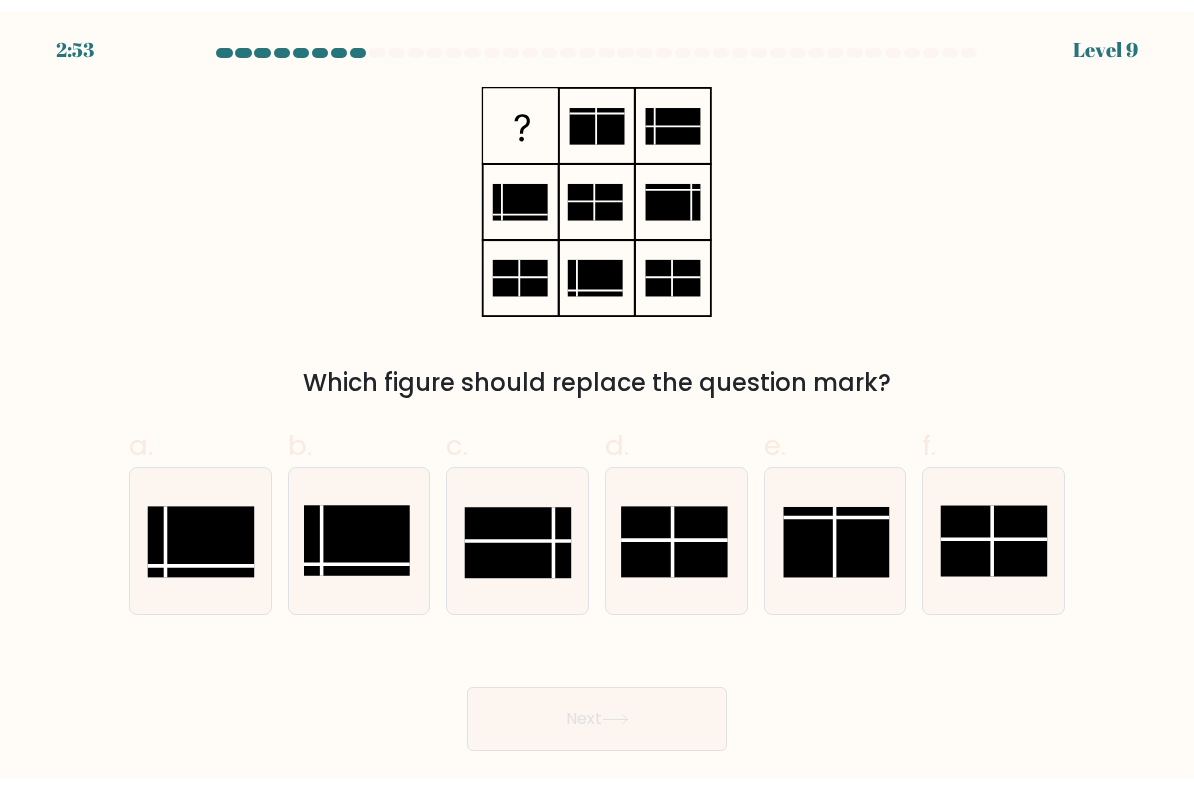 scroll, scrollTop: 0, scrollLeft: 0, axis: both 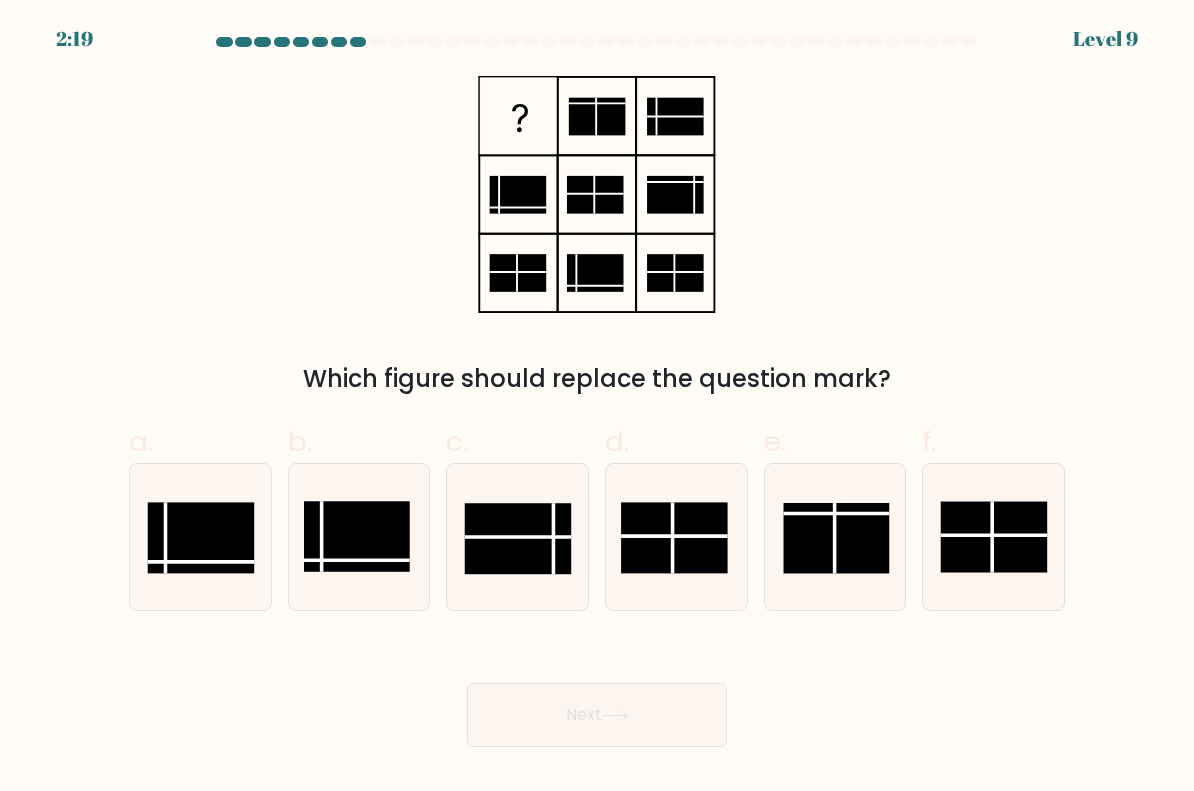 click 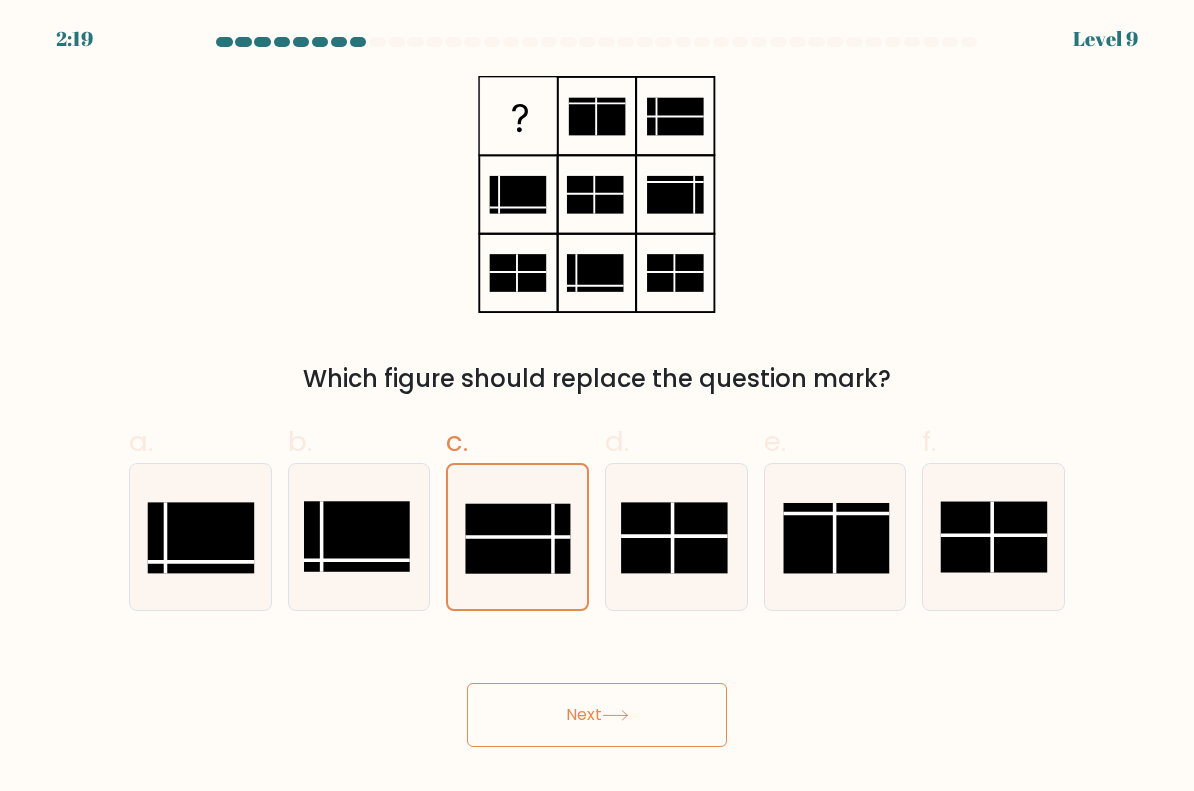click on "Next" at bounding box center [597, 715] 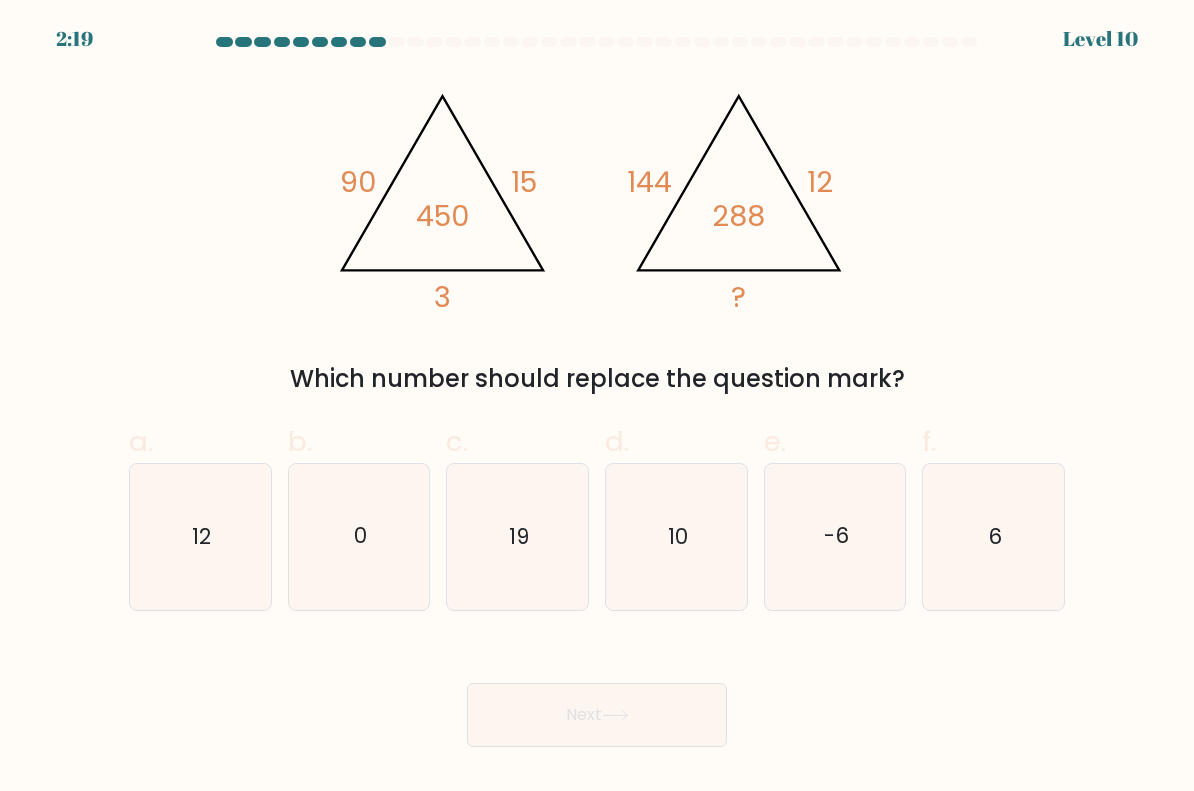 click on "6" 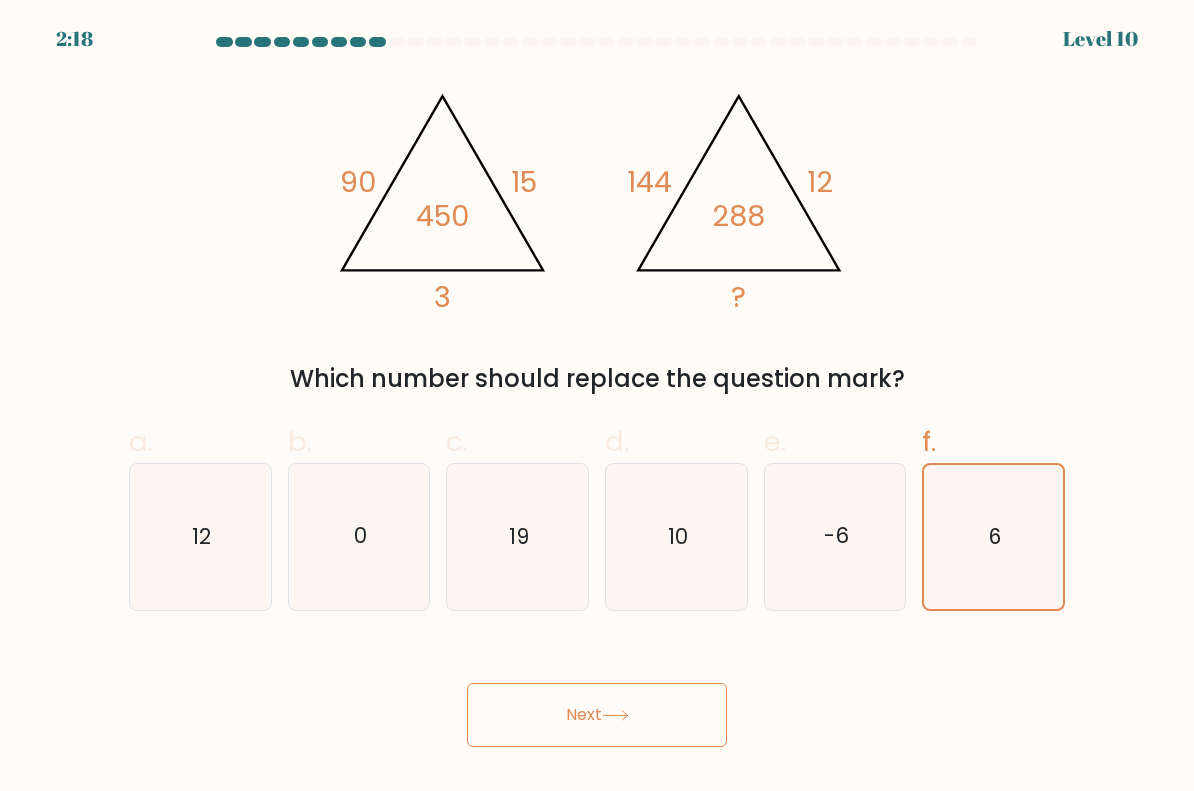 click on "Next" at bounding box center (597, 715) 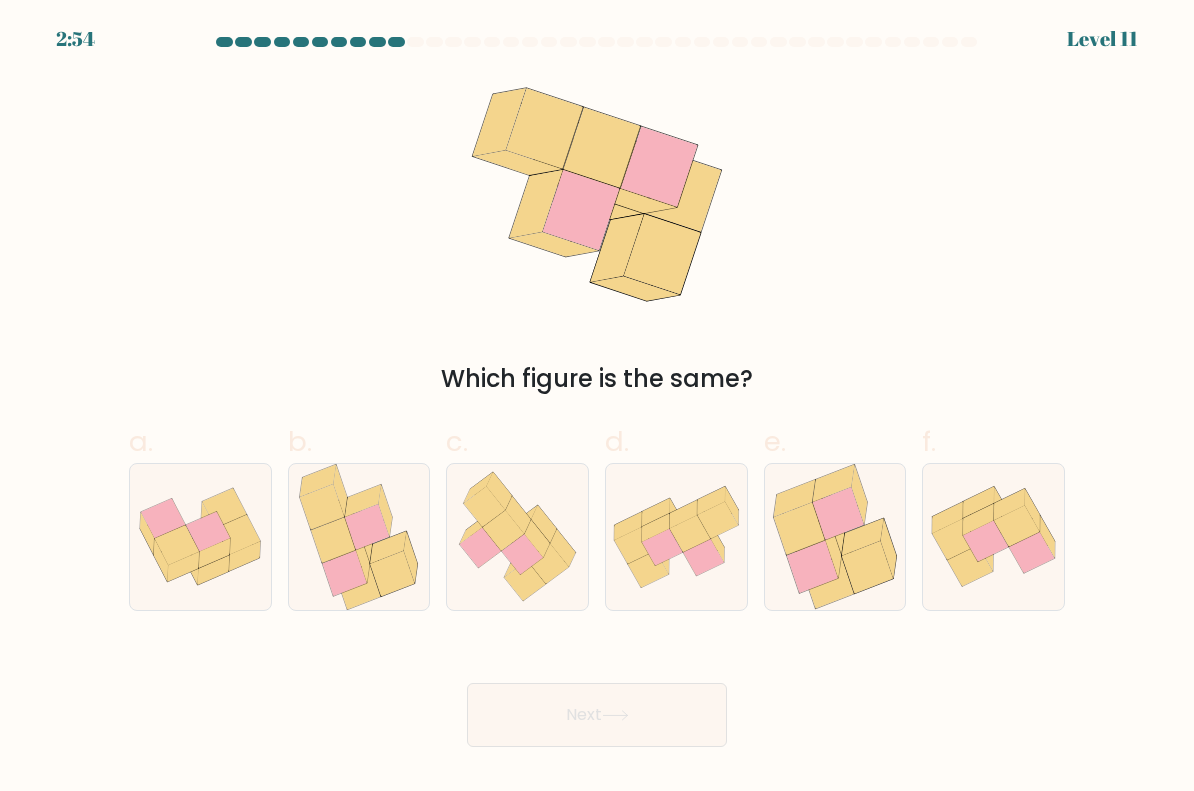 click 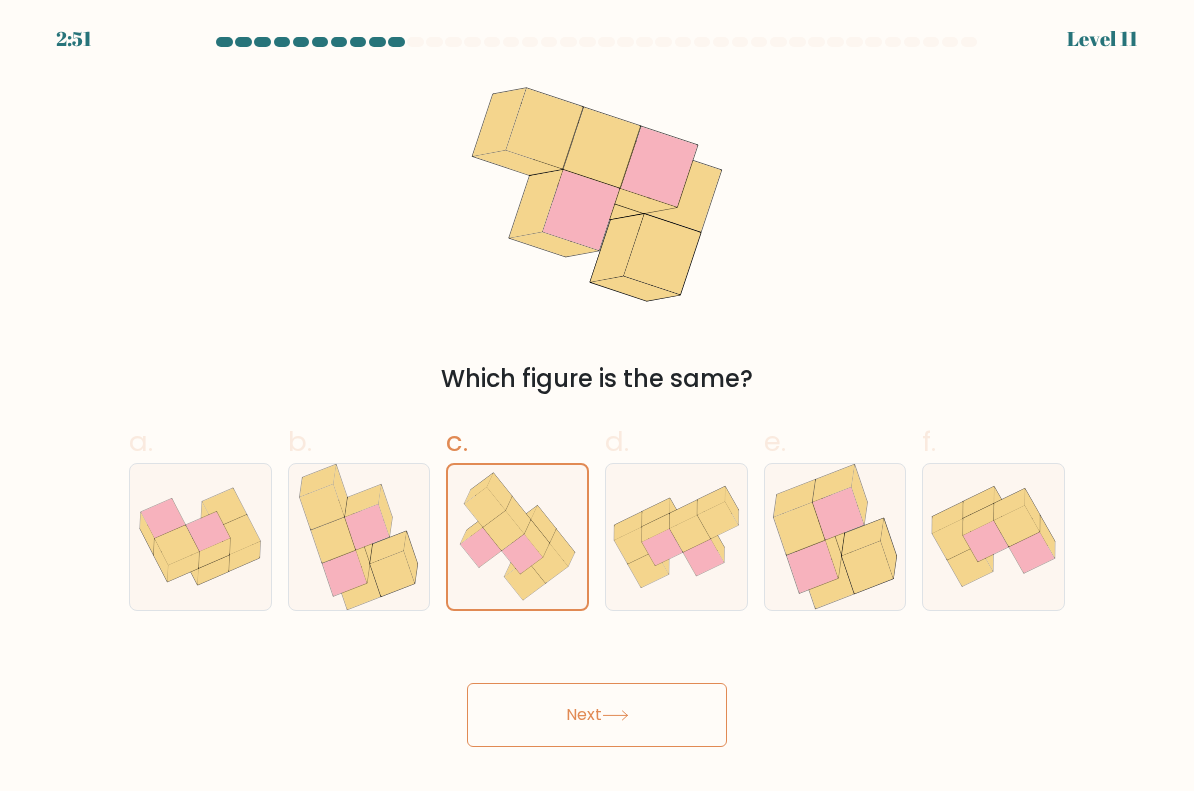 click on "Next" at bounding box center (597, 715) 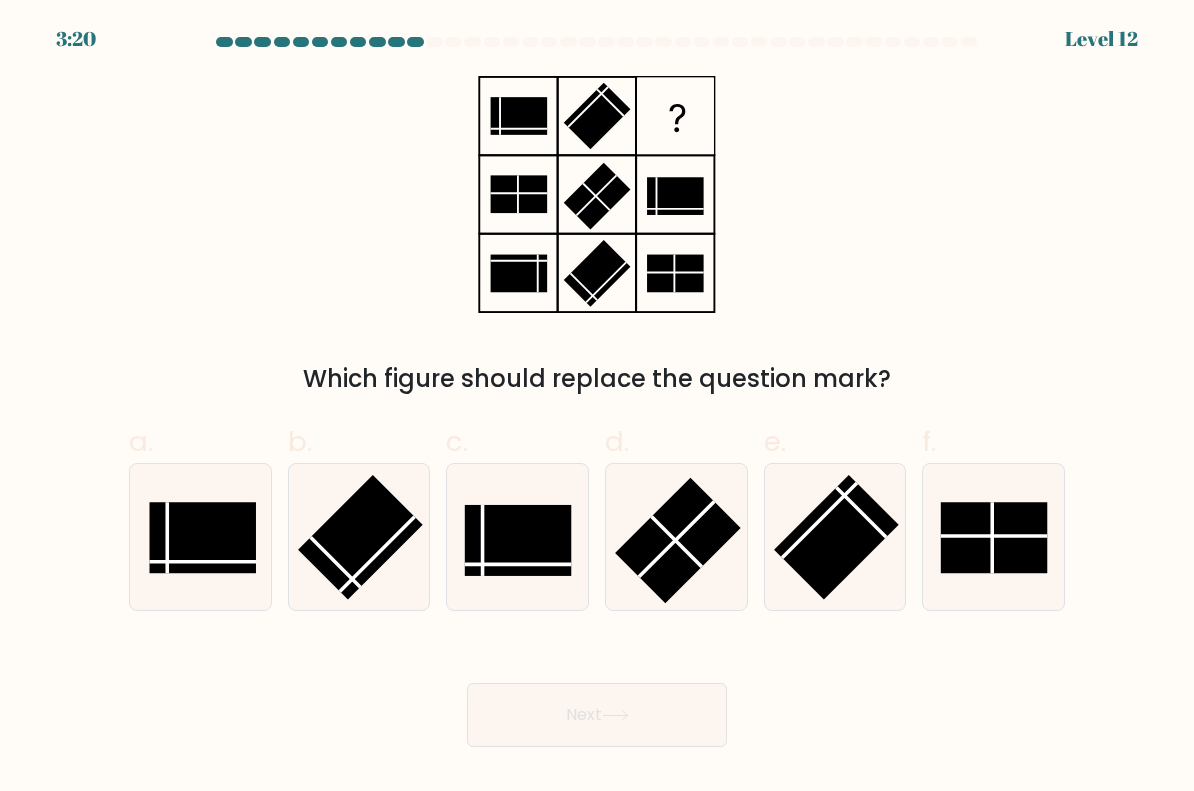 click 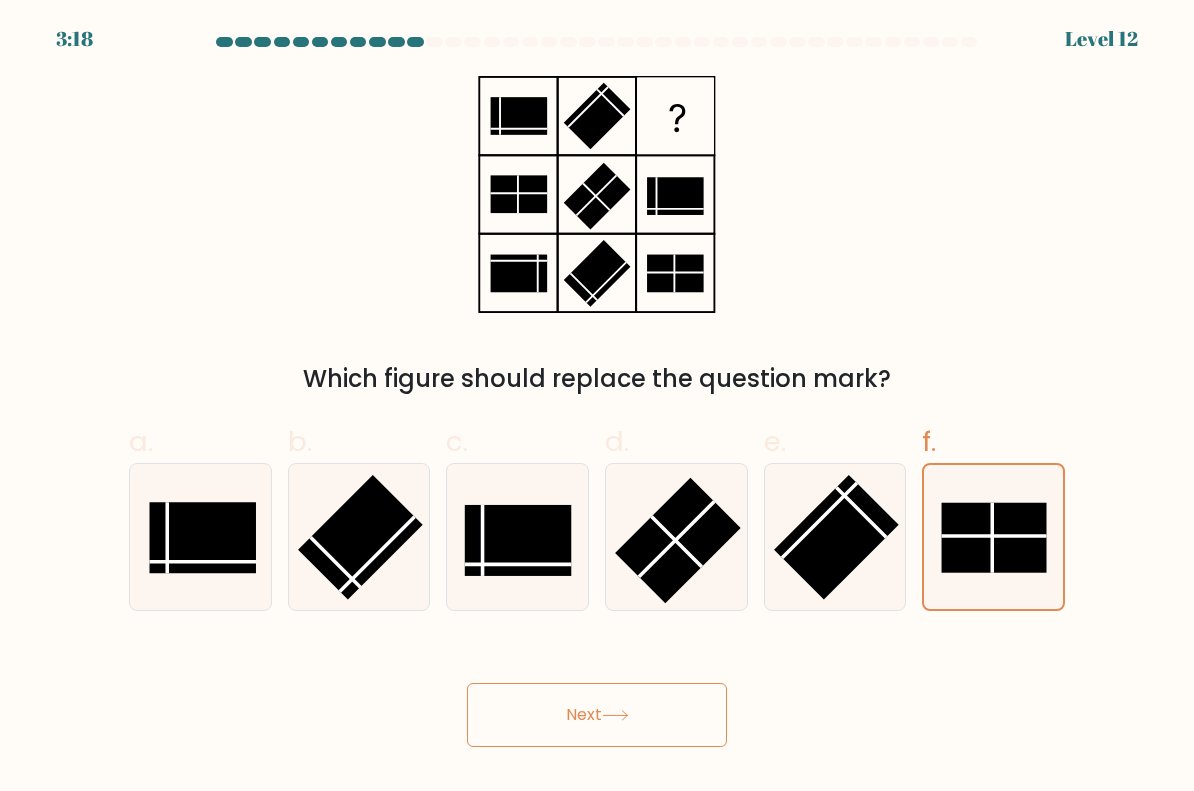 click on "Next" at bounding box center (597, 715) 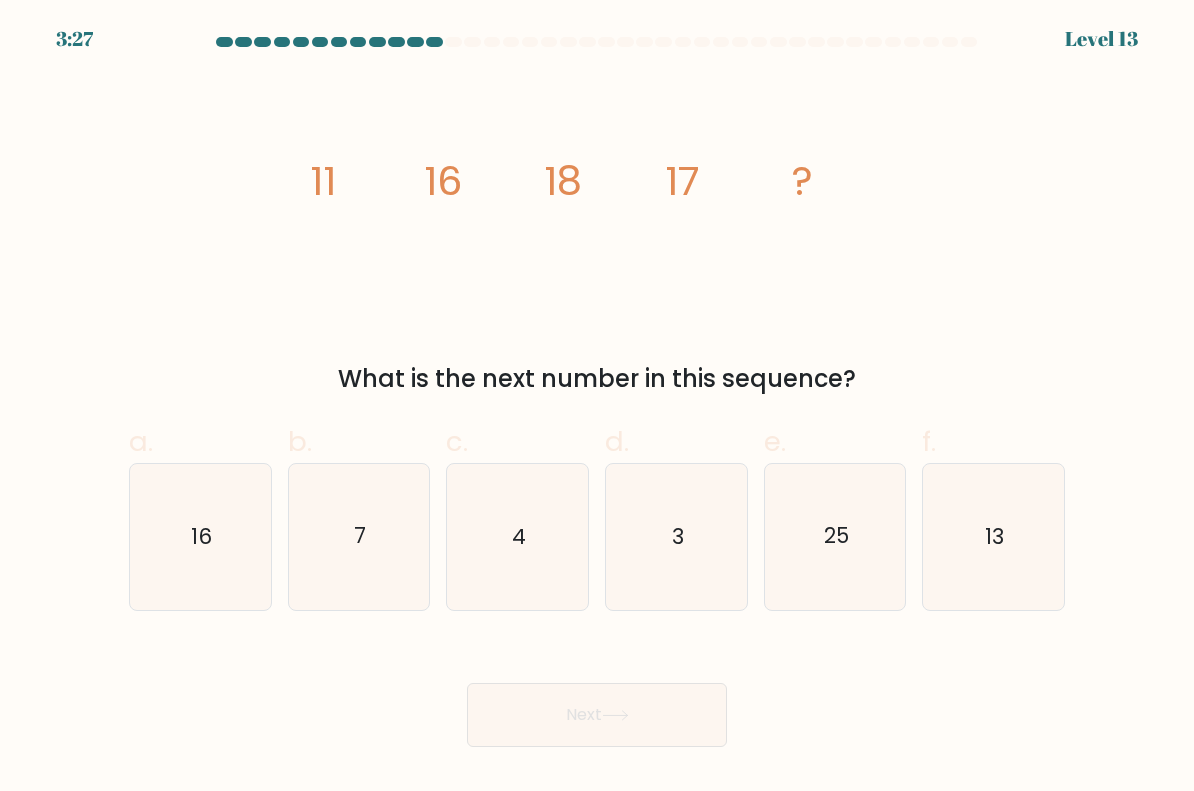 click on "13" 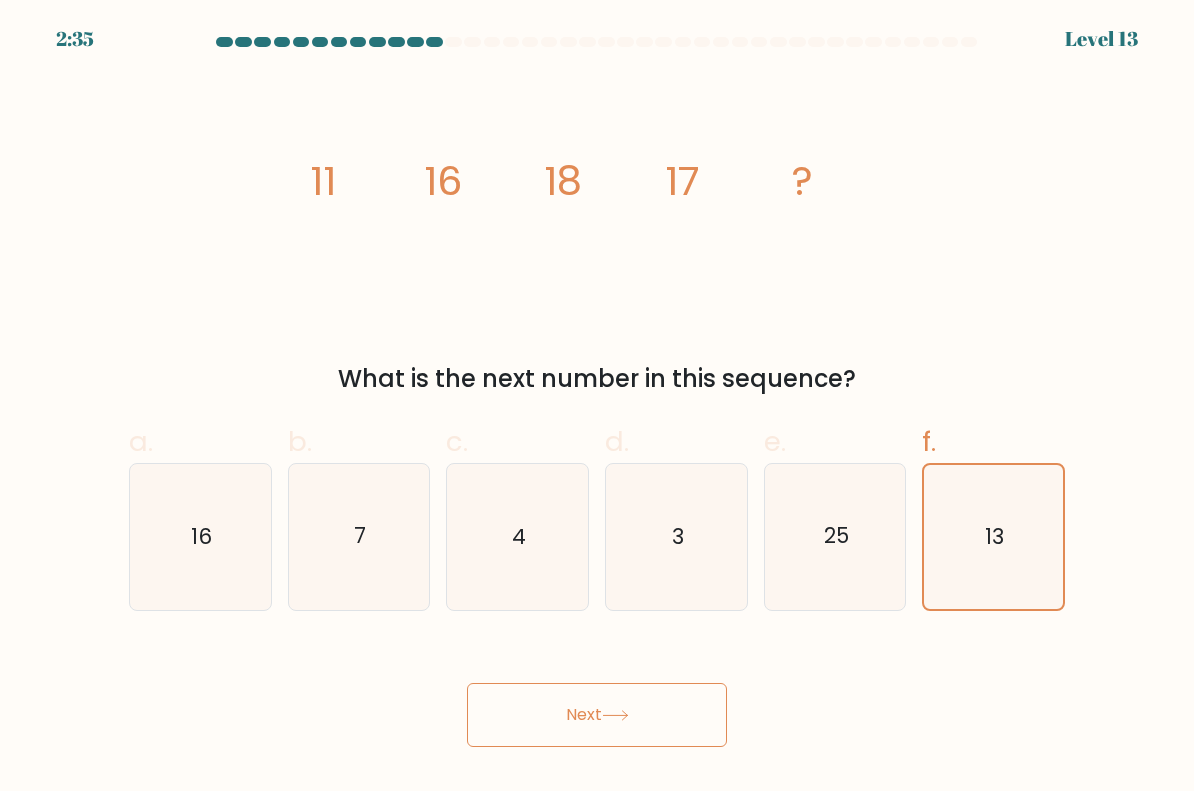 click on "Next" at bounding box center (597, 715) 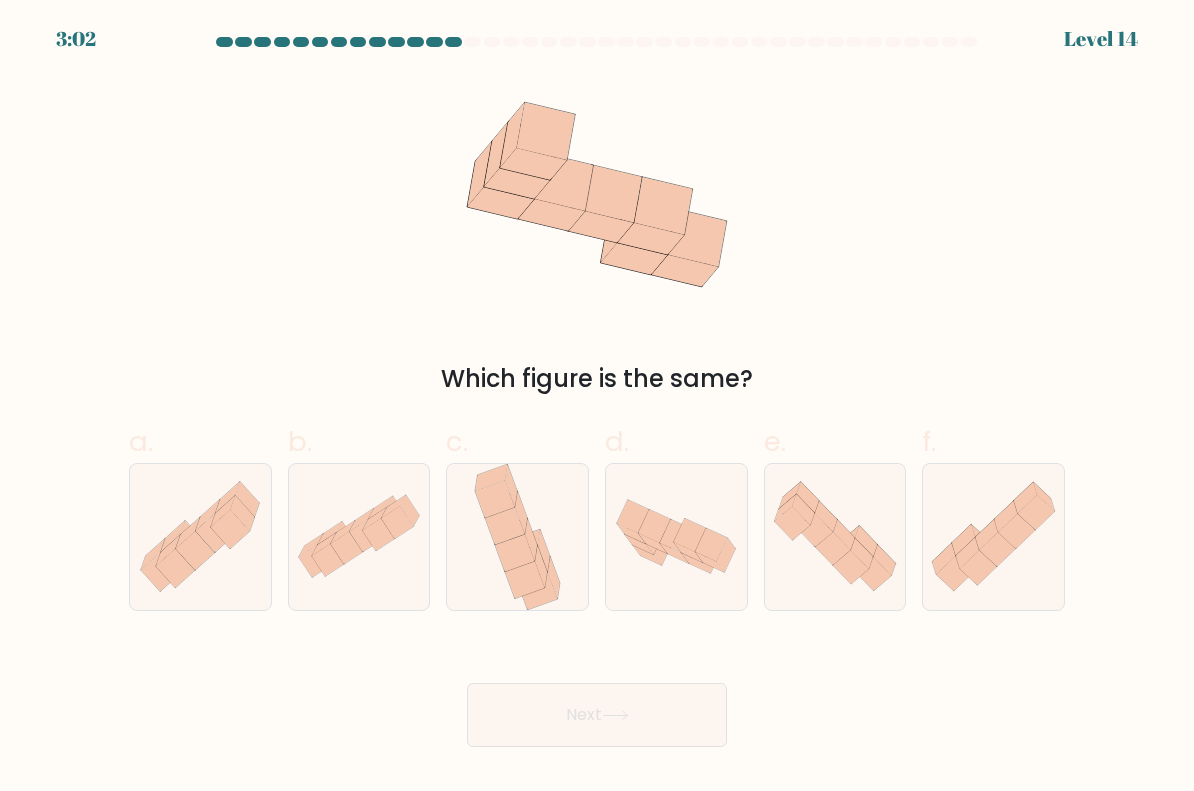 click 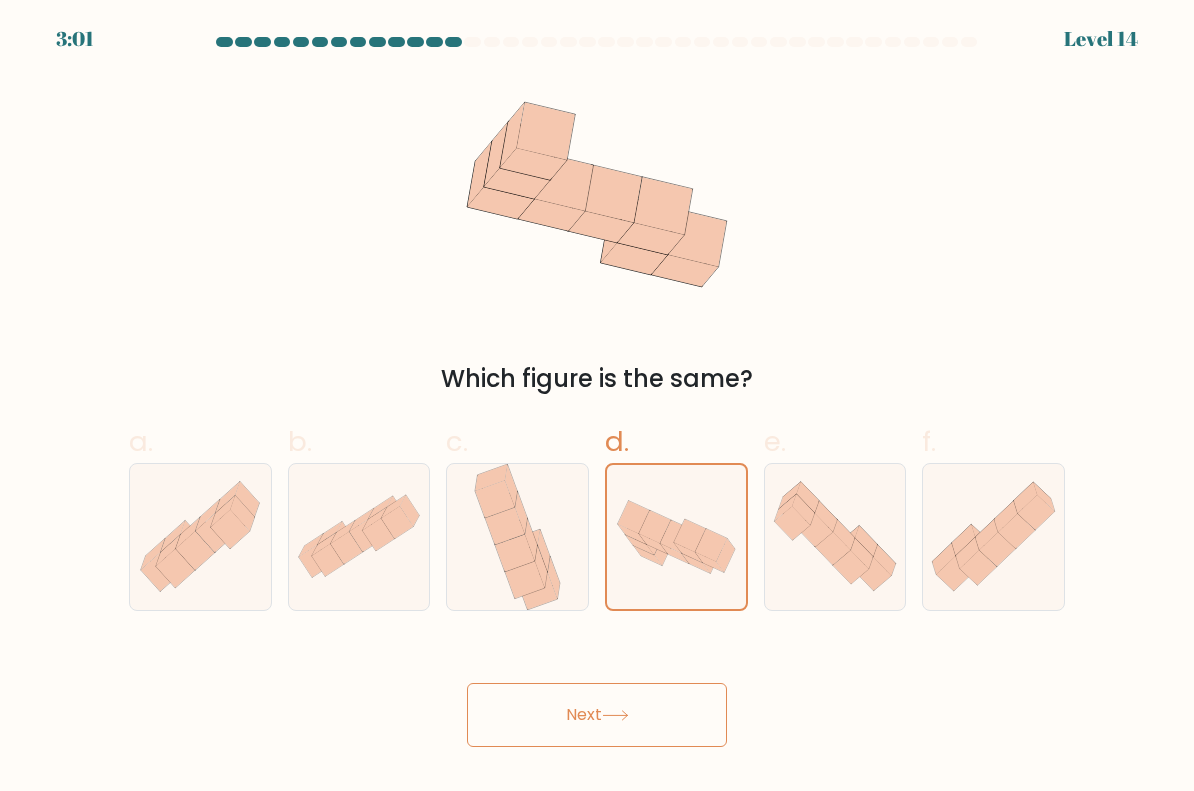 click on "Next" at bounding box center [597, 715] 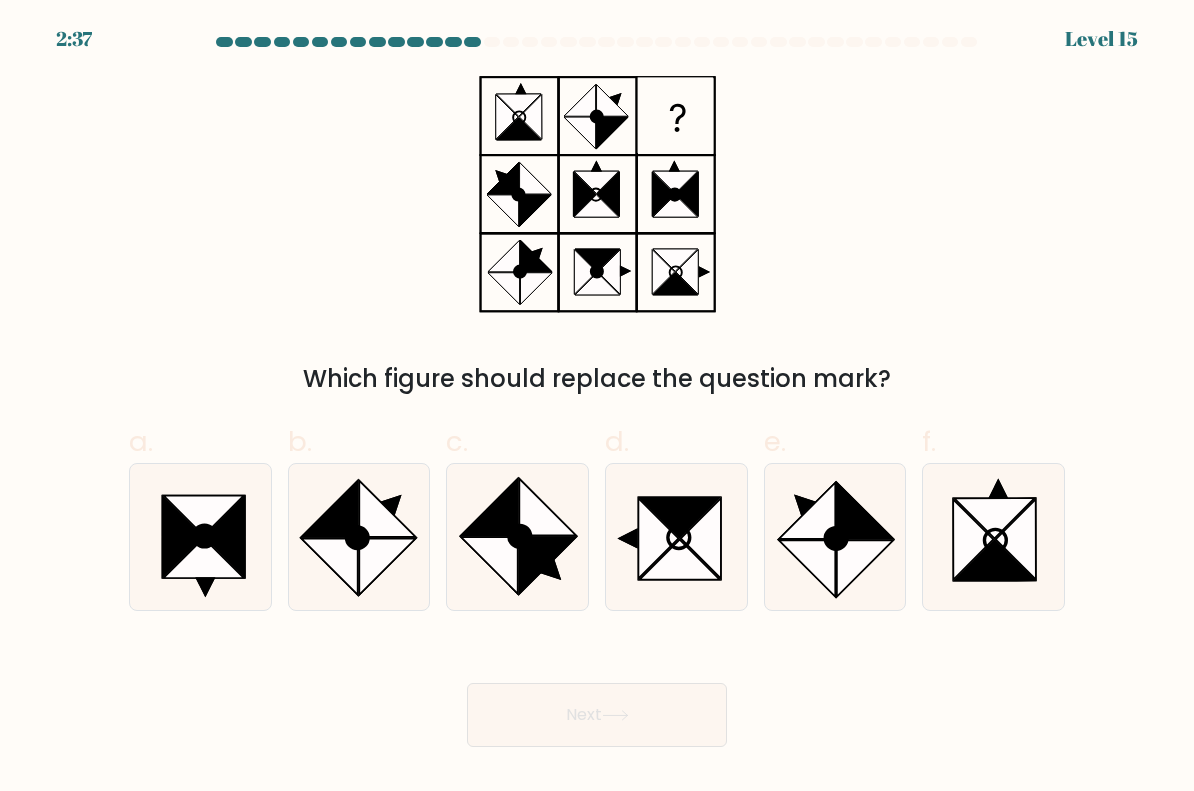 click 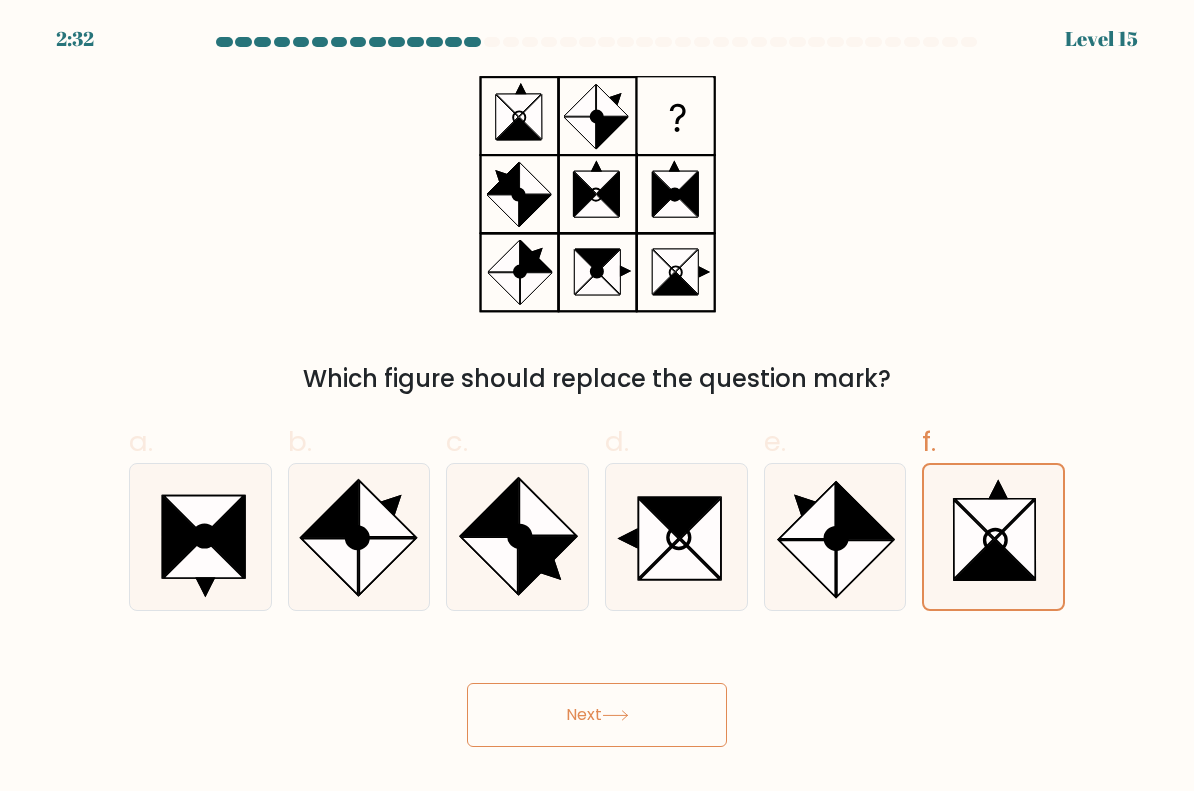 click on "Next" at bounding box center [597, 715] 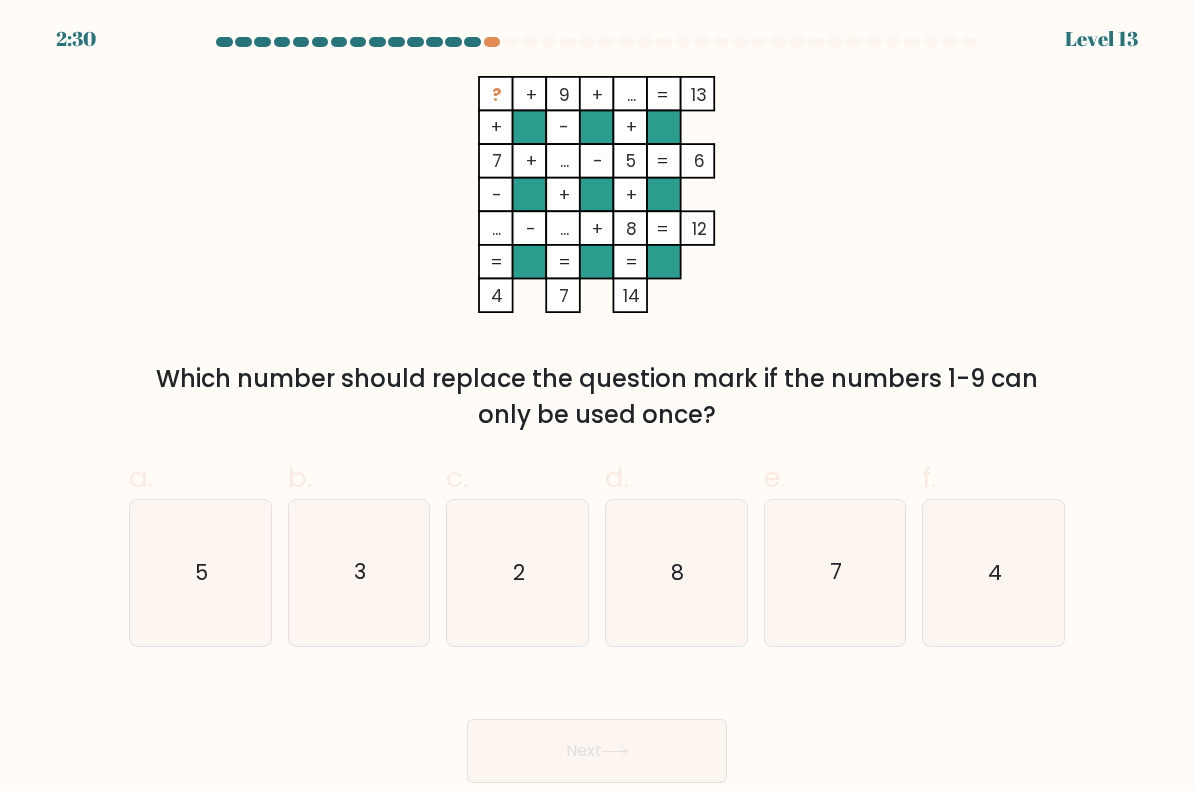 click on "3" 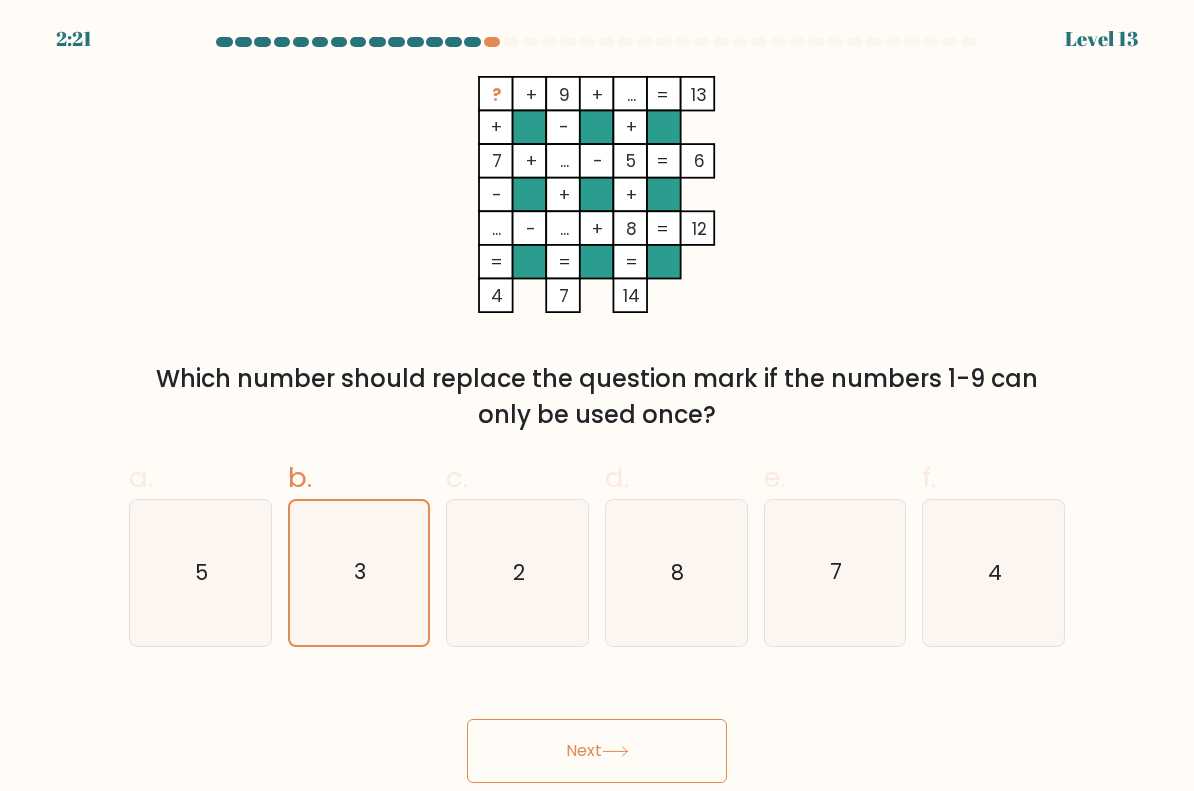 click on "Next" at bounding box center (597, 751) 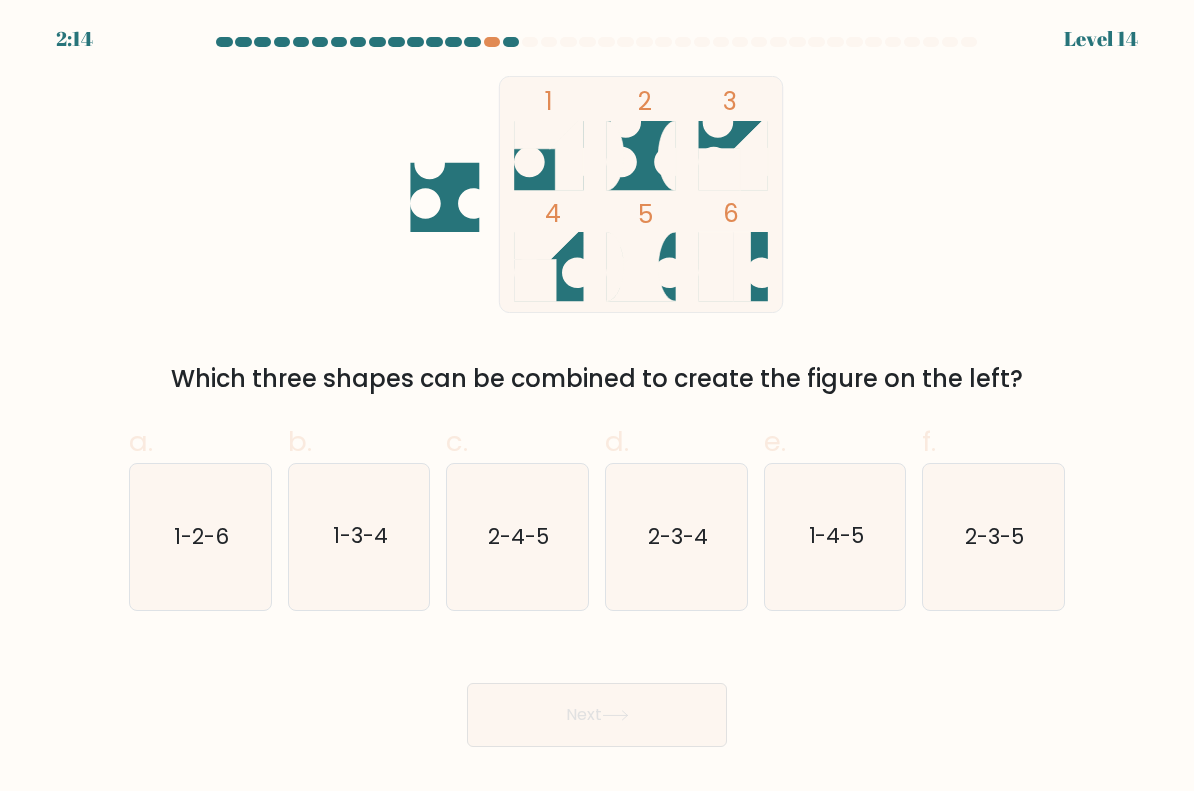 click on "1-3-4" 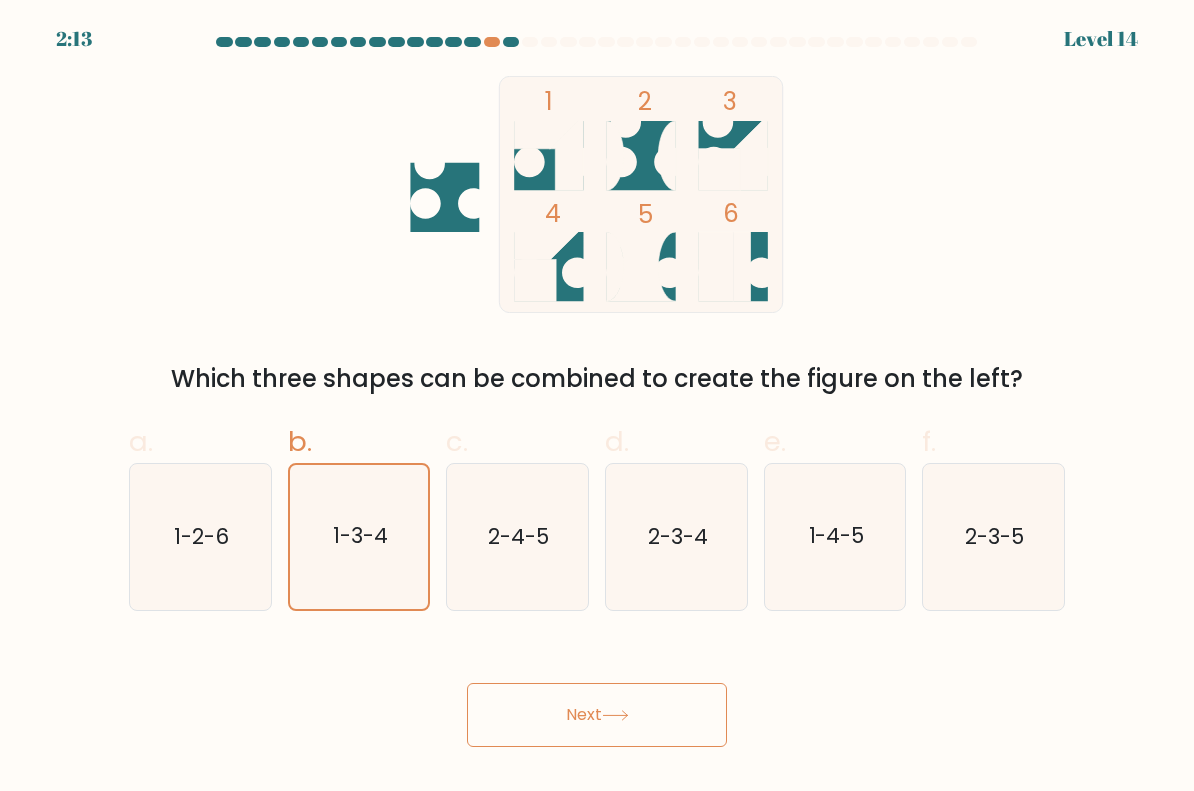 click on "Next" at bounding box center (597, 715) 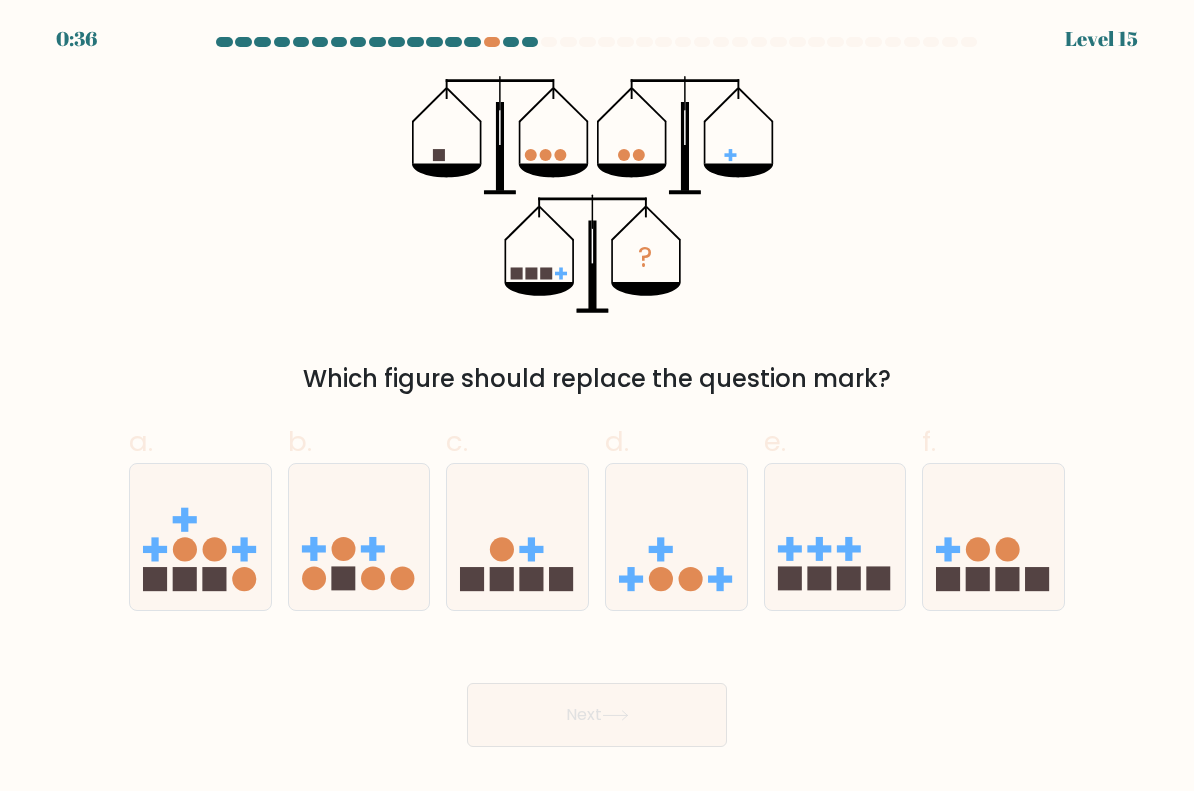 click 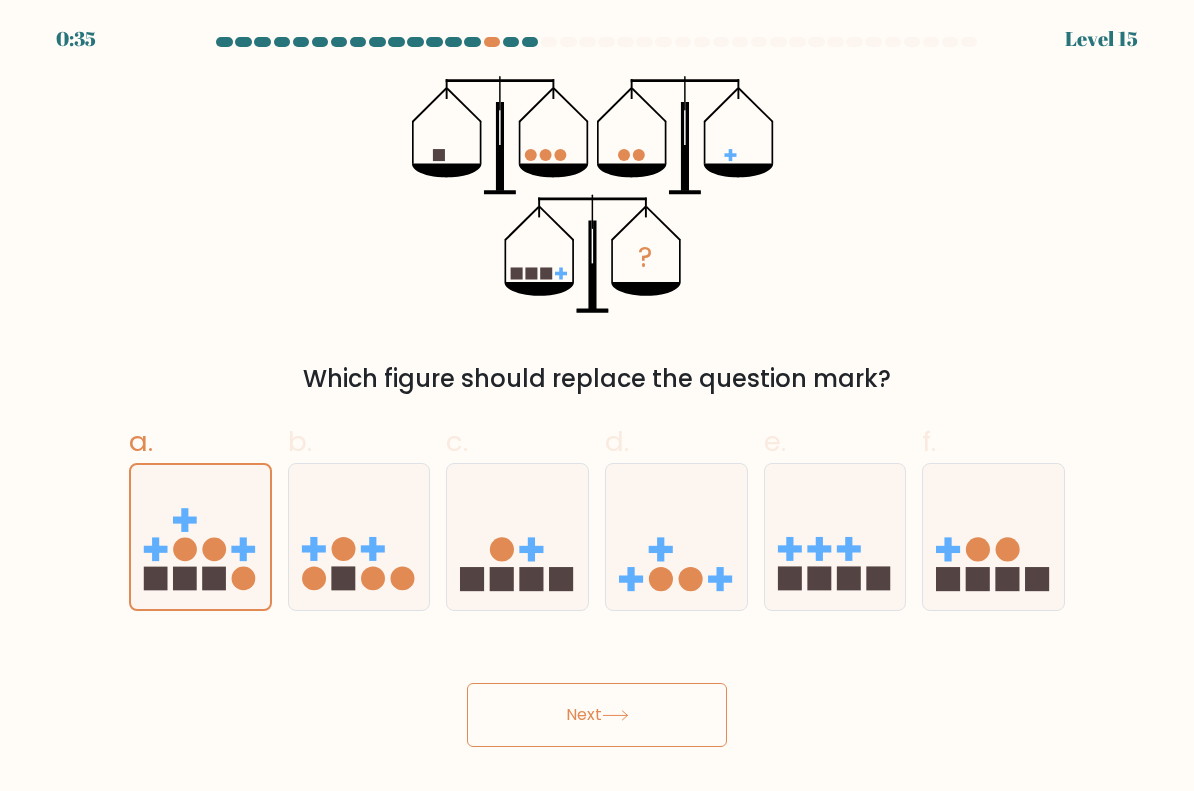 click on "Next" at bounding box center (597, 715) 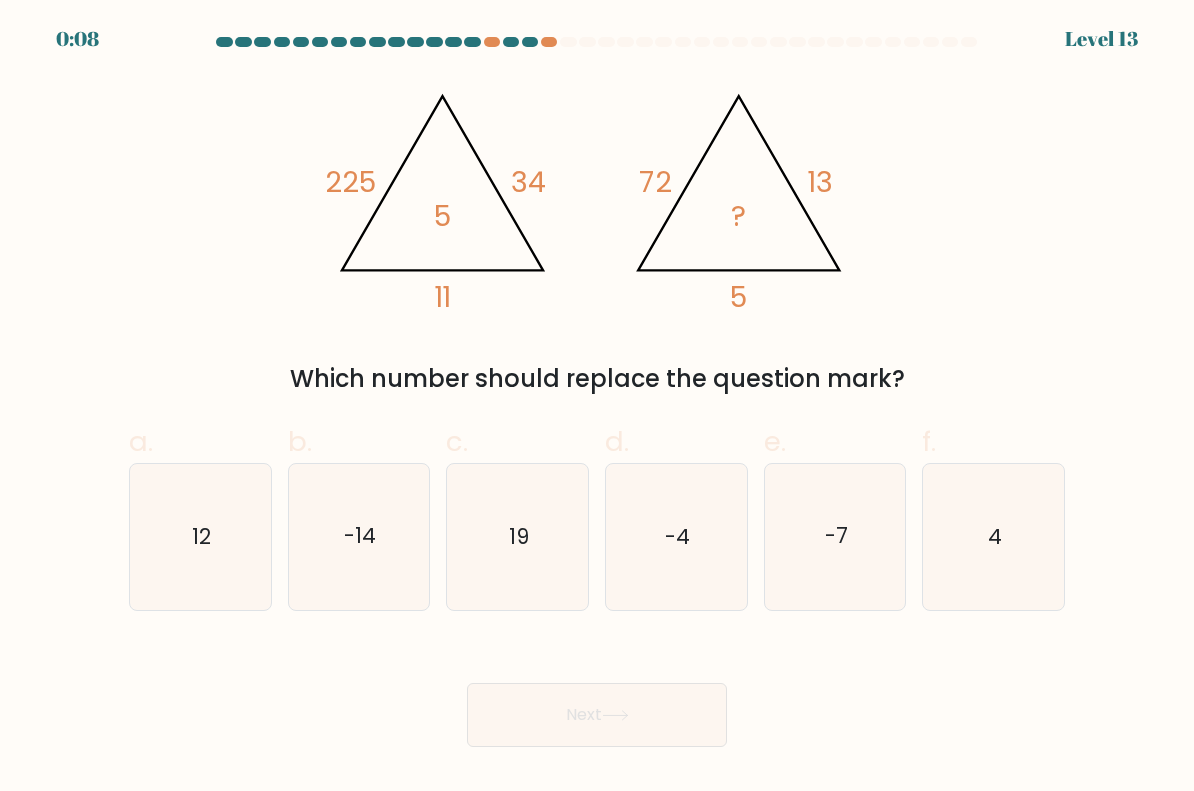 click on "4" 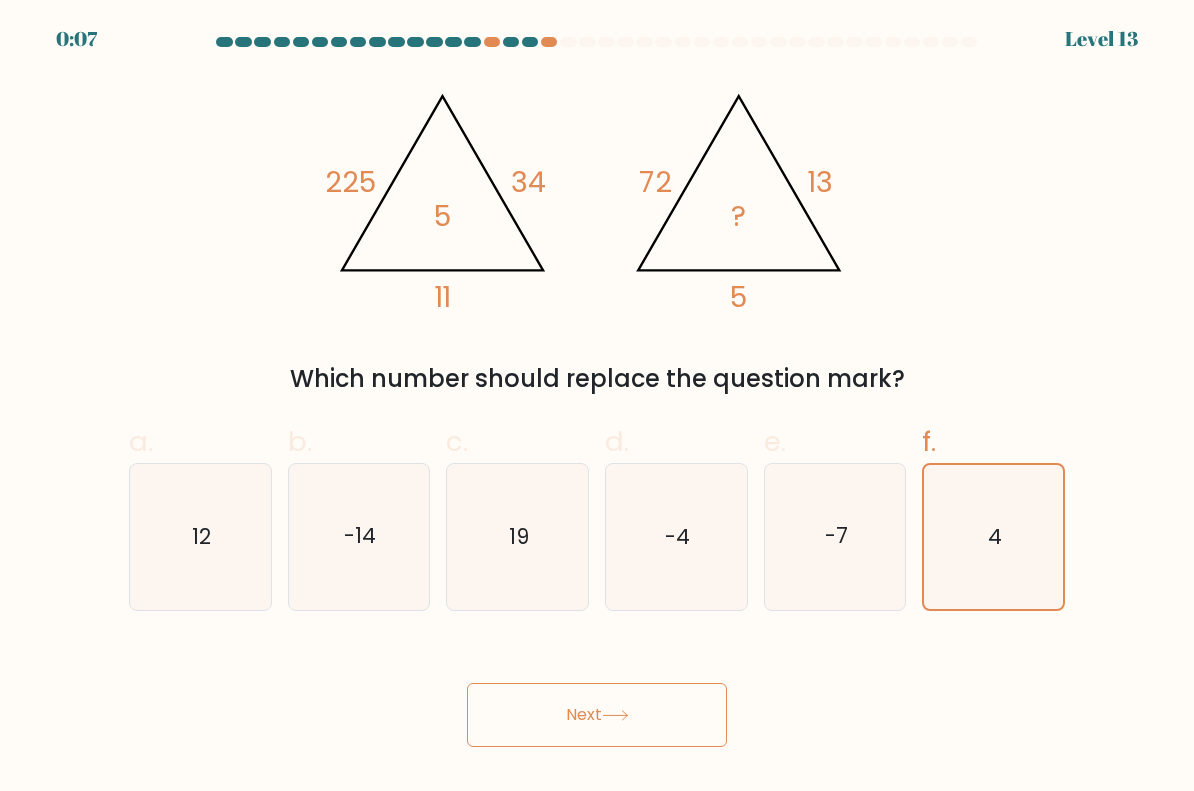 click on "Next" at bounding box center (597, 715) 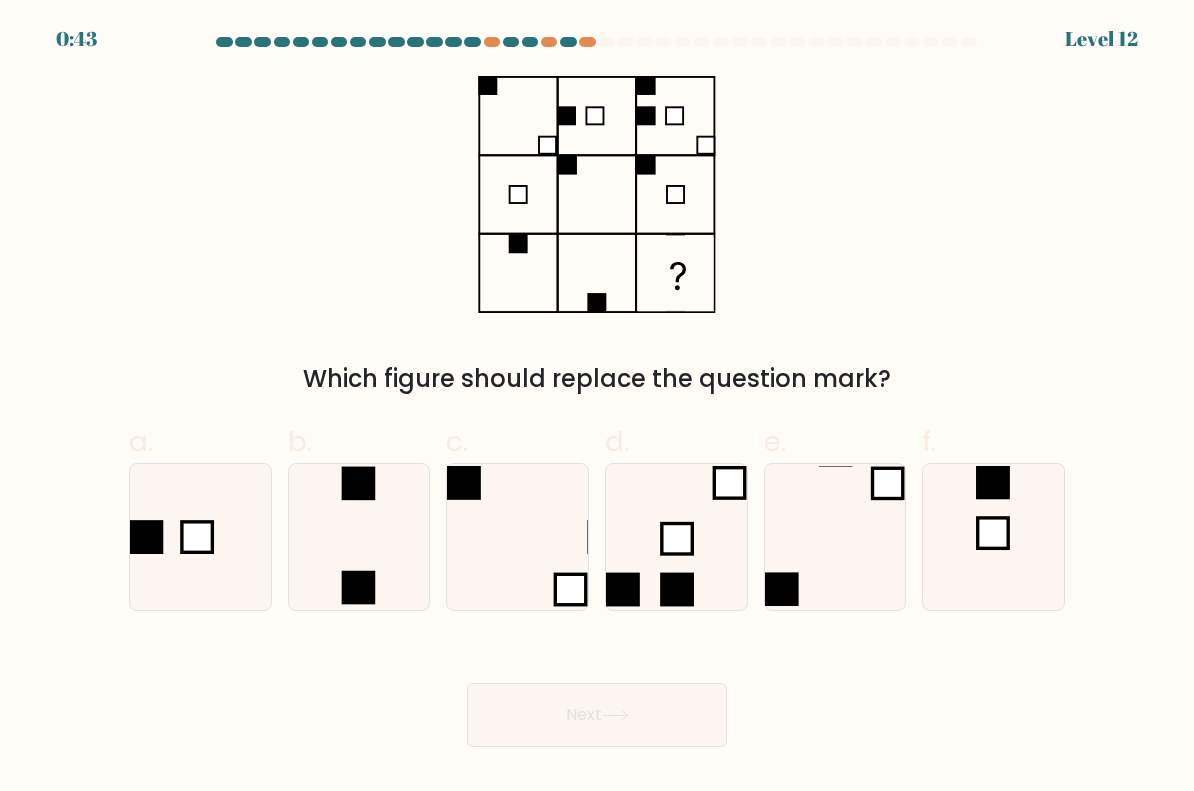 scroll, scrollTop: 0, scrollLeft: 0, axis: both 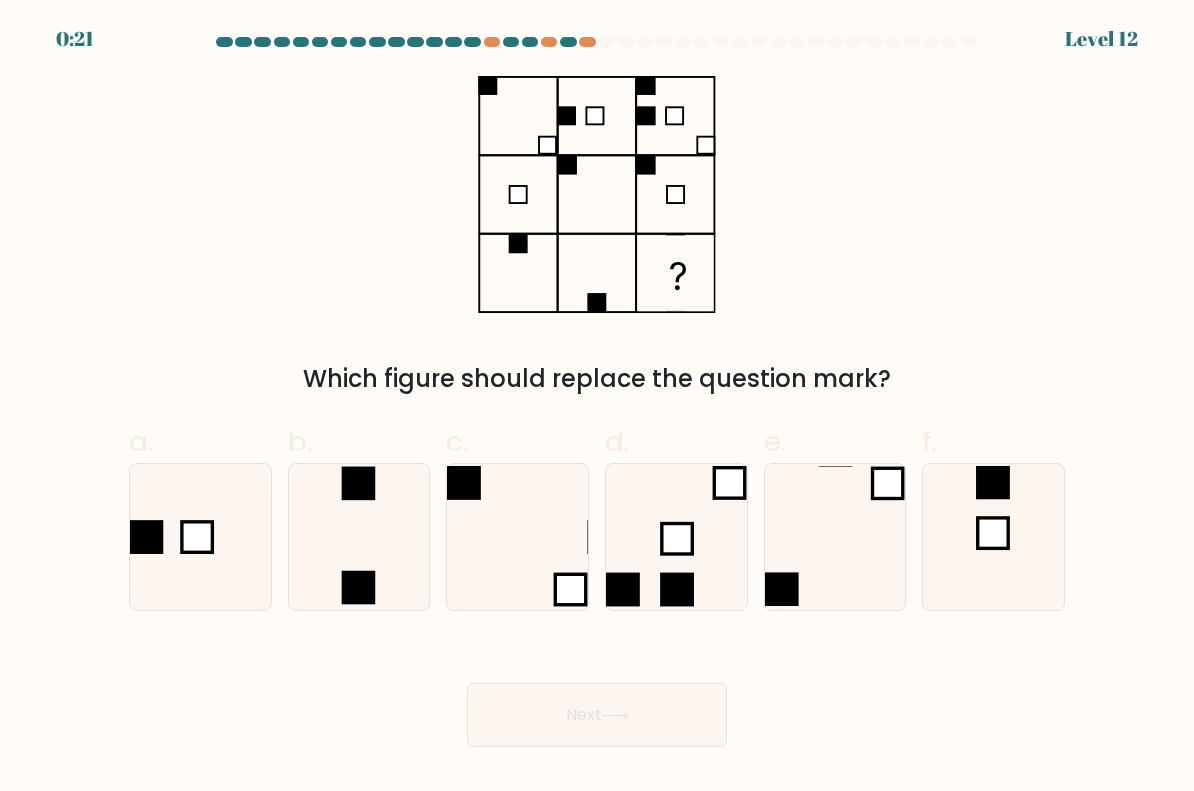 click 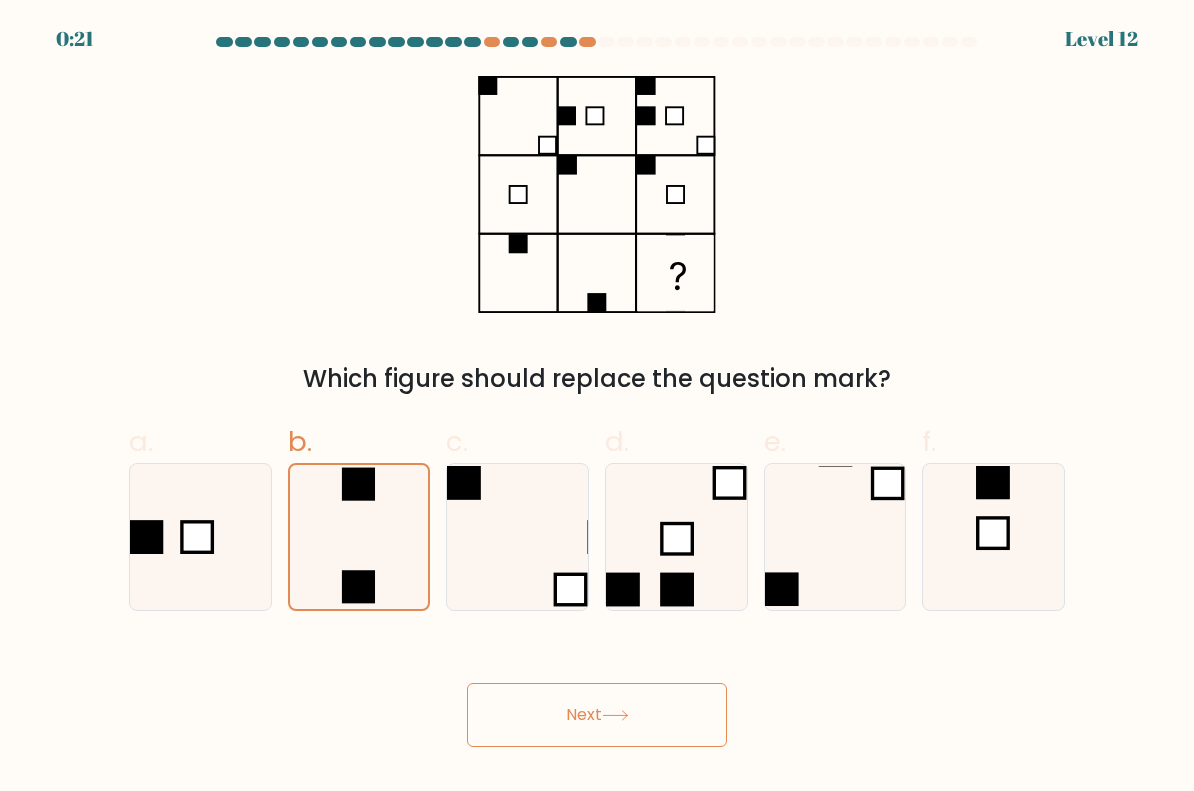 click on "Next" at bounding box center (597, 715) 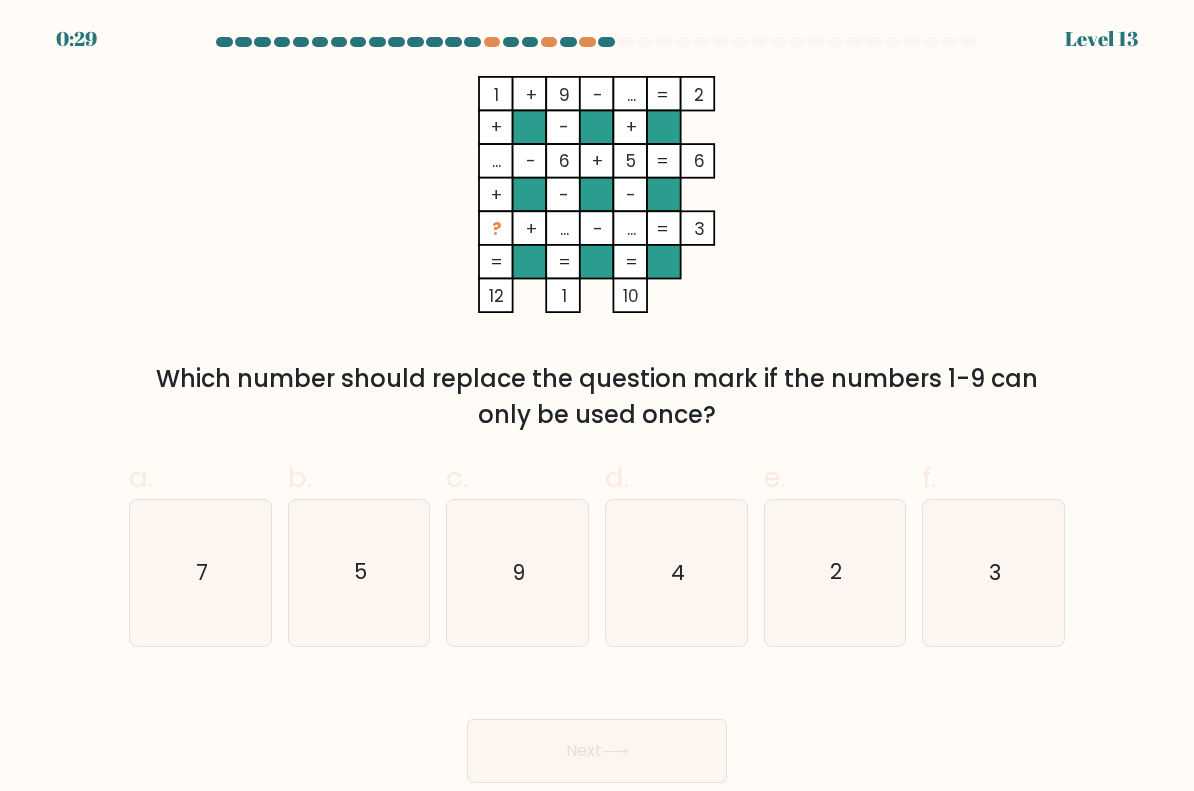 click on "4" 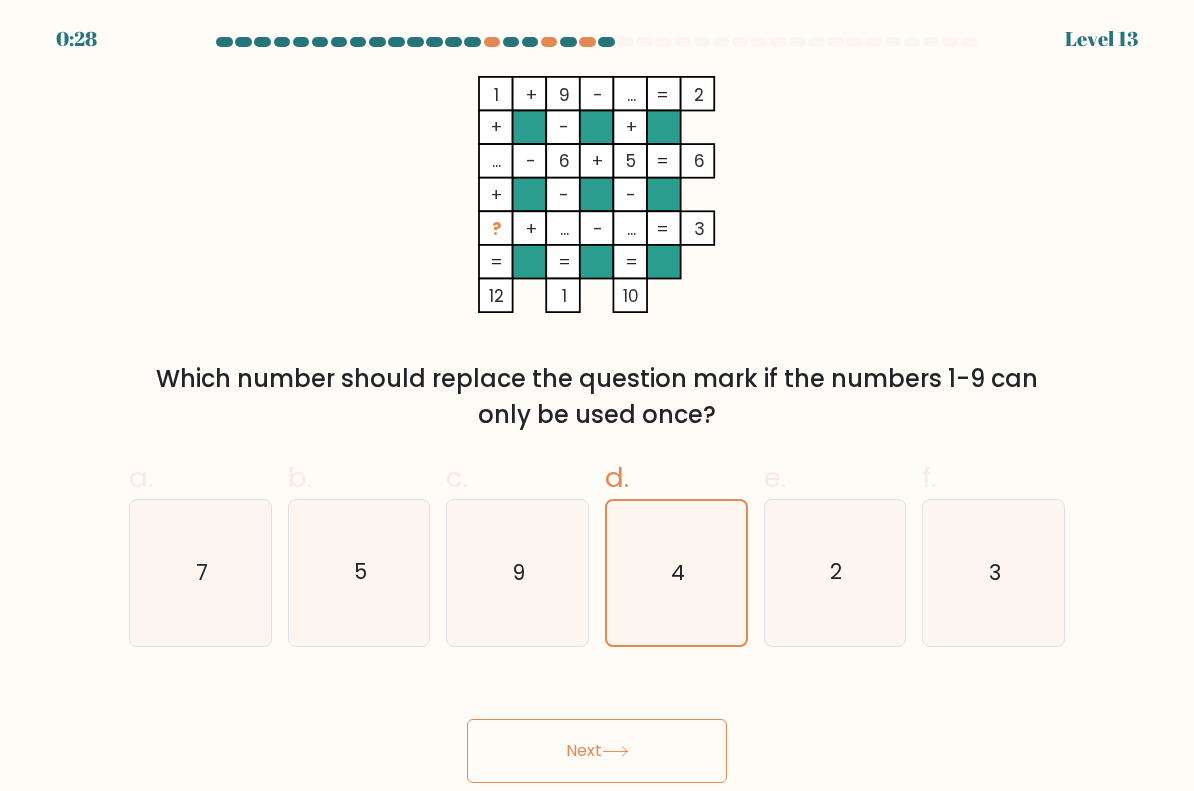 click on "Next" at bounding box center (597, 751) 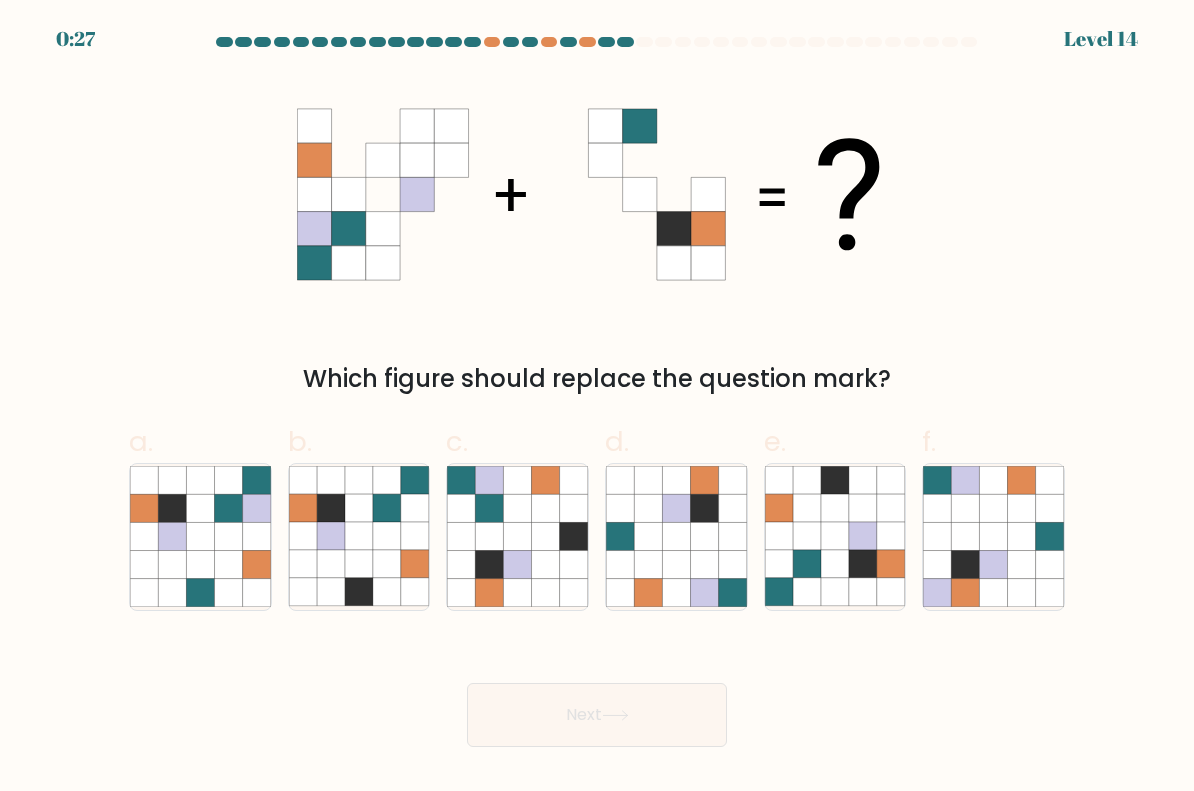 click 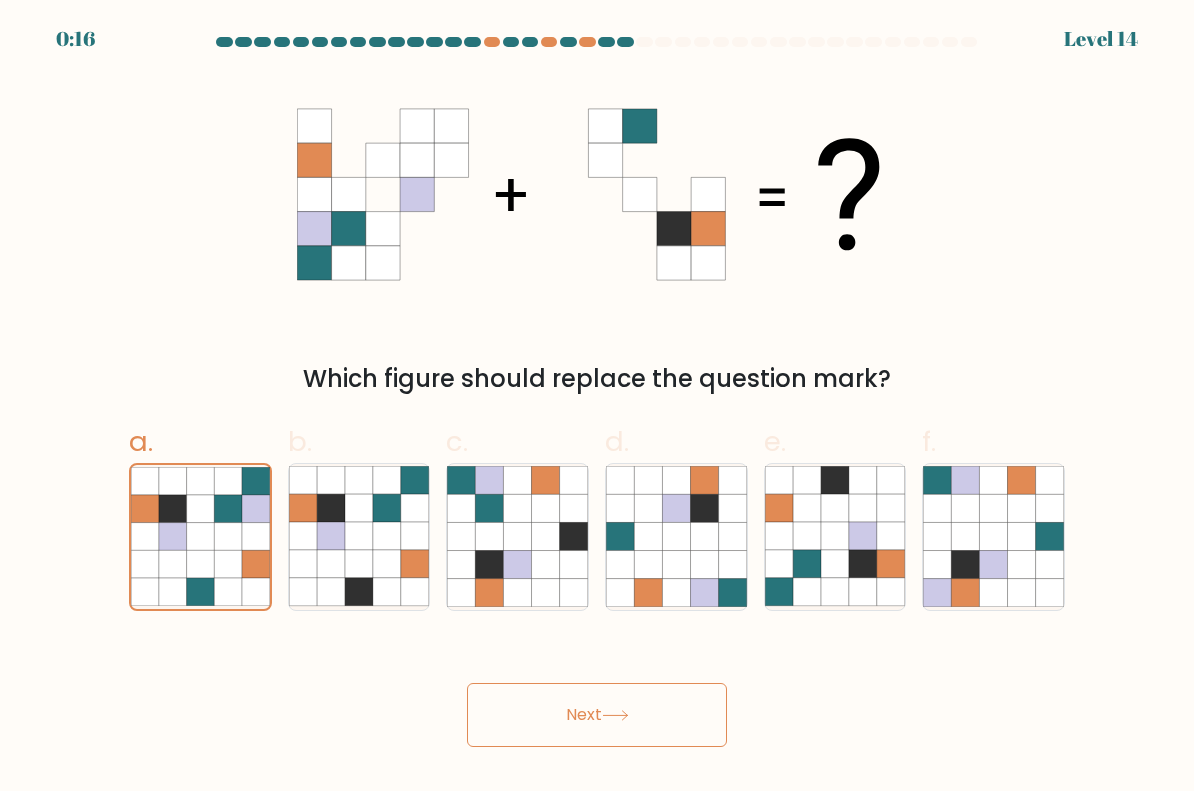 click on "Next" at bounding box center [597, 715] 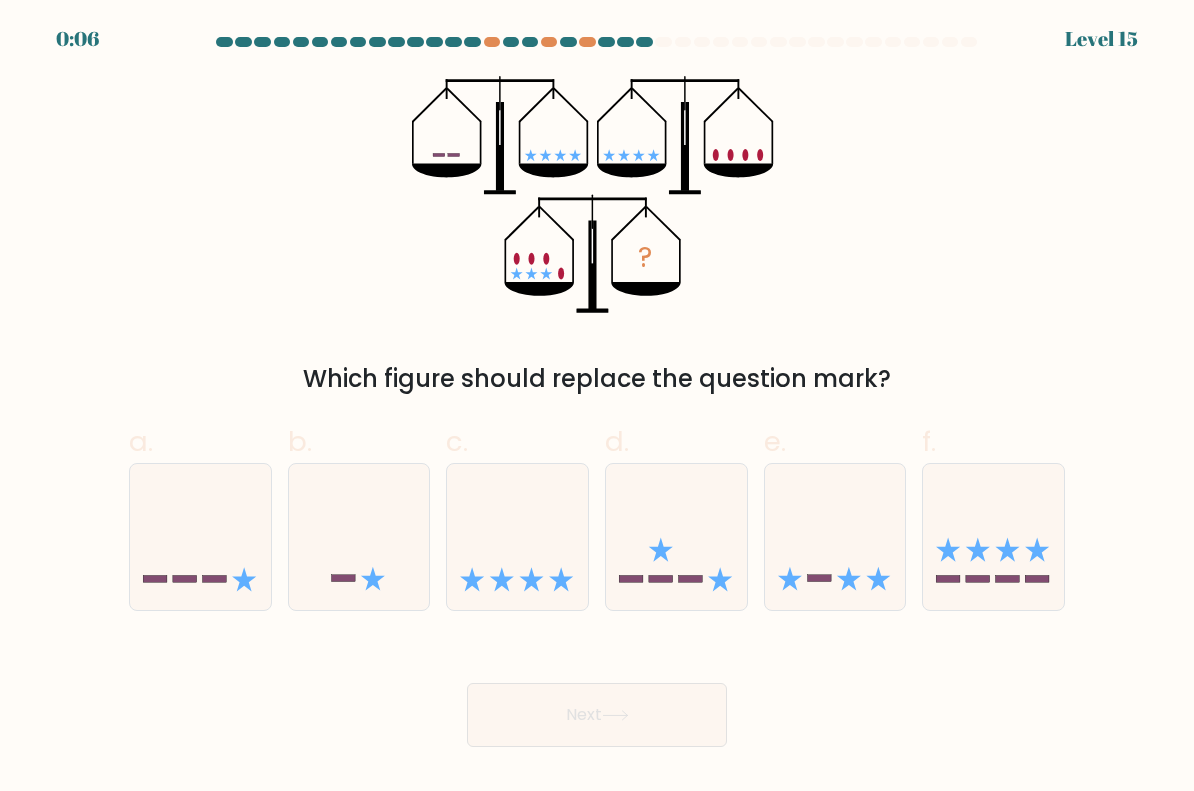 click 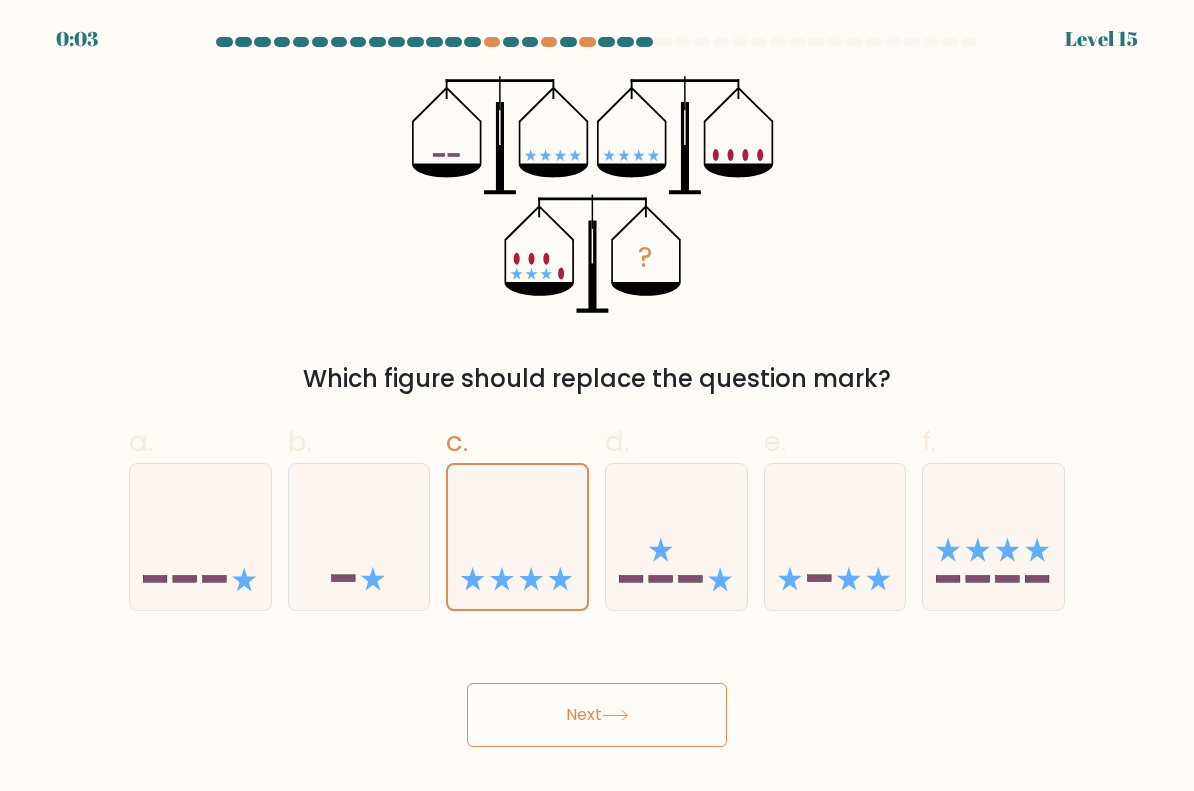 click 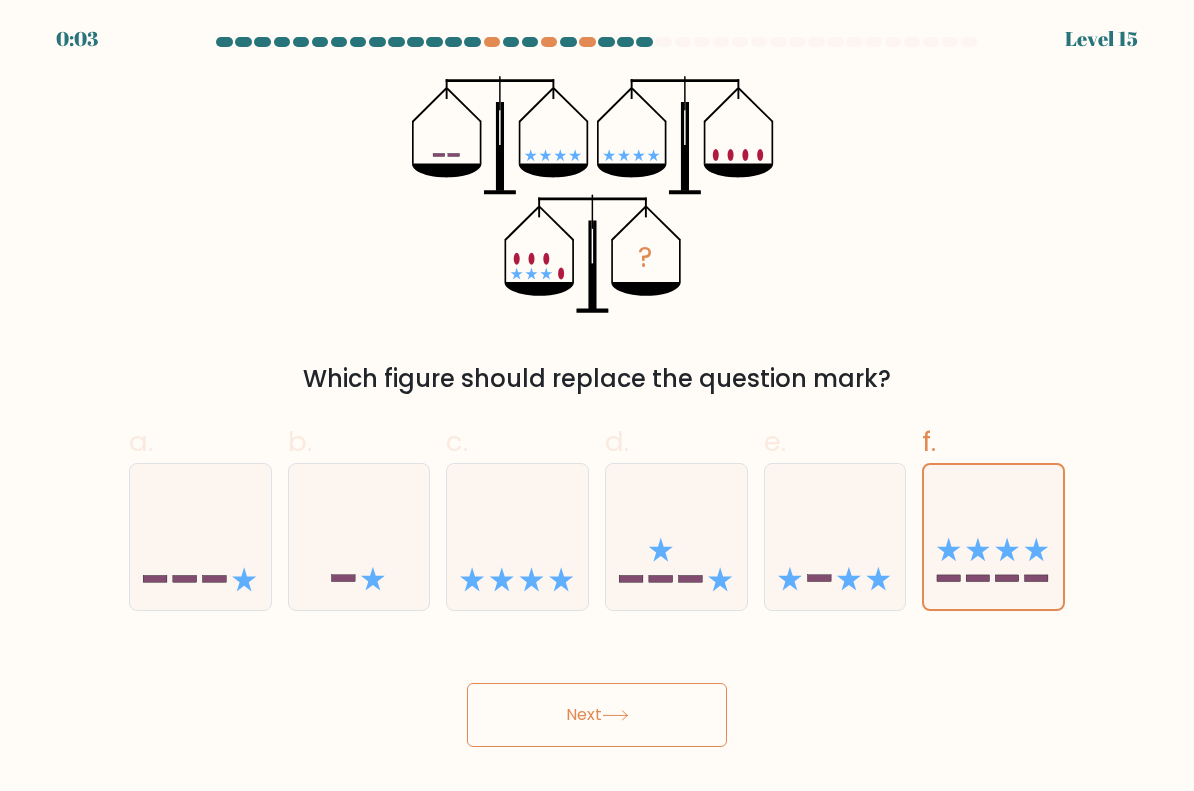 click on "Next" at bounding box center (597, 715) 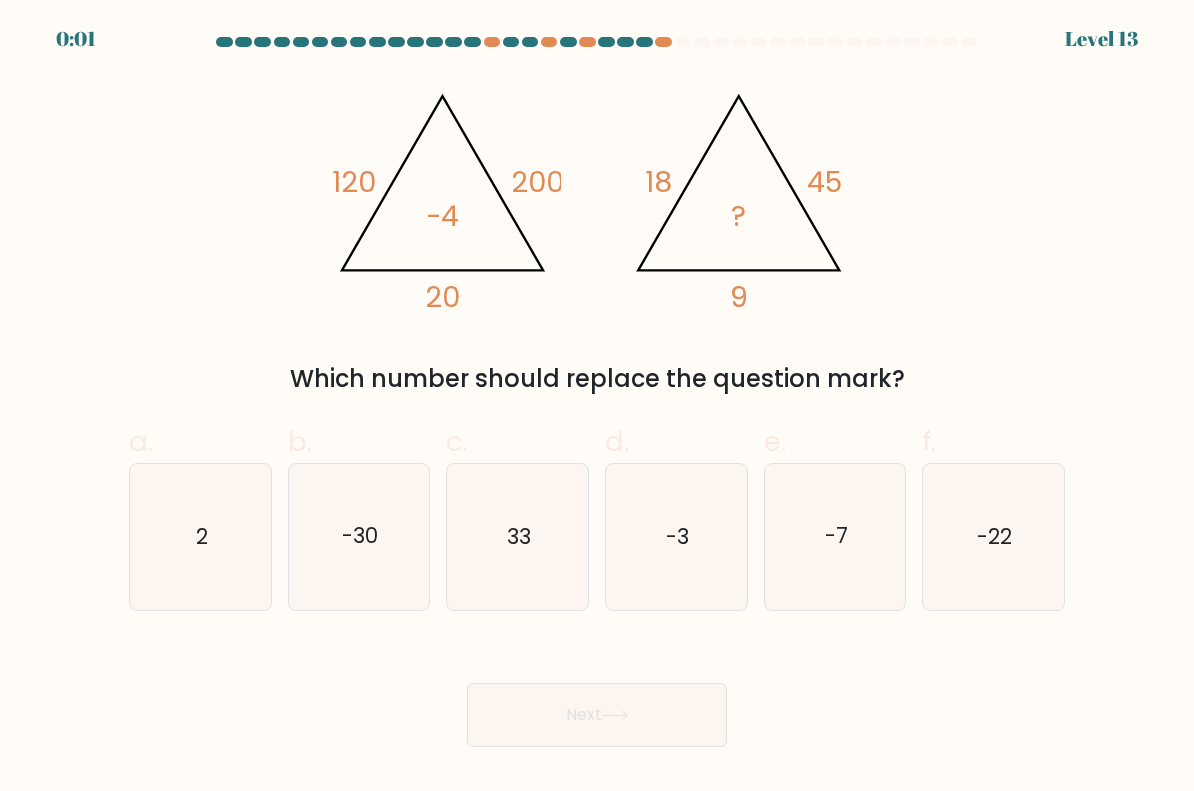 click on "2" 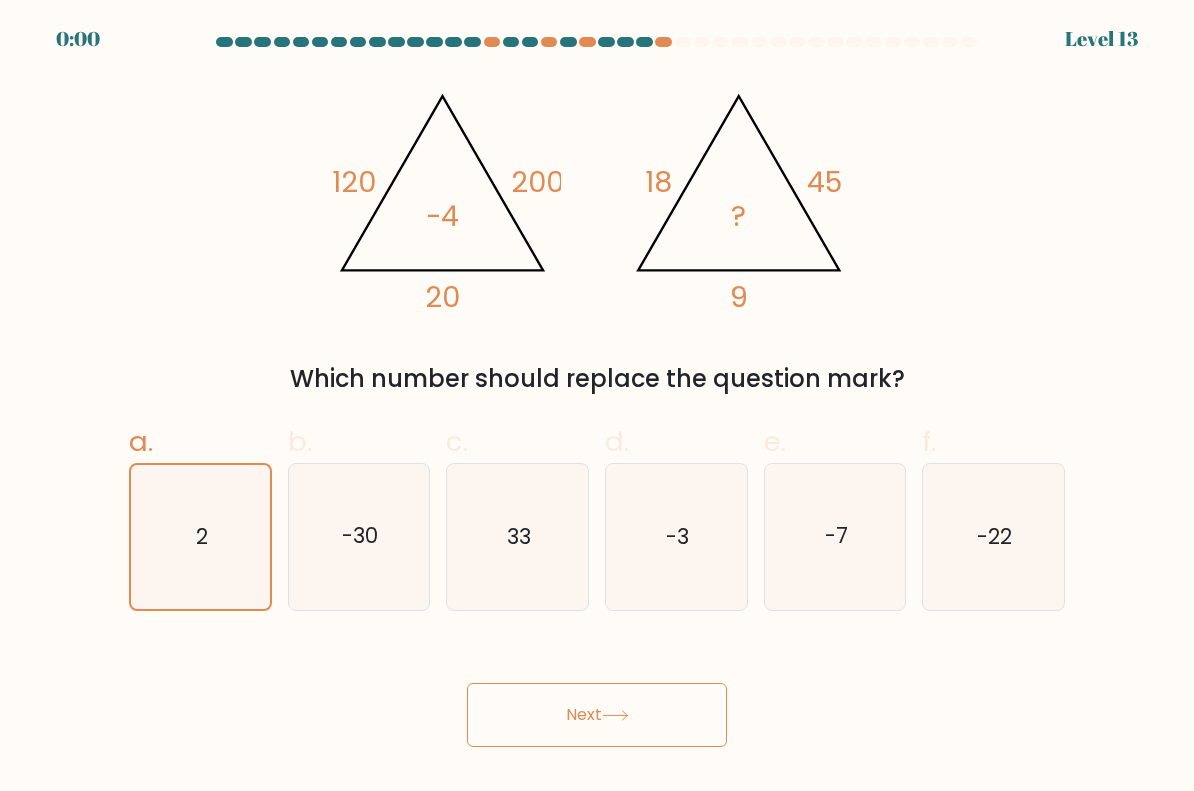 click 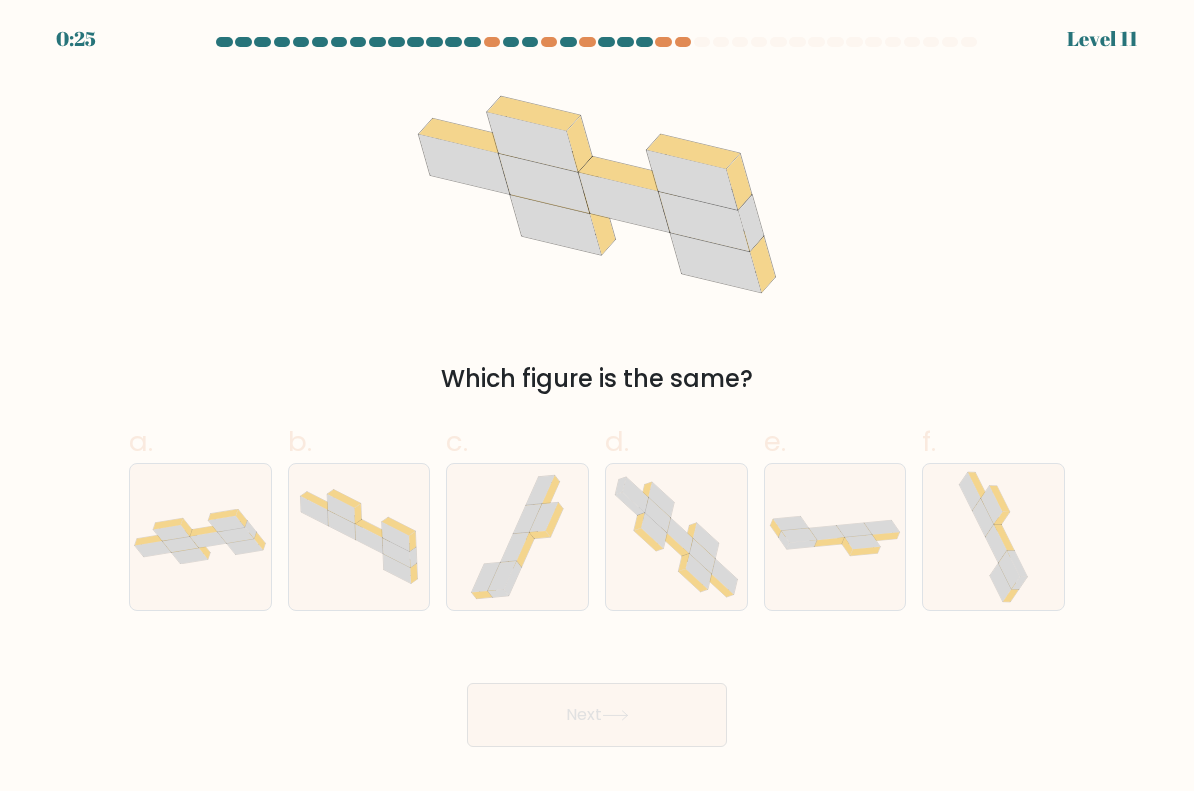 click 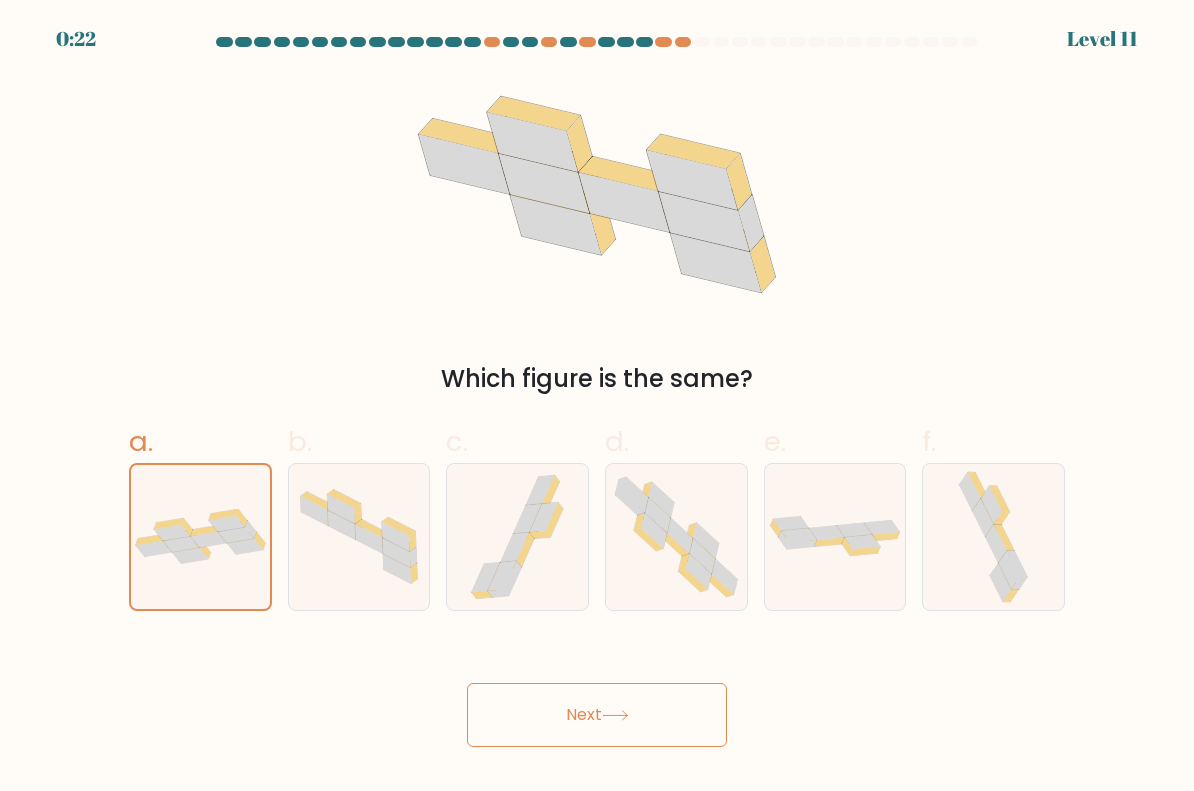 click on "Next" at bounding box center [597, 715] 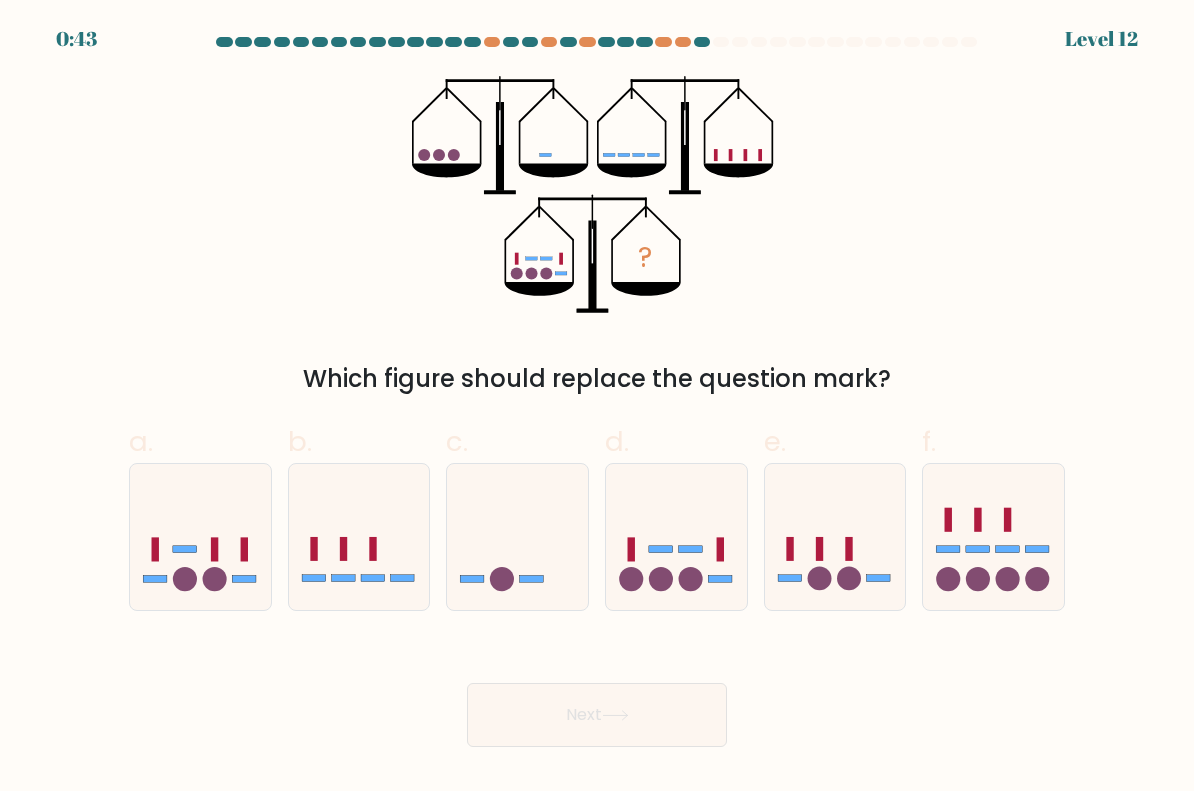 click 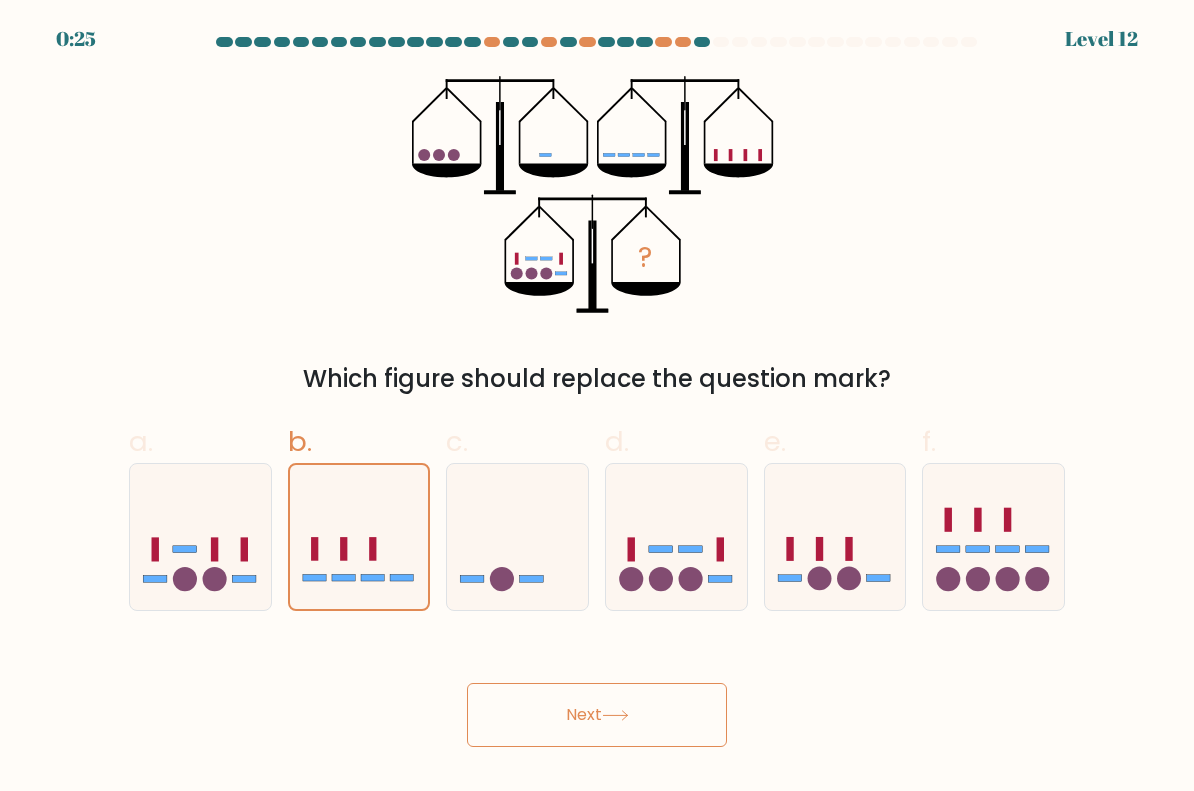 click on "Next" at bounding box center (597, 715) 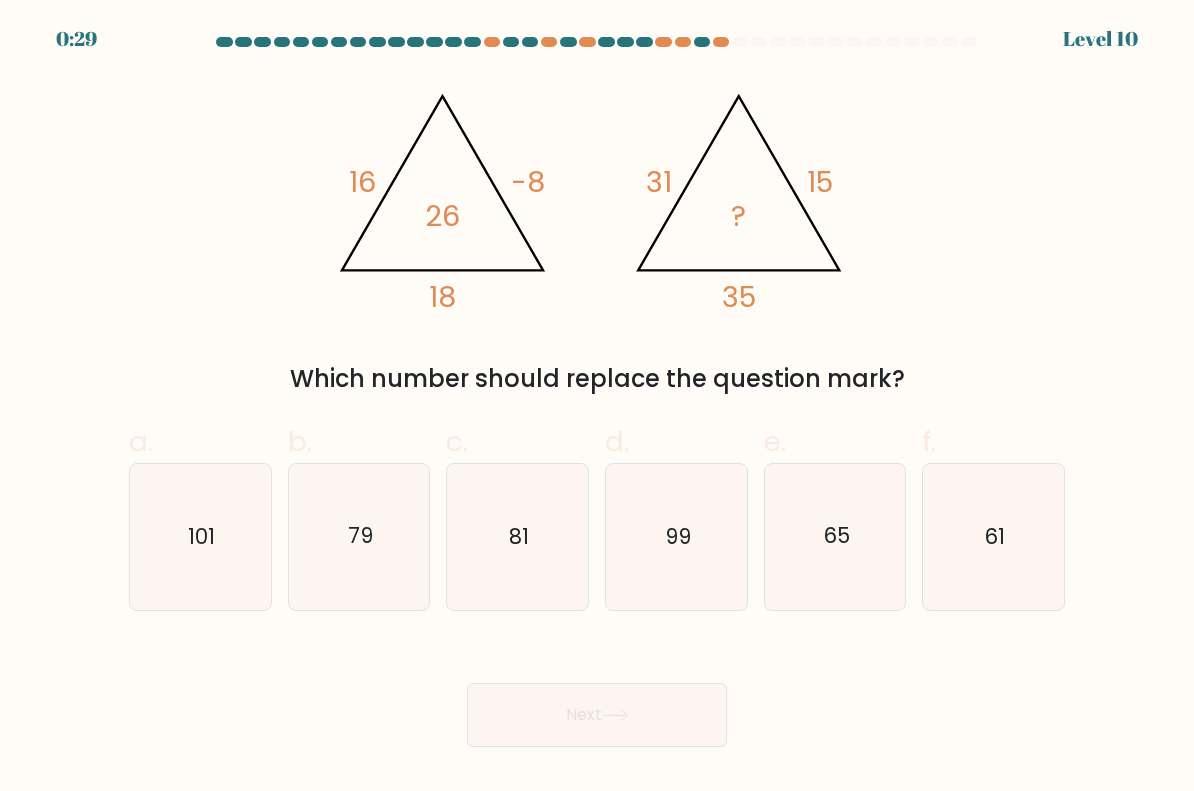 click on "81" 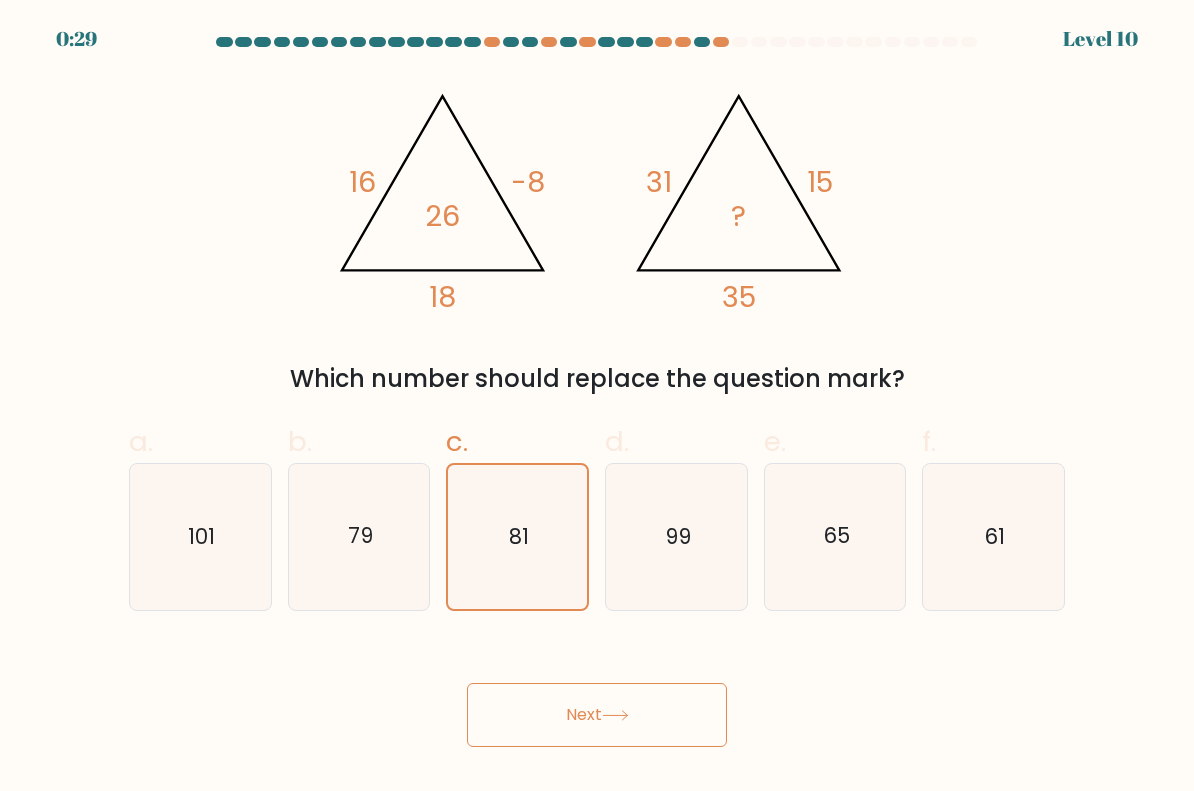 click 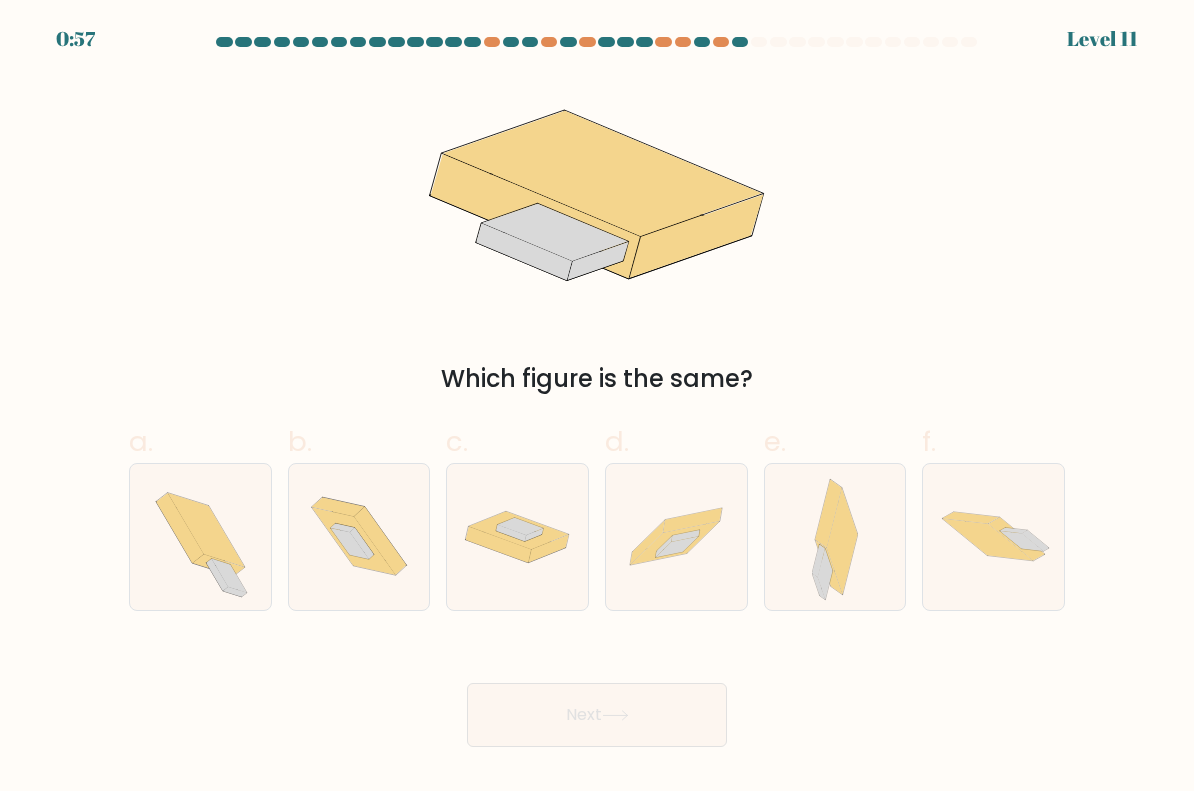 click 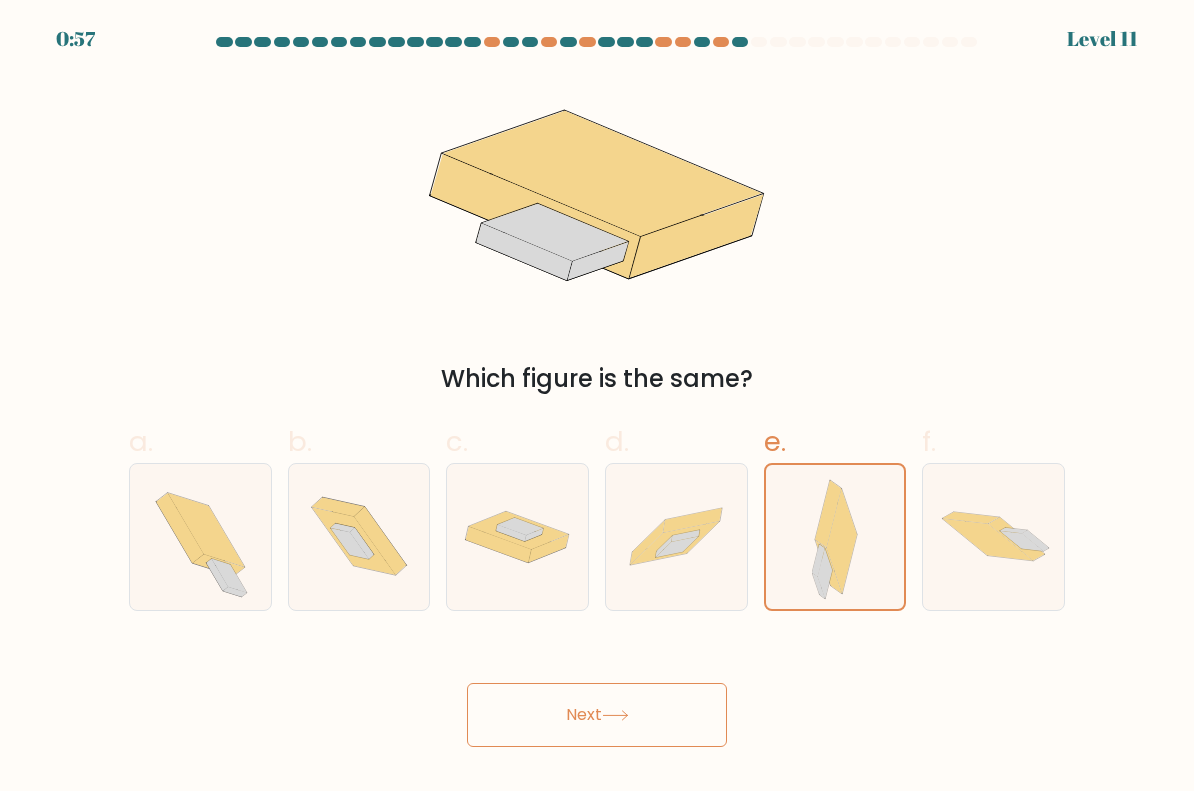 click on "Next" at bounding box center (597, 715) 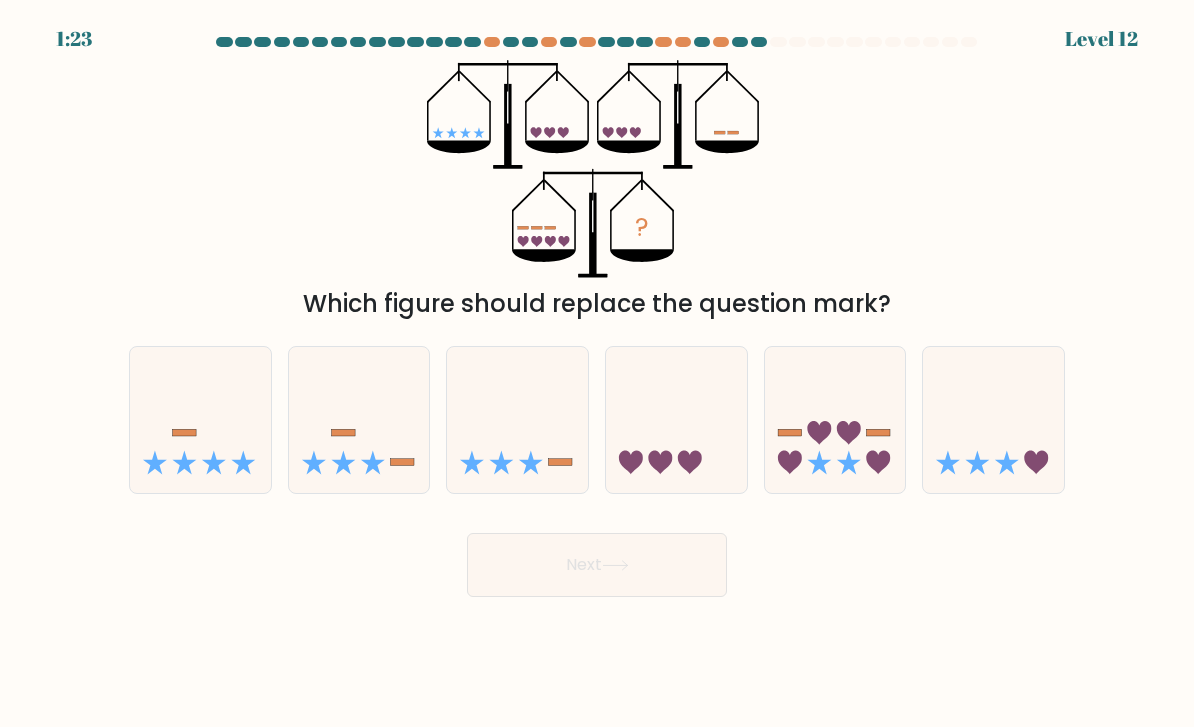 scroll, scrollTop: 64, scrollLeft: 0, axis: vertical 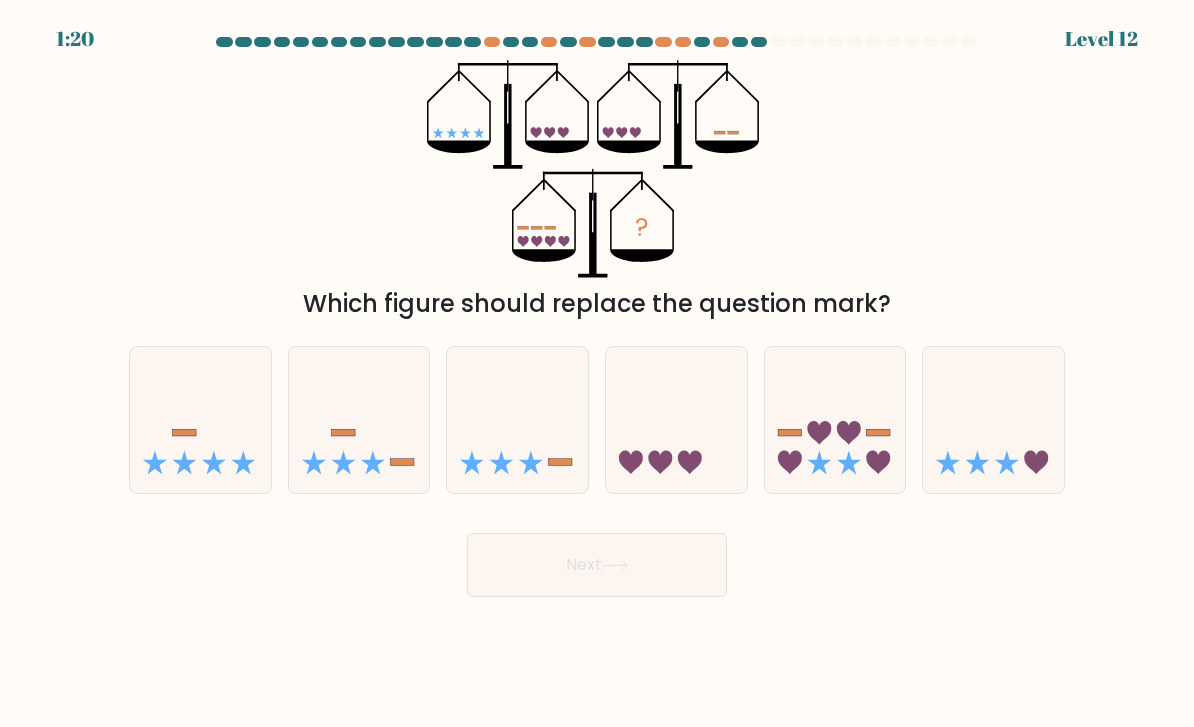 click 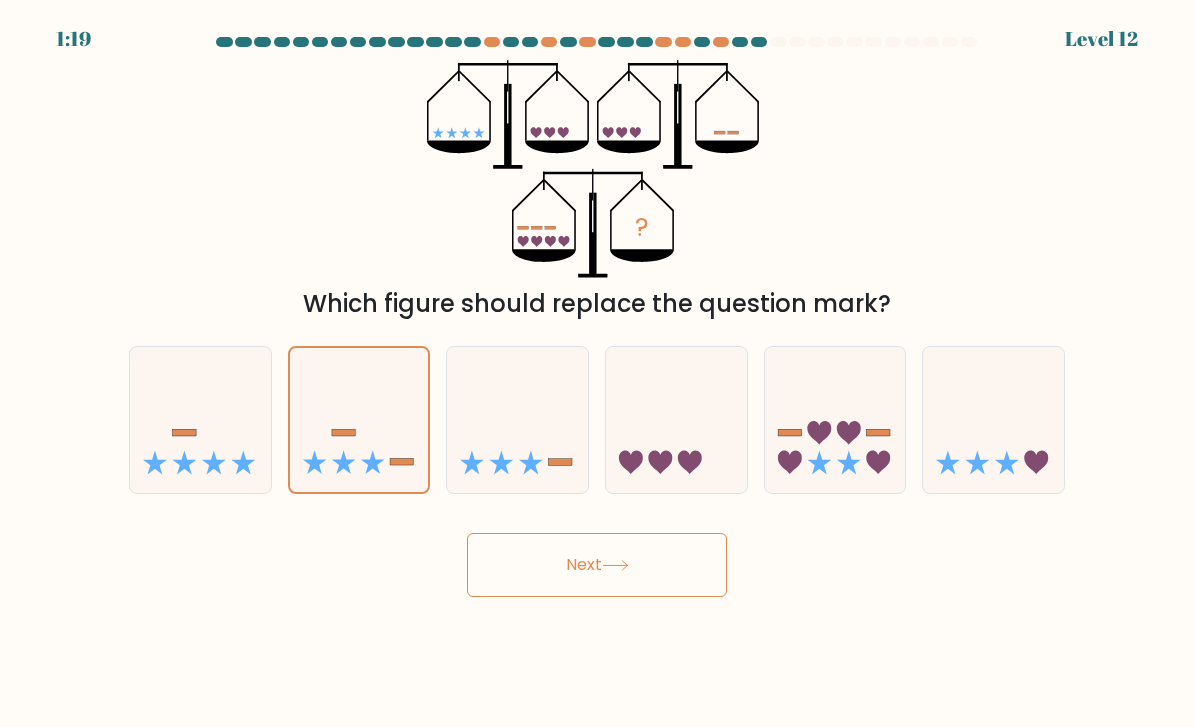 click on "Next" at bounding box center (597, 565) 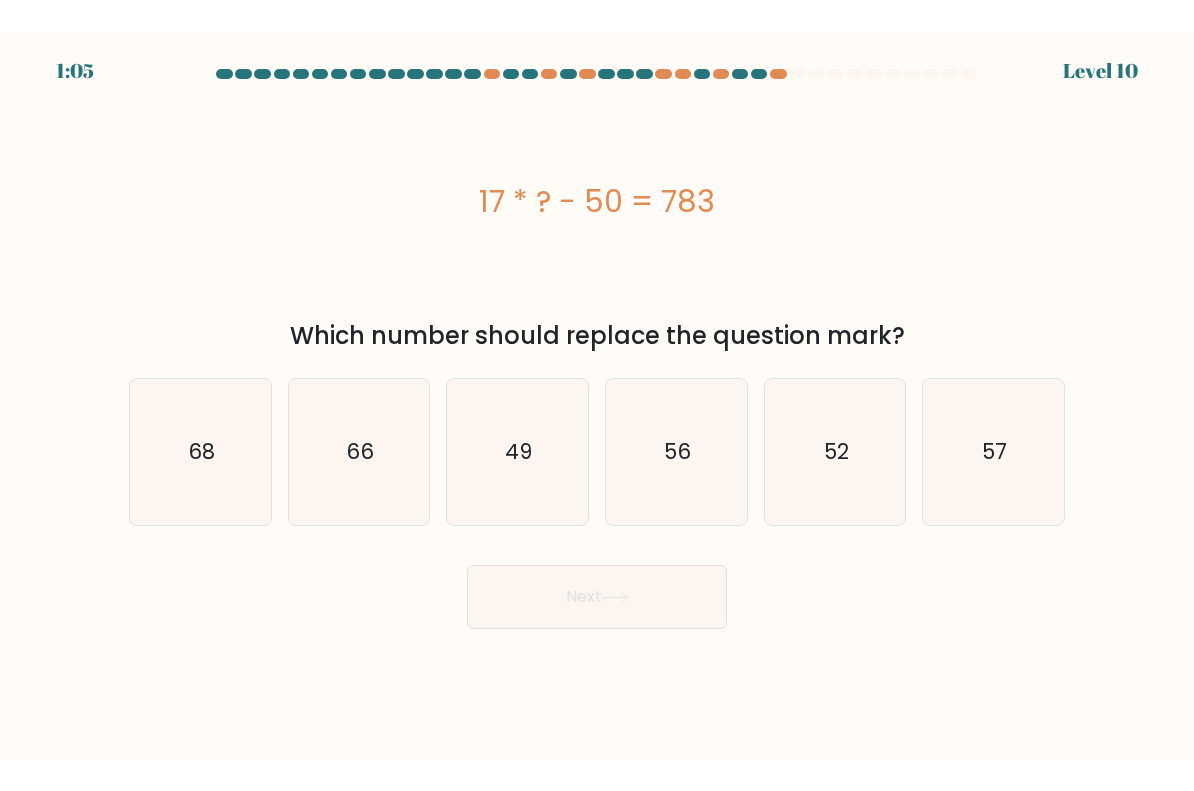 scroll, scrollTop: 0, scrollLeft: 0, axis: both 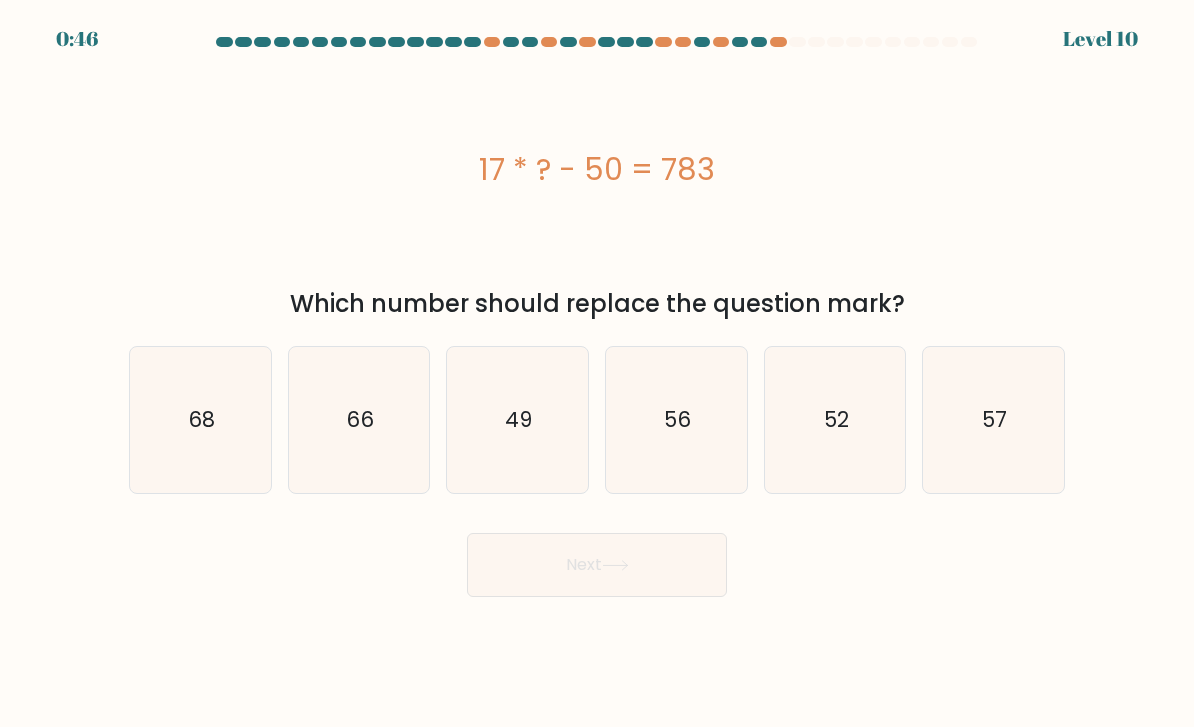 click on "49" 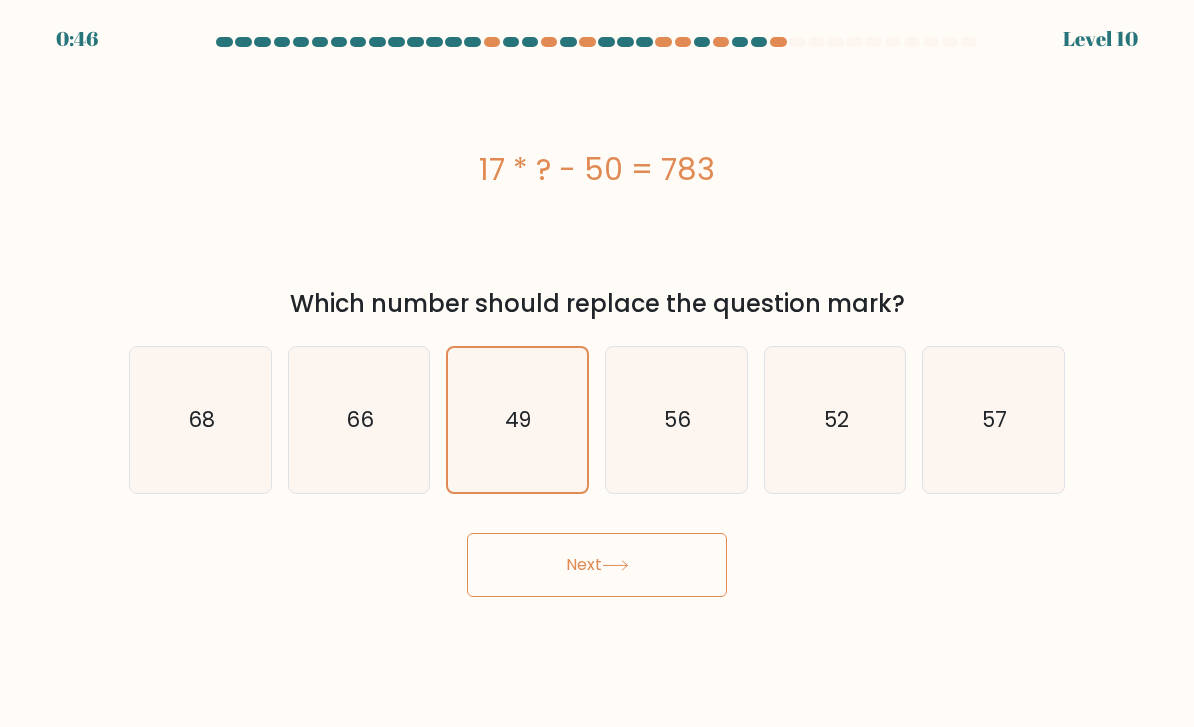 click on "Next" at bounding box center [597, 565] 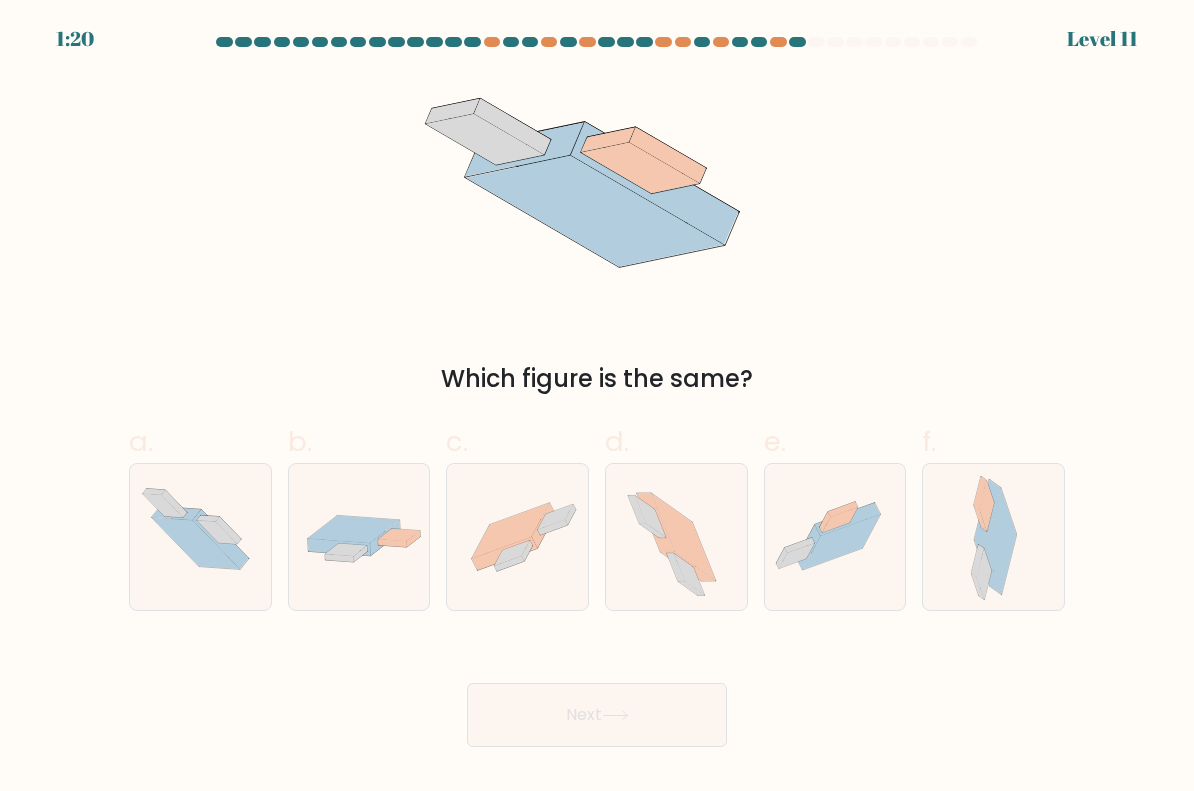 click 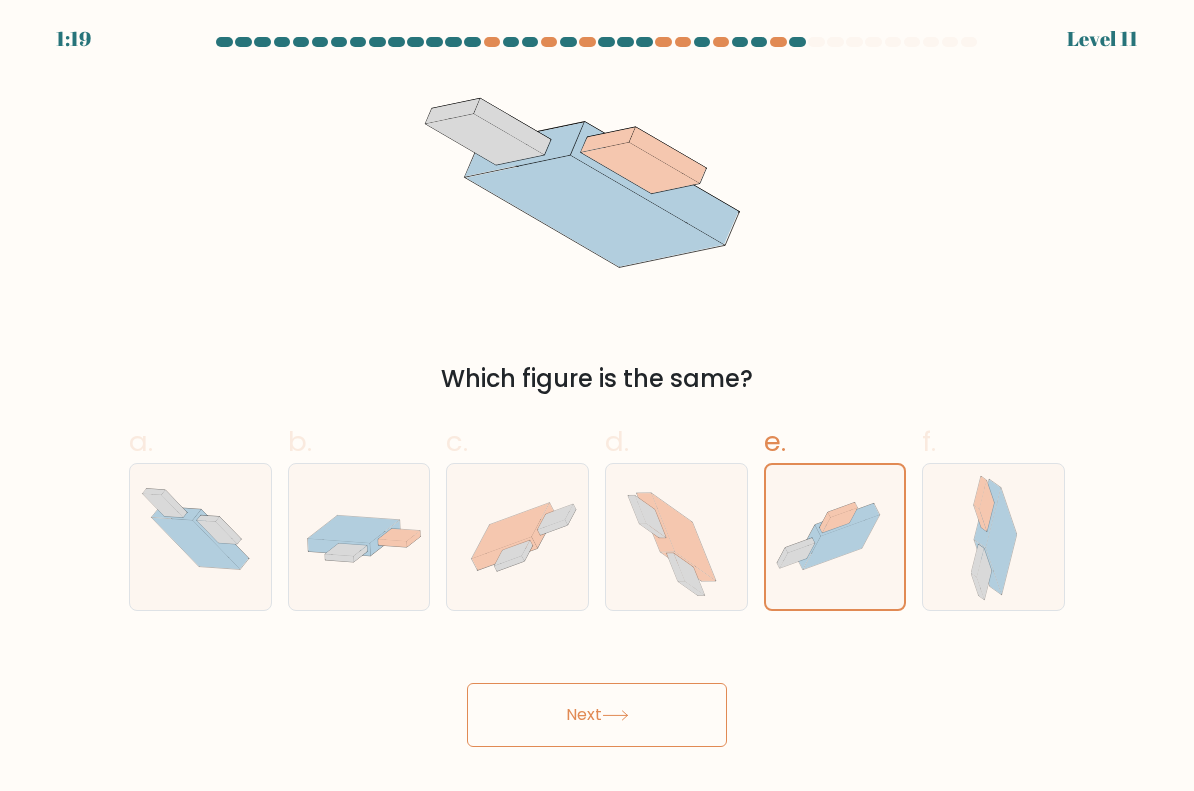 click on "Next" at bounding box center [597, 715] 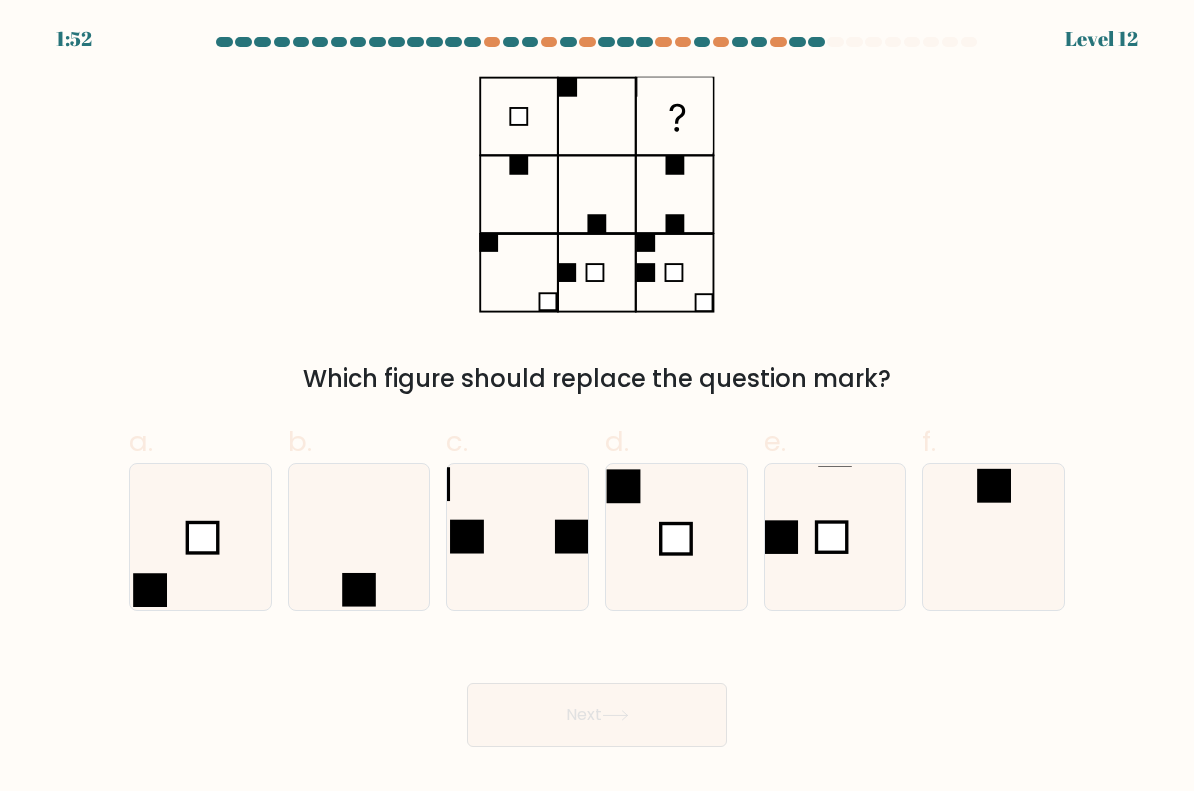click 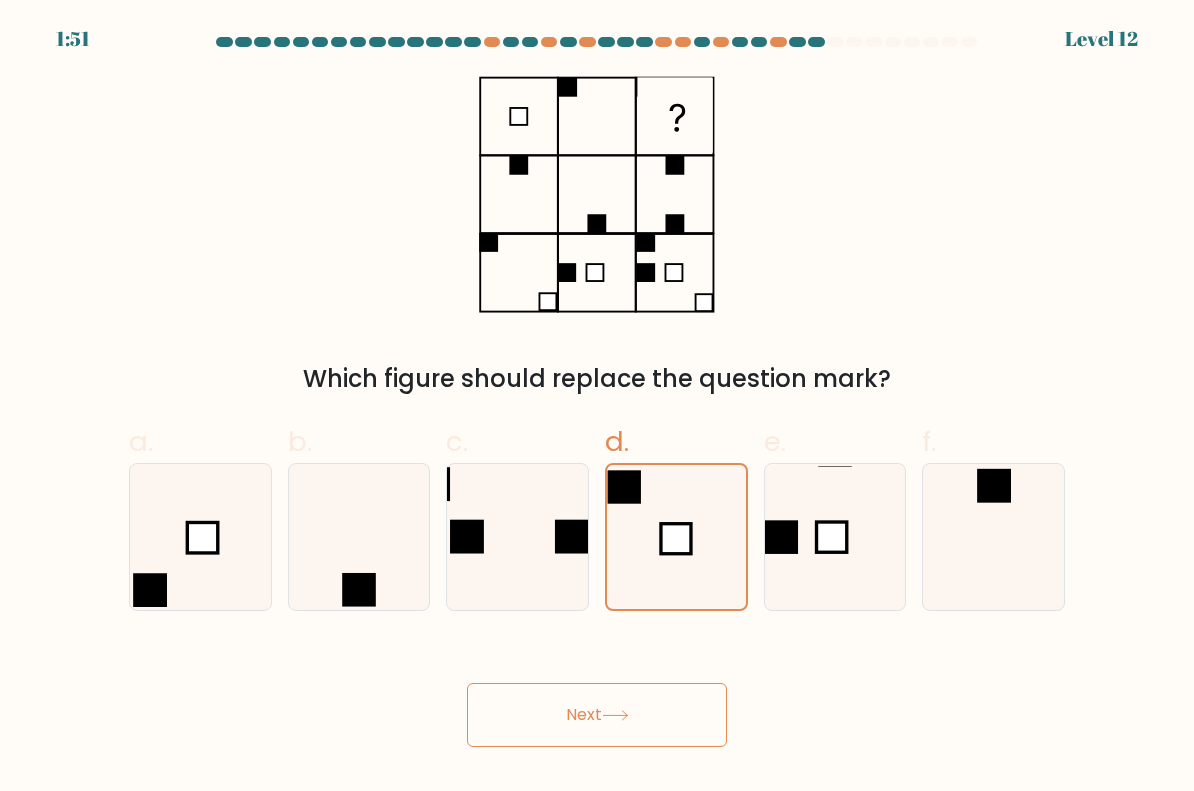 click on "Next" at bounding box center [597, 715] 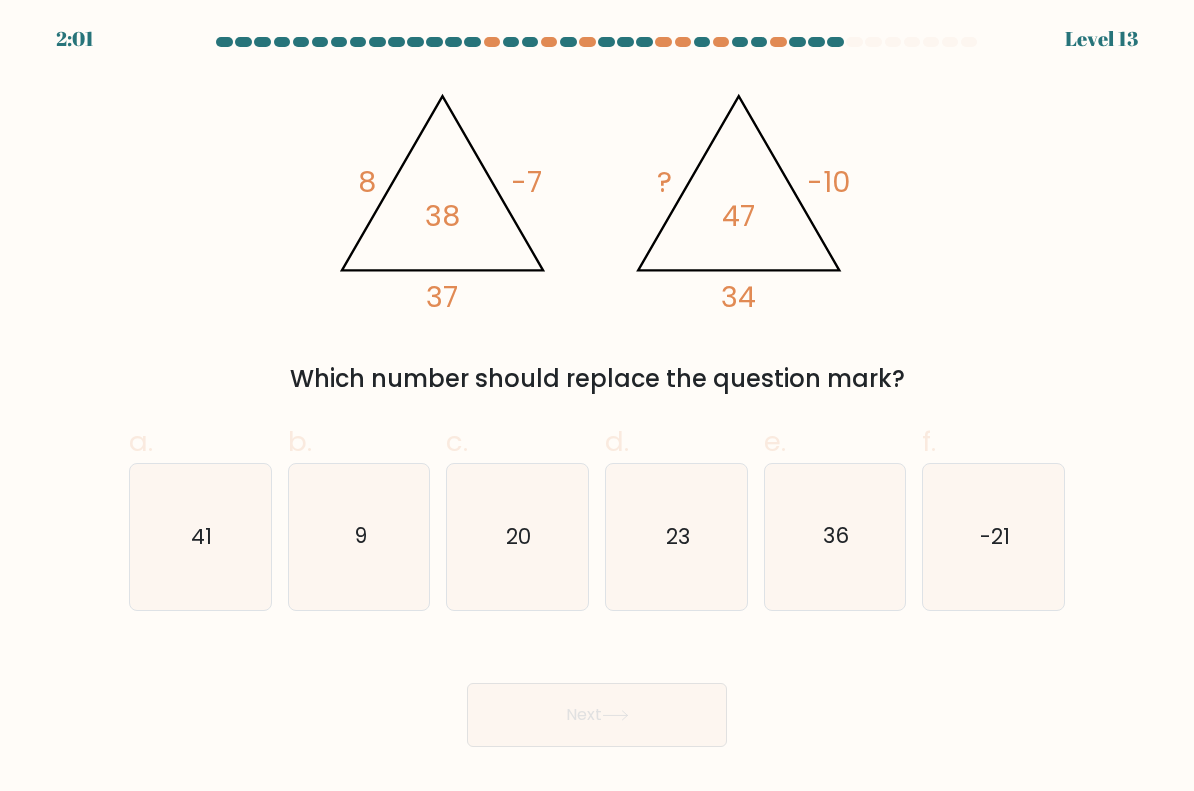 click on "23" 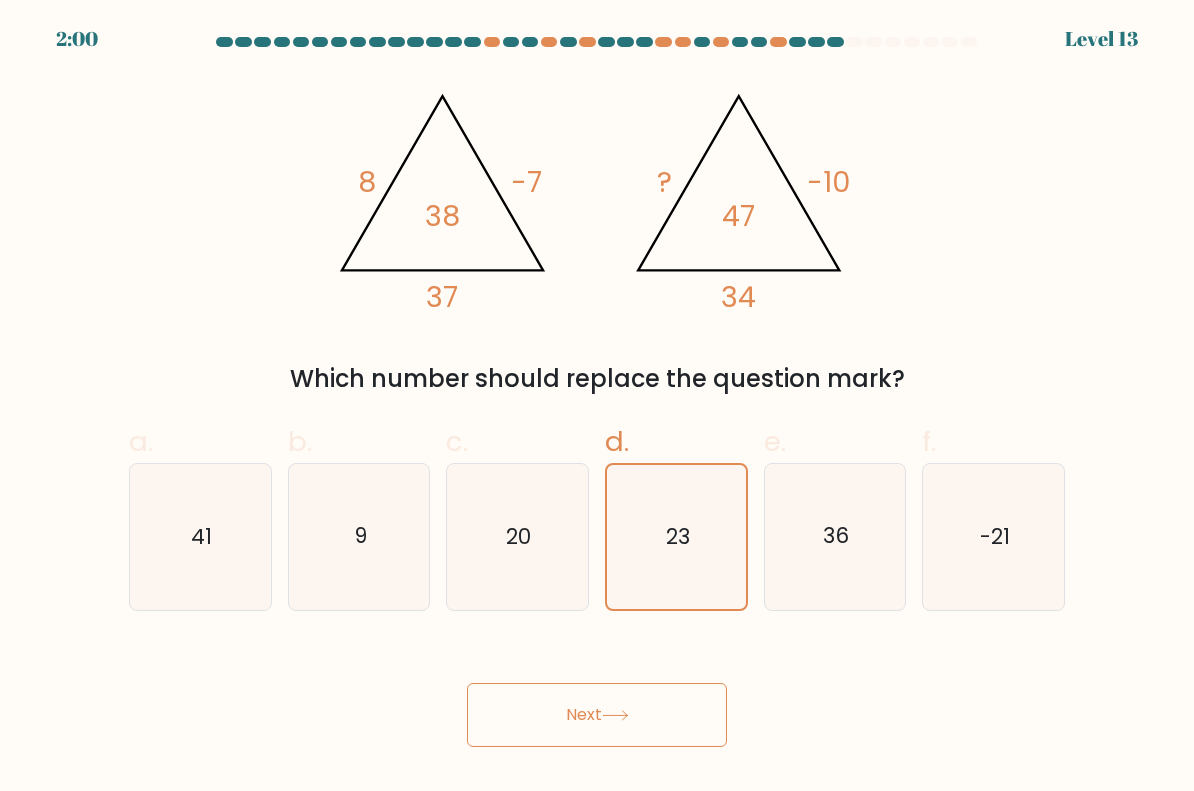 click on "Next" at bounding box center (597, 715) 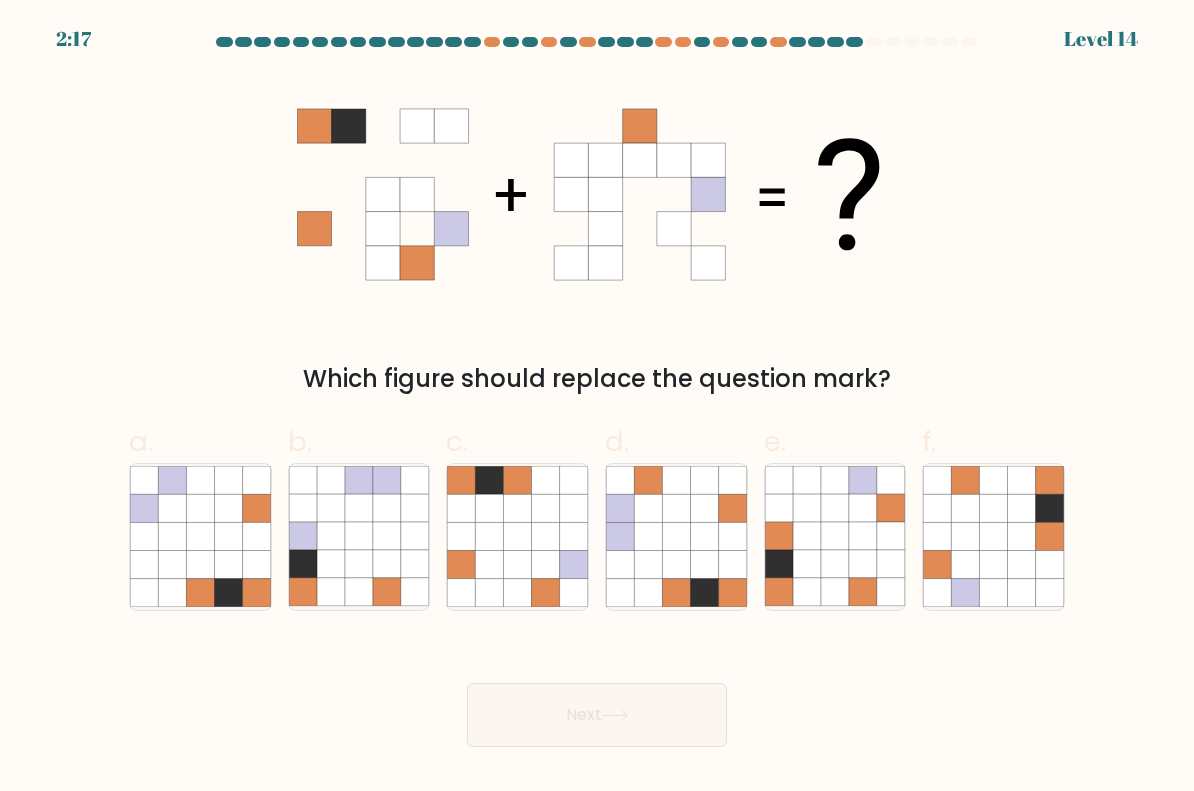 click 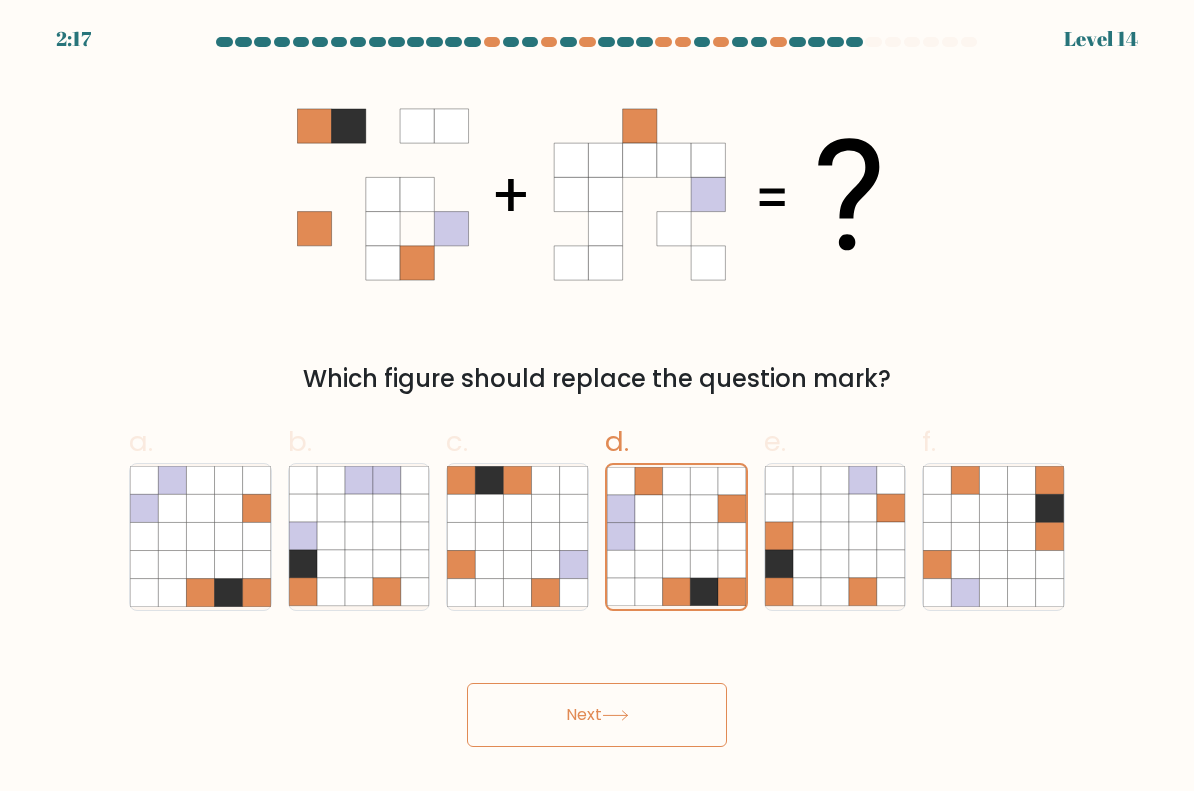 click 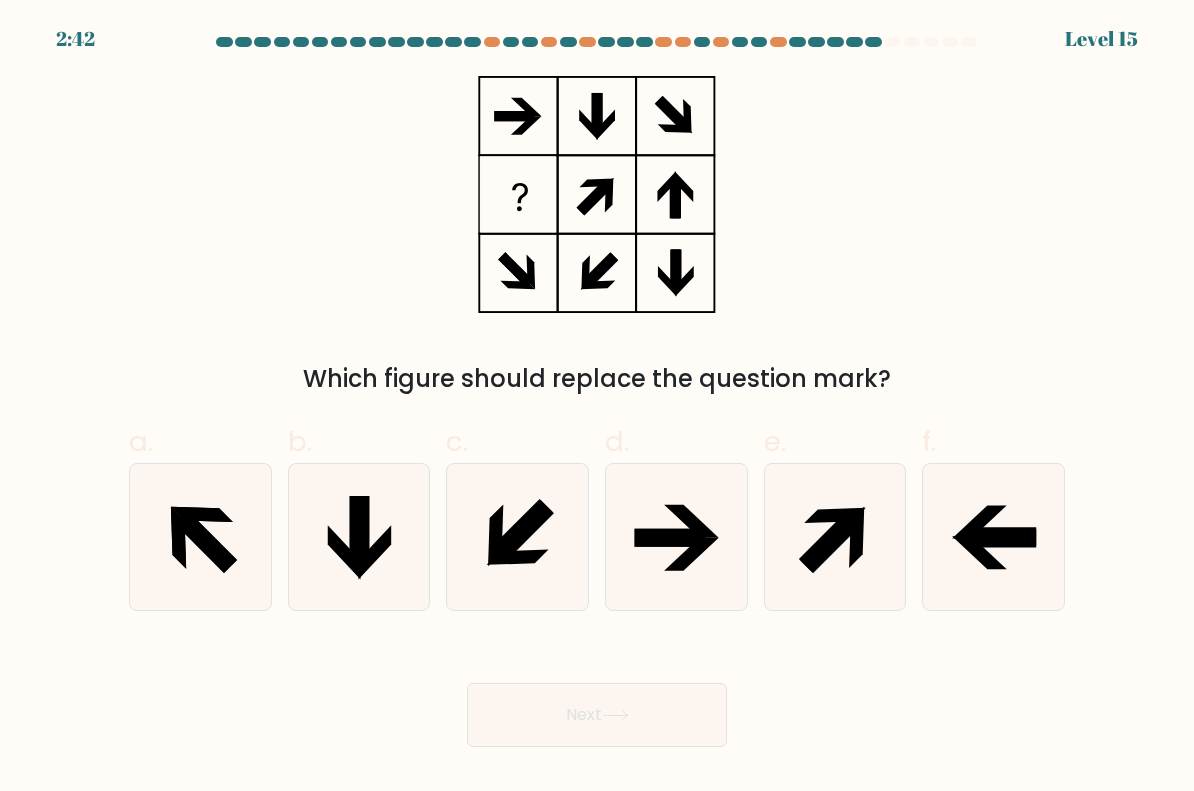 click 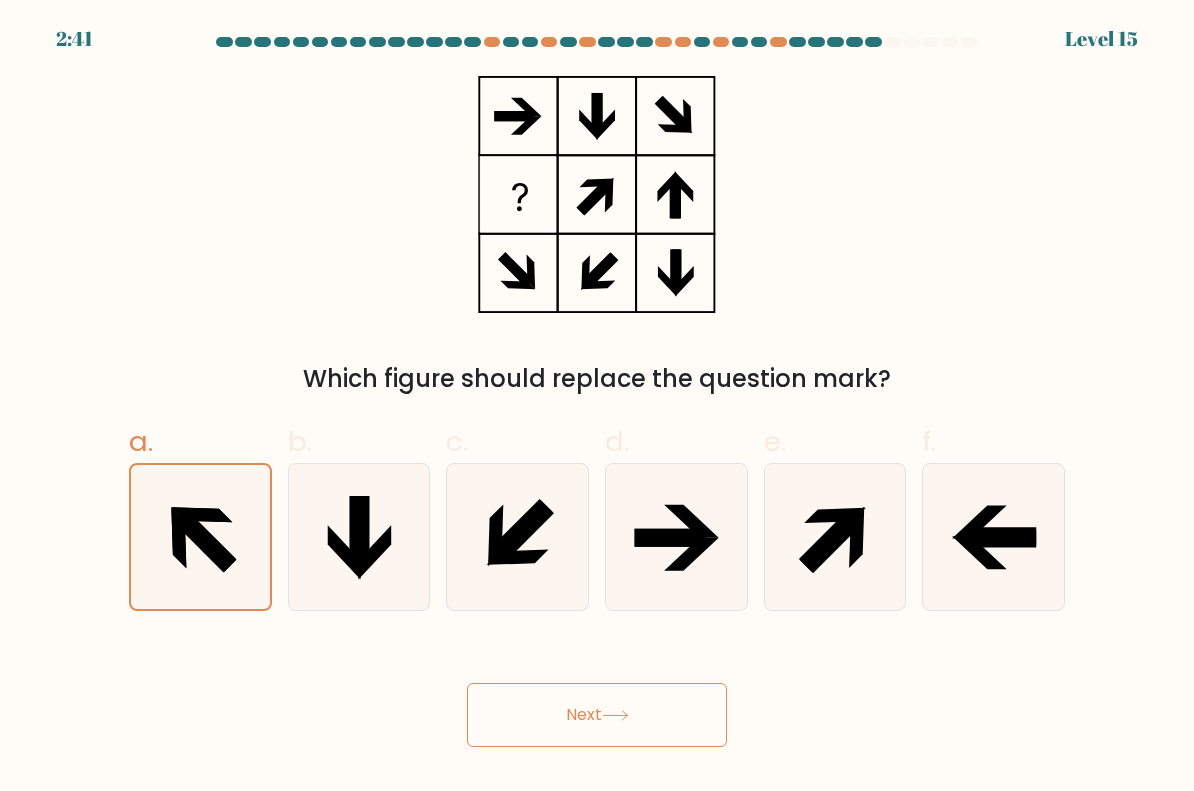 click on "Next" at bounding box center [597, 715] 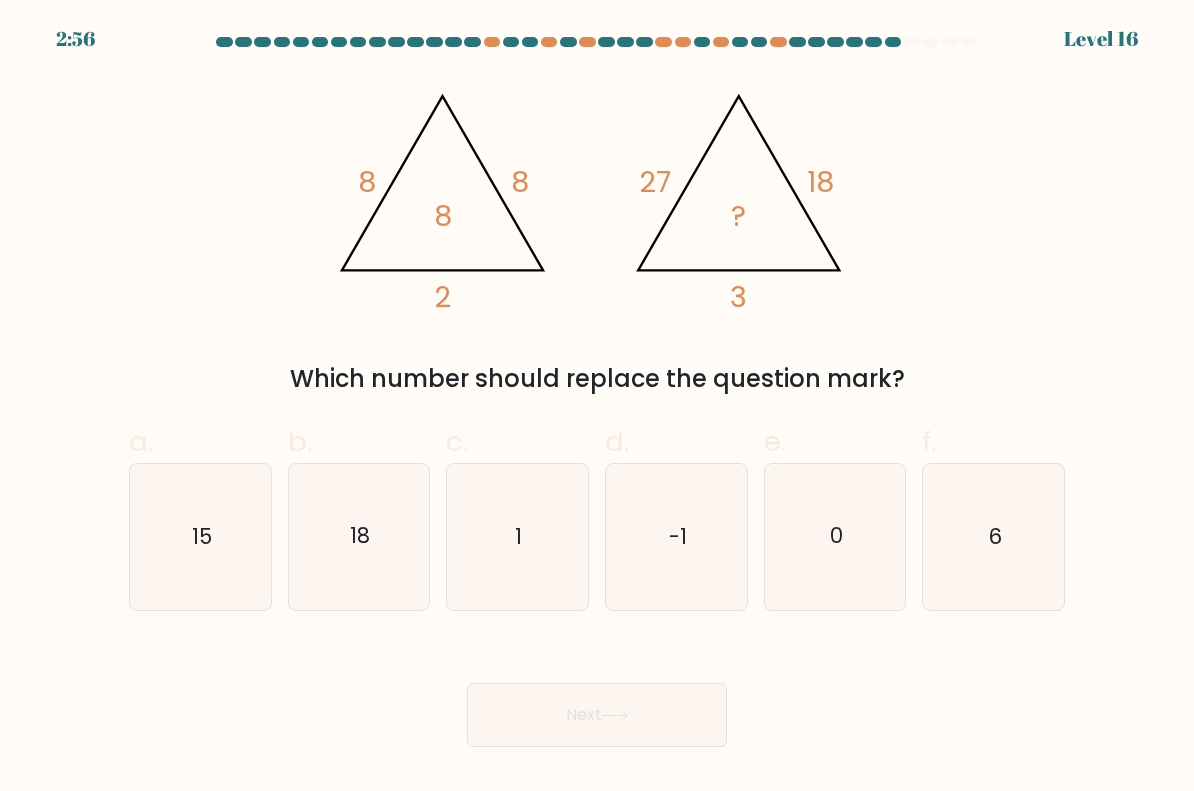click on "15" 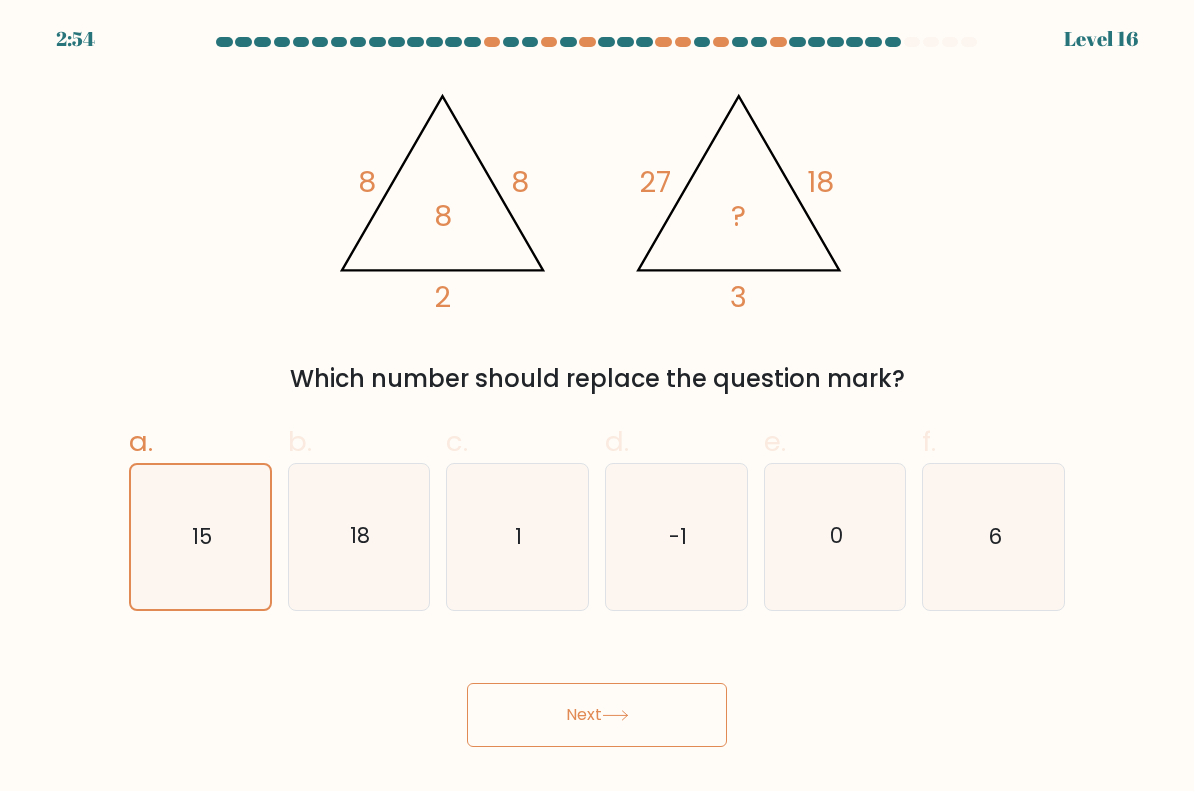 click on "Next" at bounding box center (597, 715) 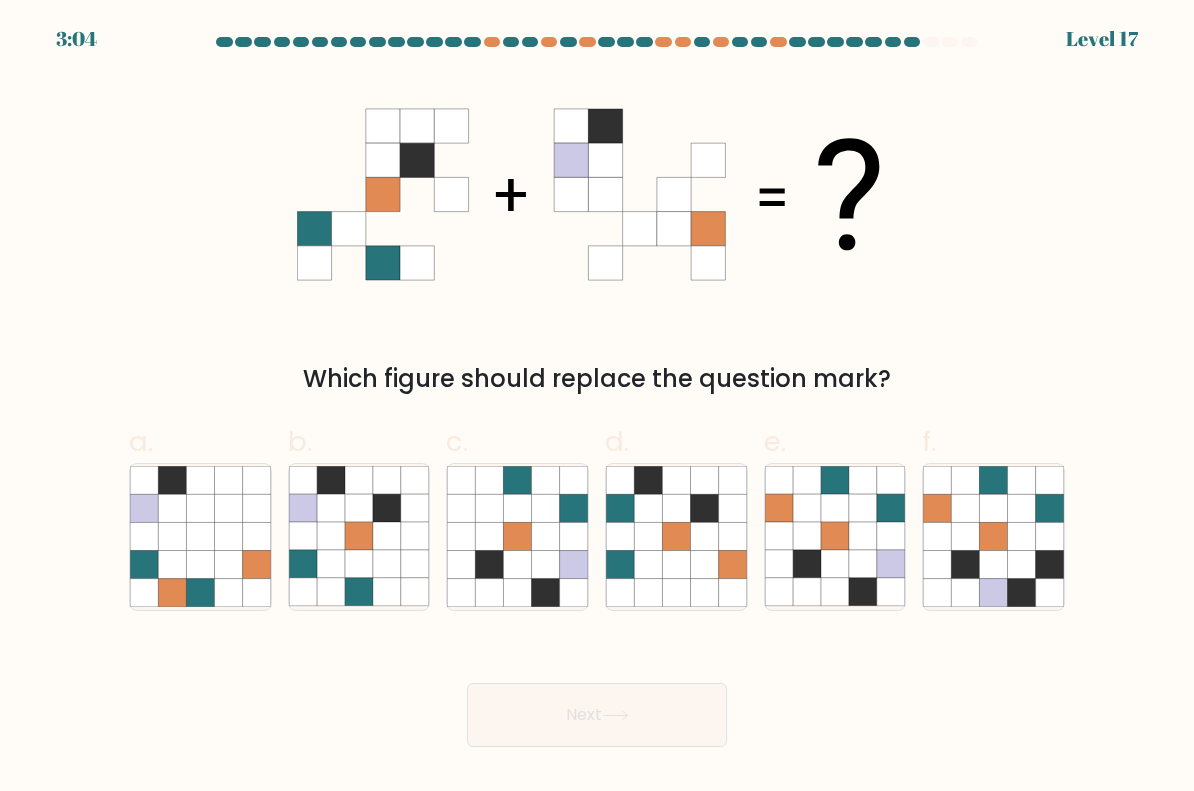 click 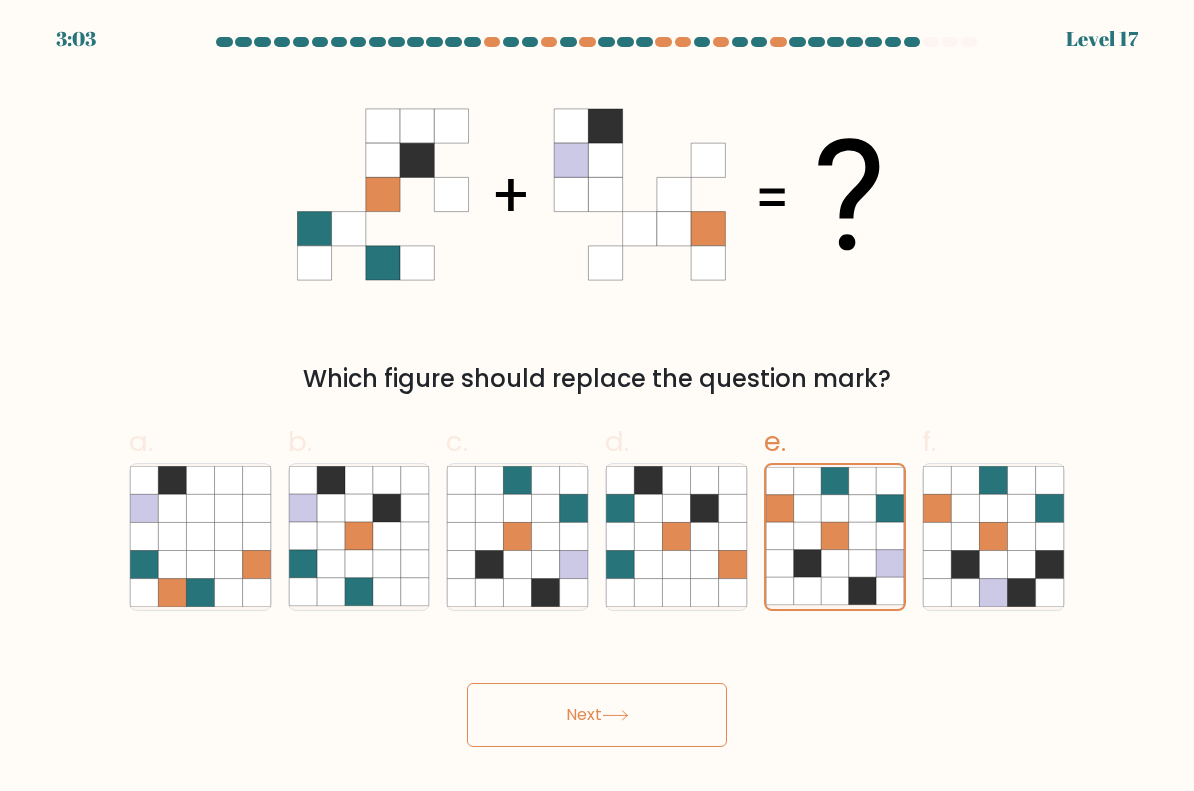 click on "Next" at bounding box center (597, 715) 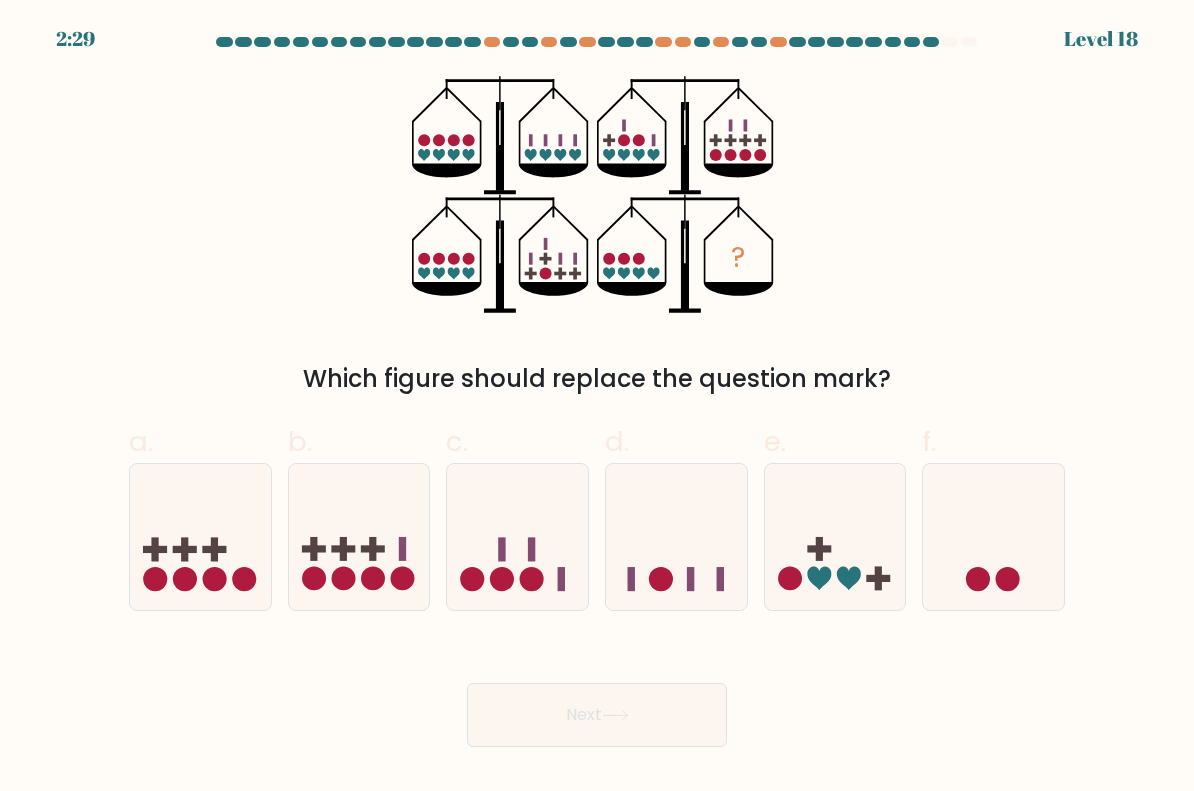click 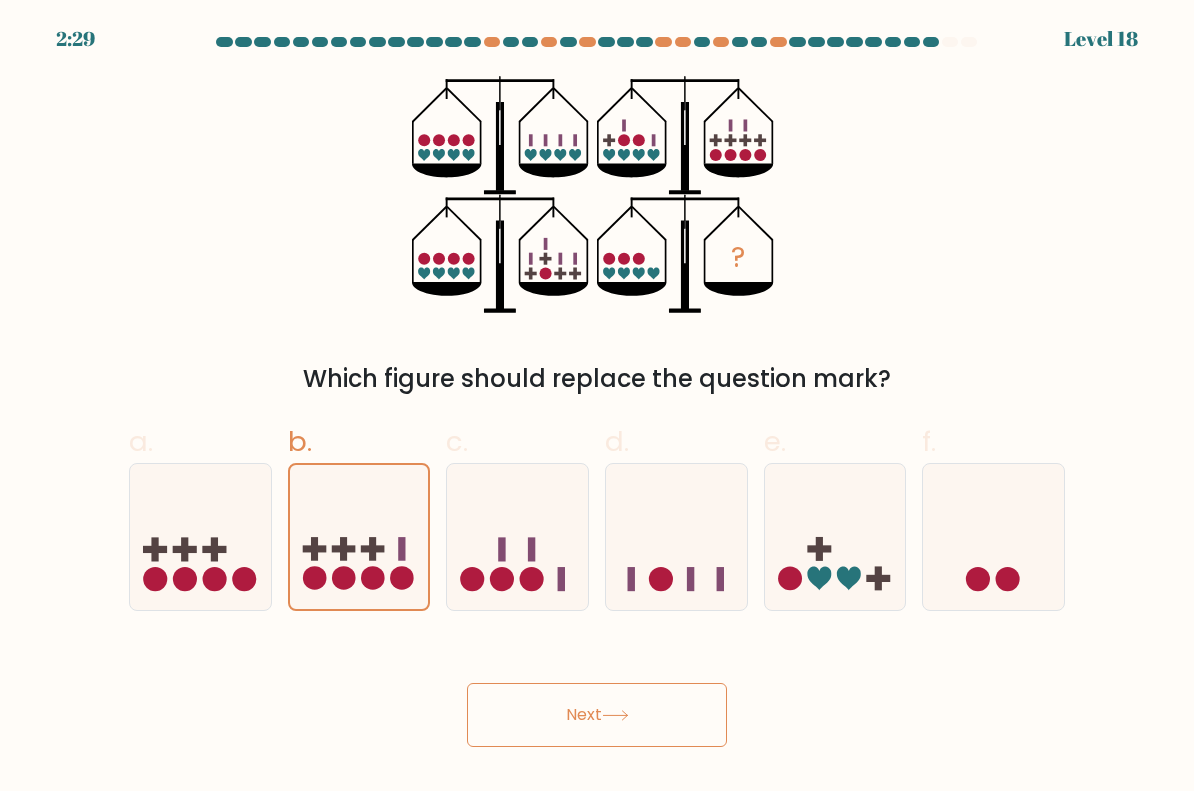 click on "Next" at bounding box center (597, 715) 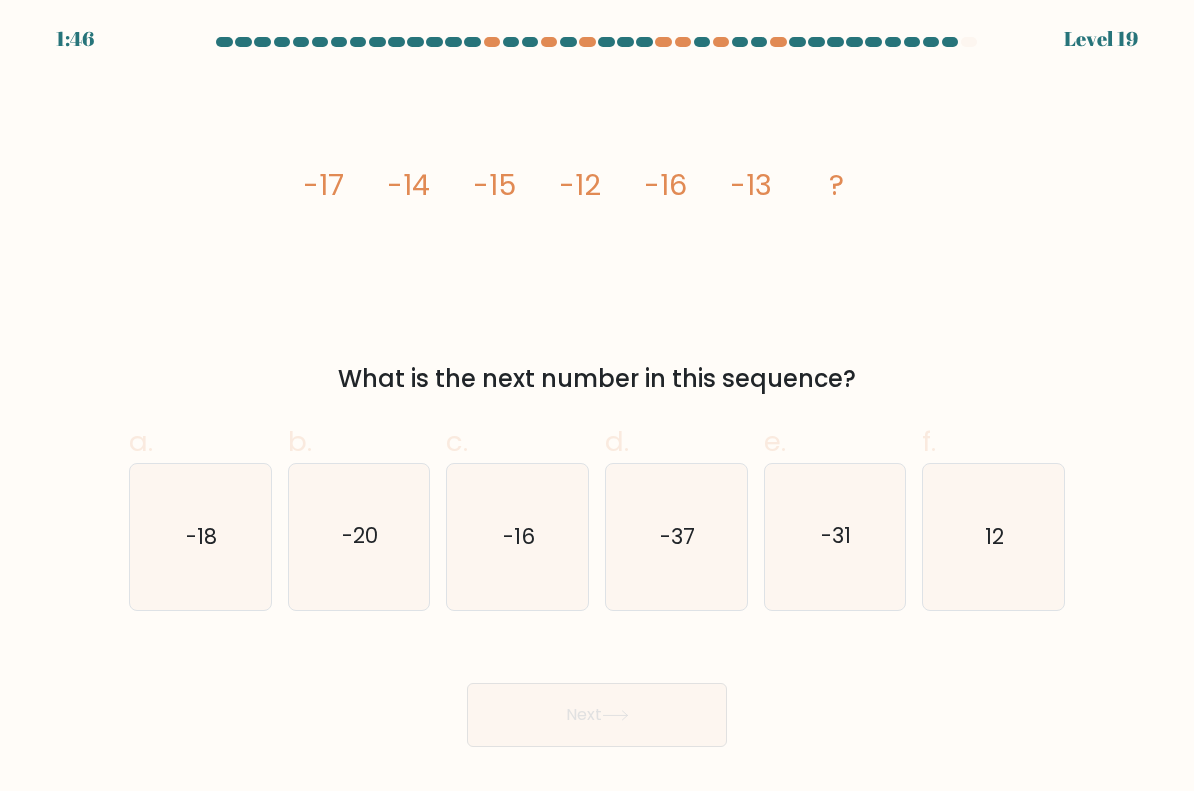 click on "-20" 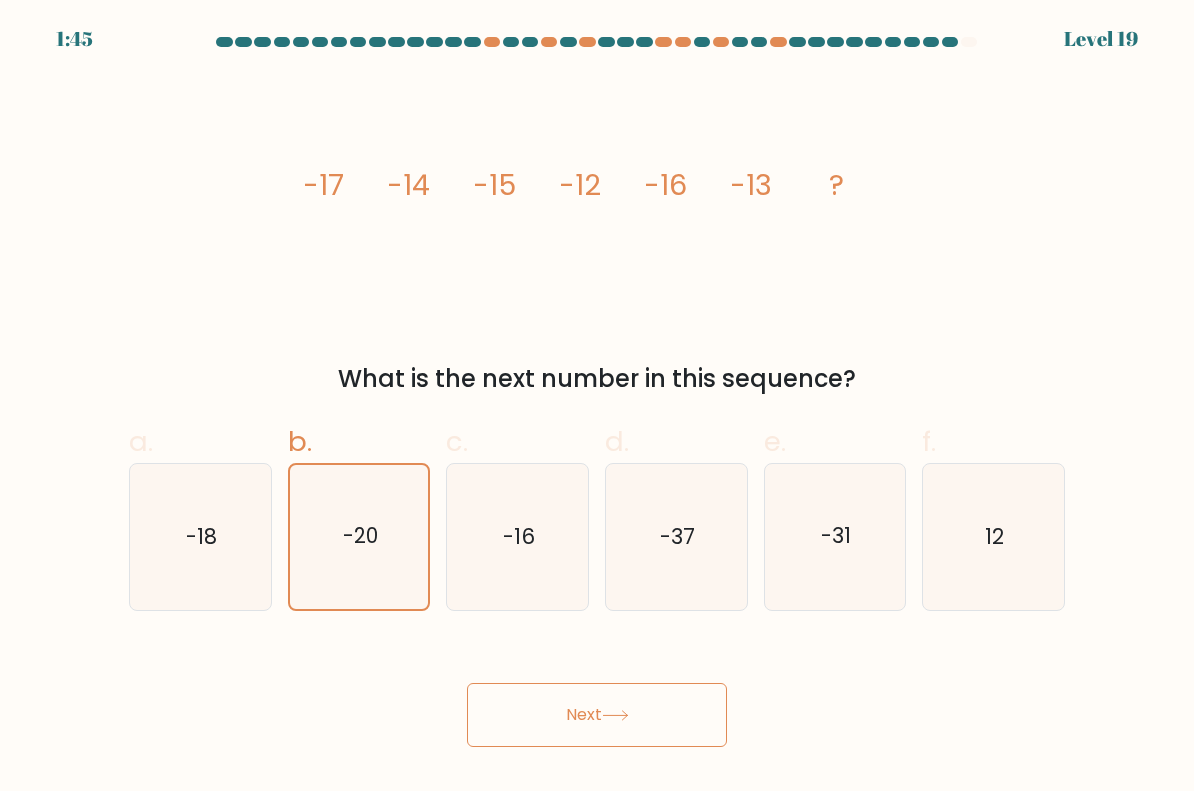 click on "Next" at bounding box center [597, 715] 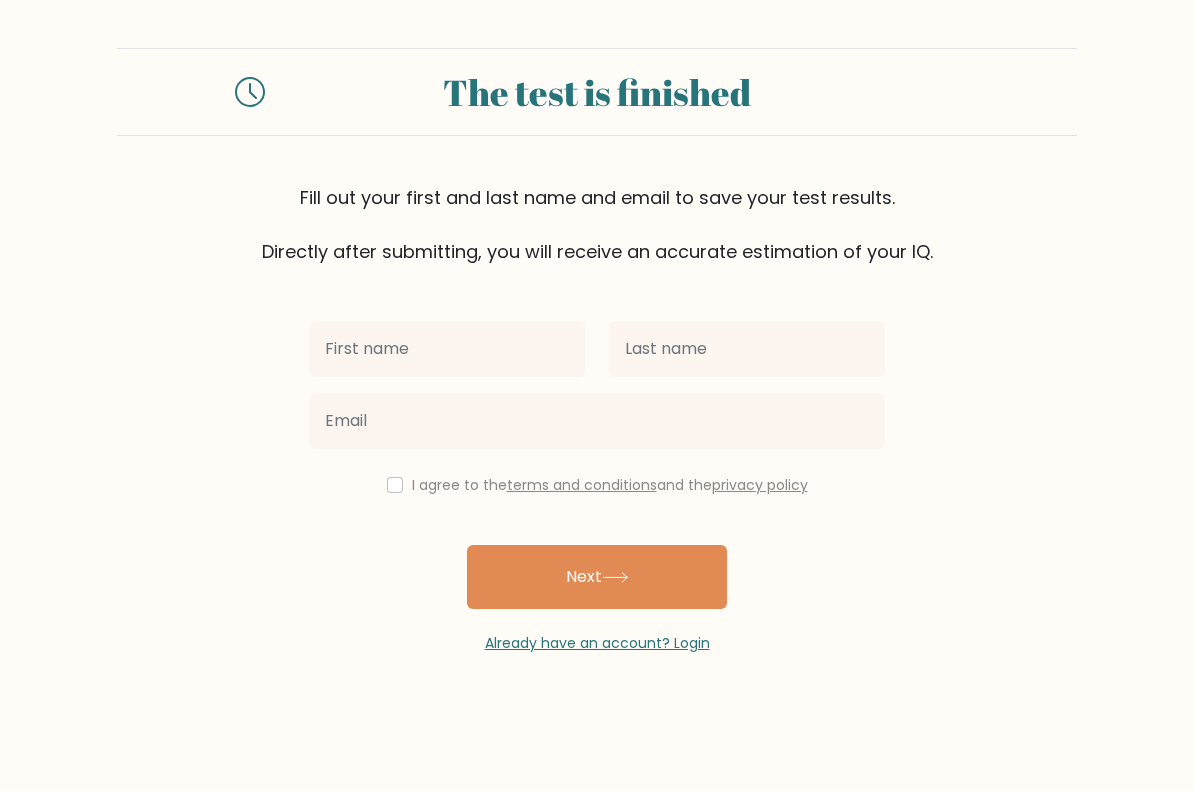 scroll, scrollTop: 0, scrollLeft: 0, axis: both 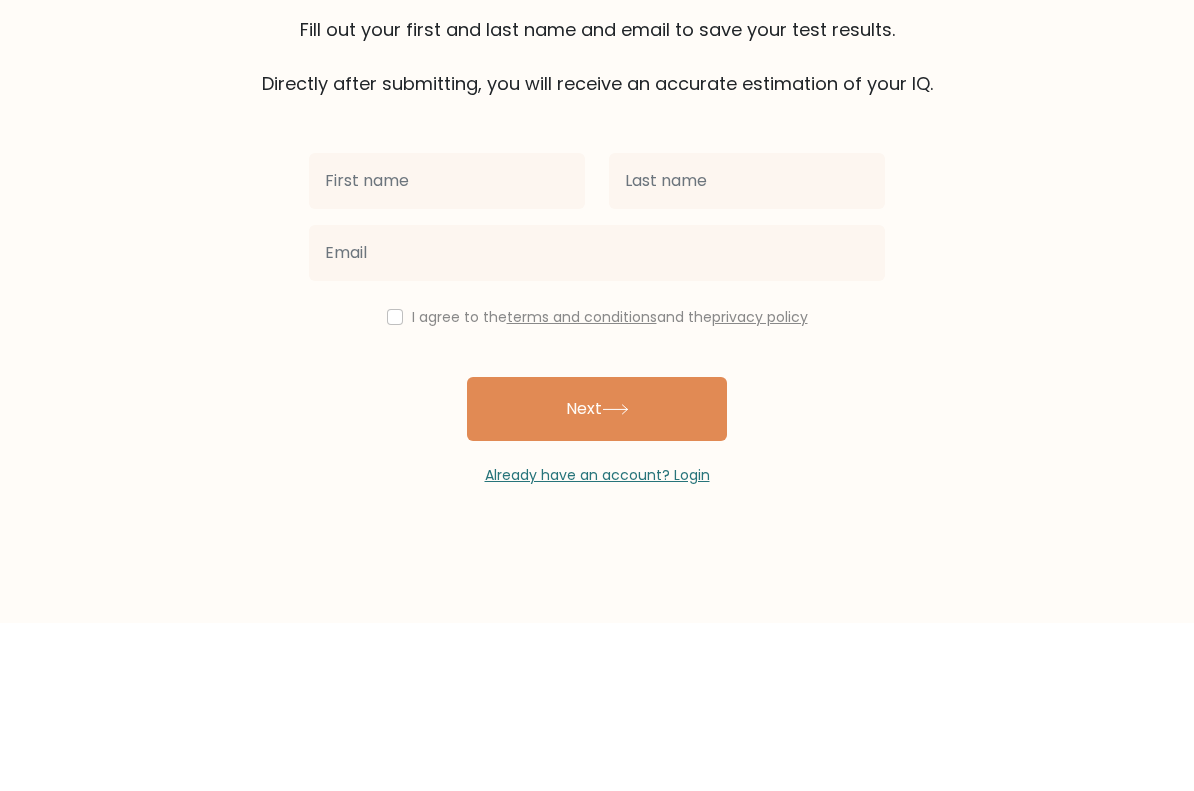 type on "C" 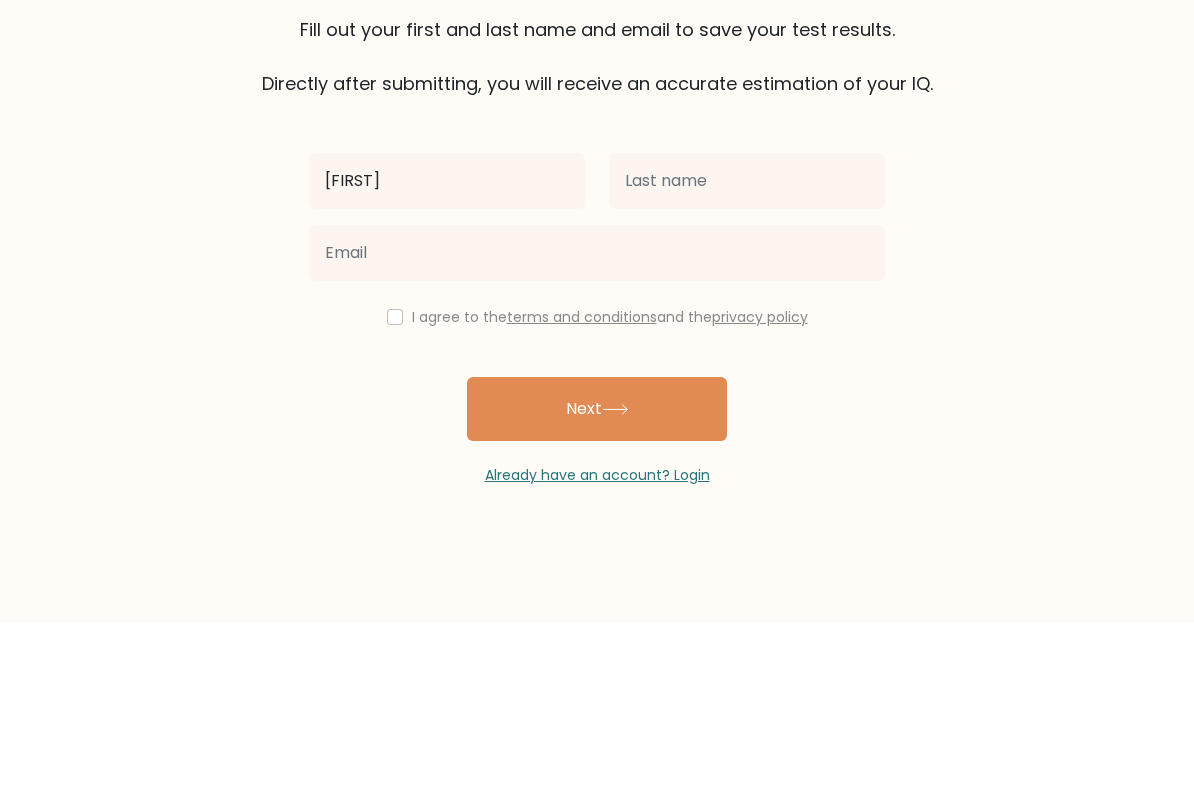 type on "[FIRST]" 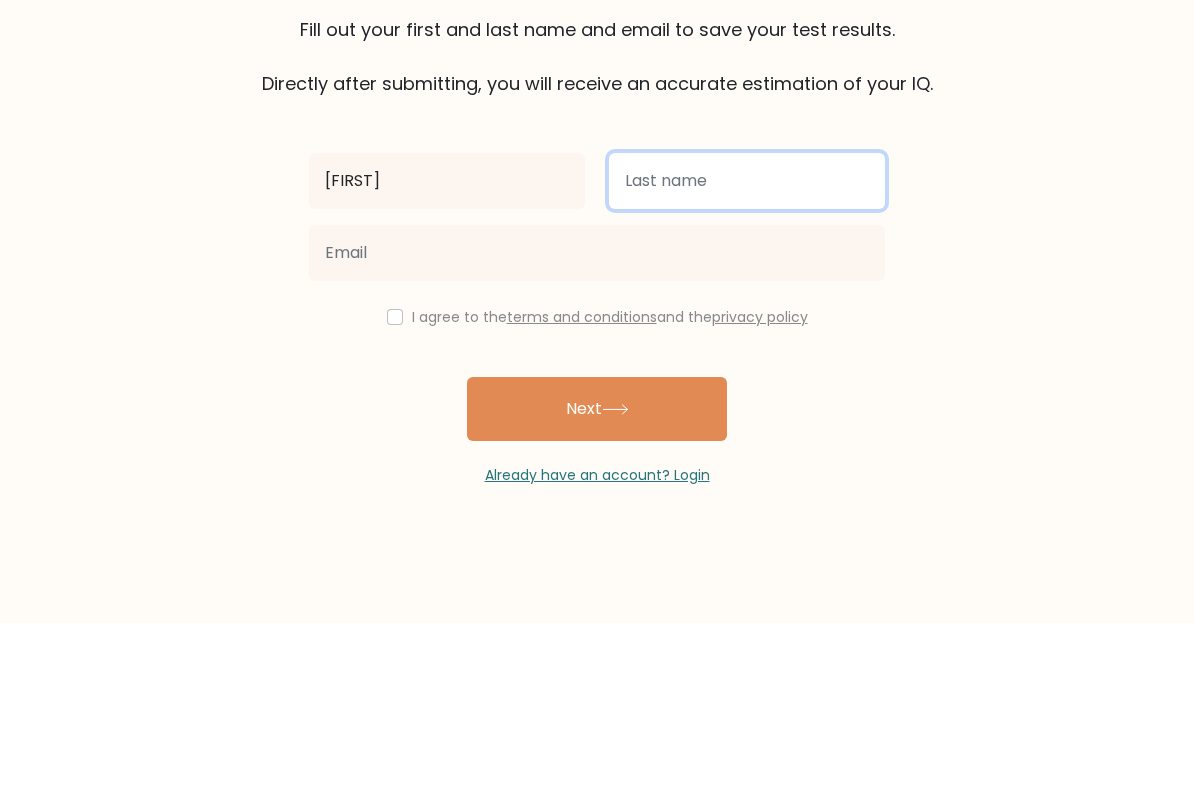 click at bounding box center [747, 349] 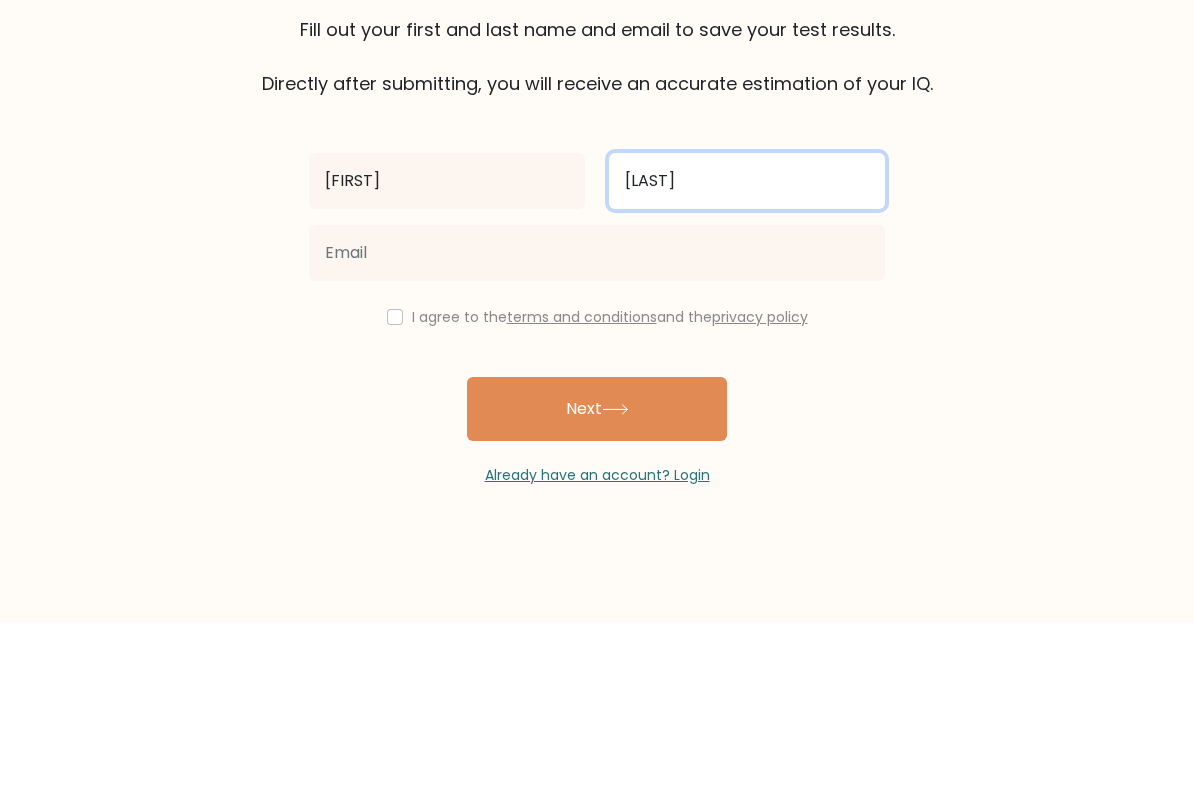 type on "[LAST]" 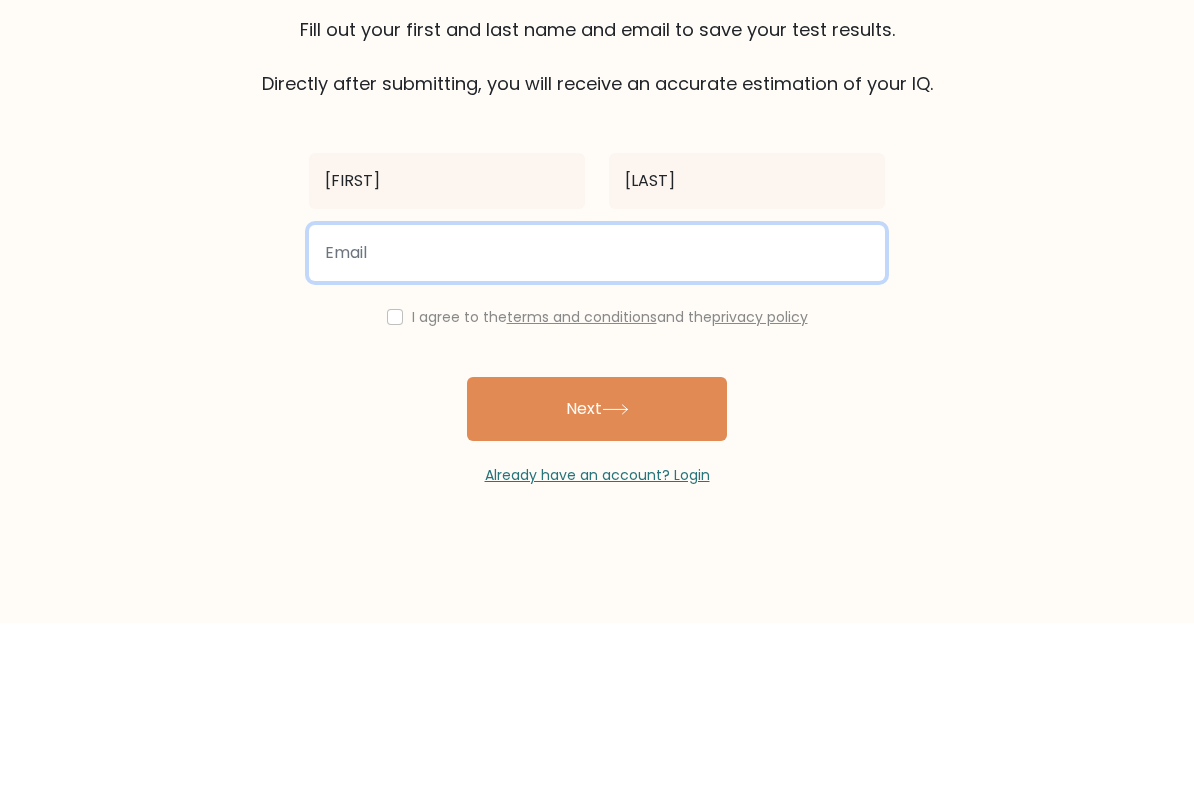 click at bounding box center [597, 421] 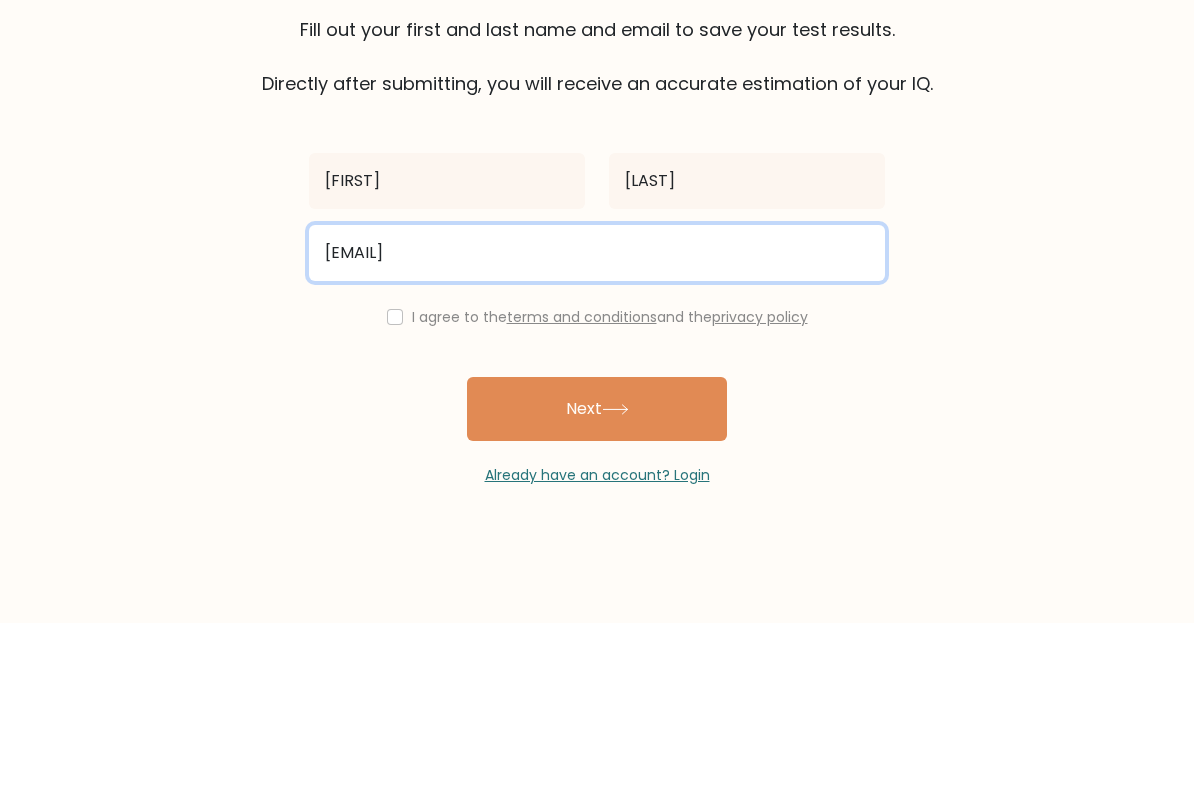 type on "[EMAIL]" 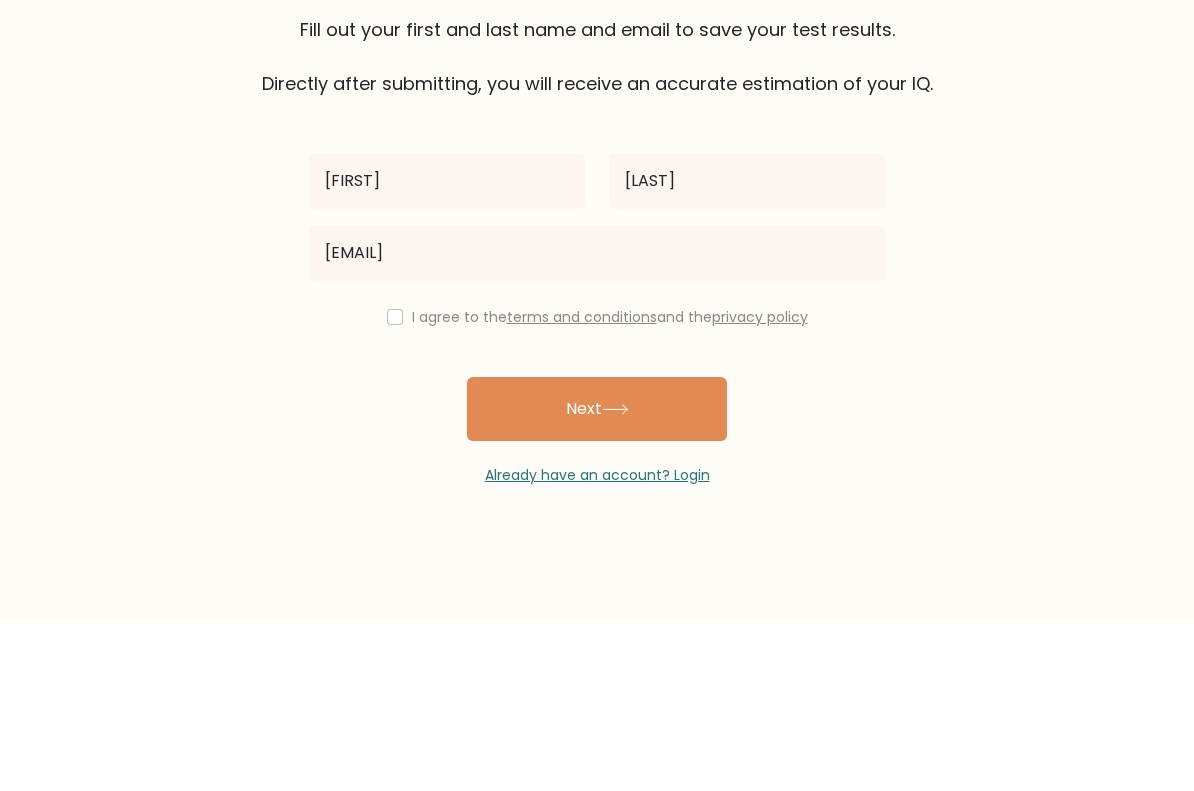 click at bounding box center (395, 485) 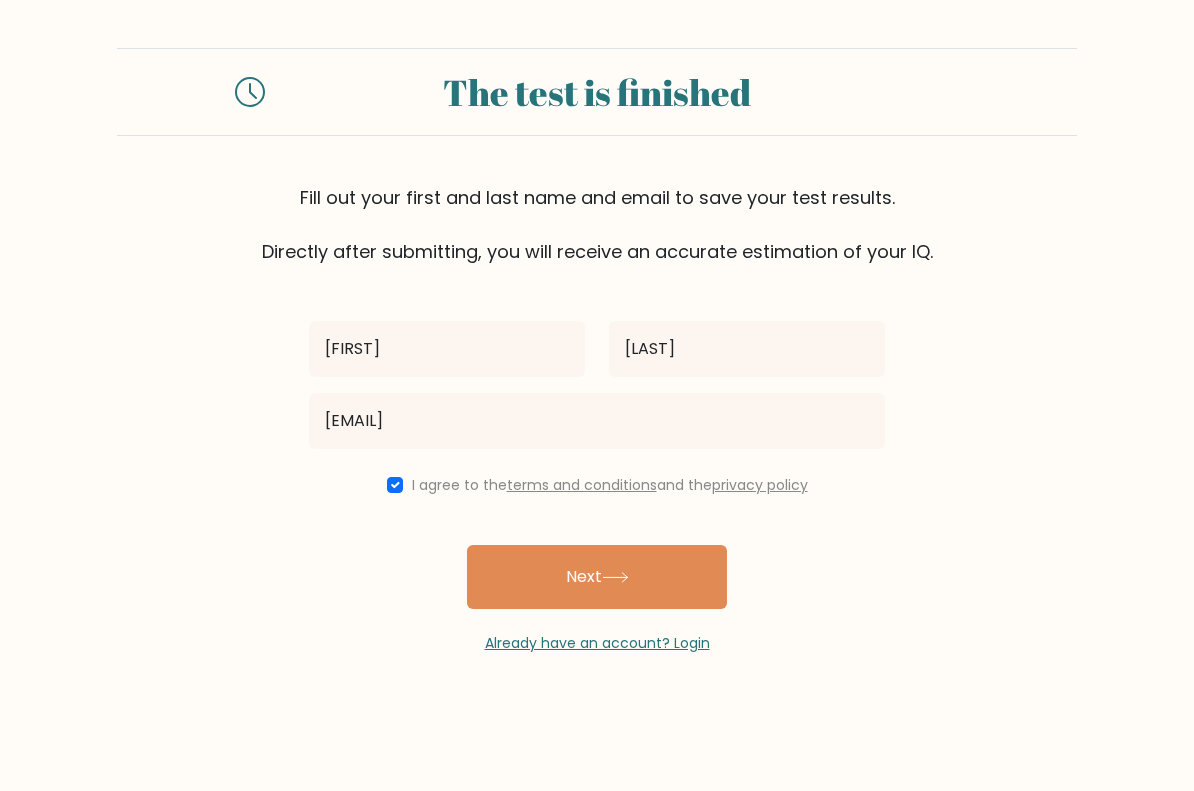 click on "Next" at bounding box center [597, 577] 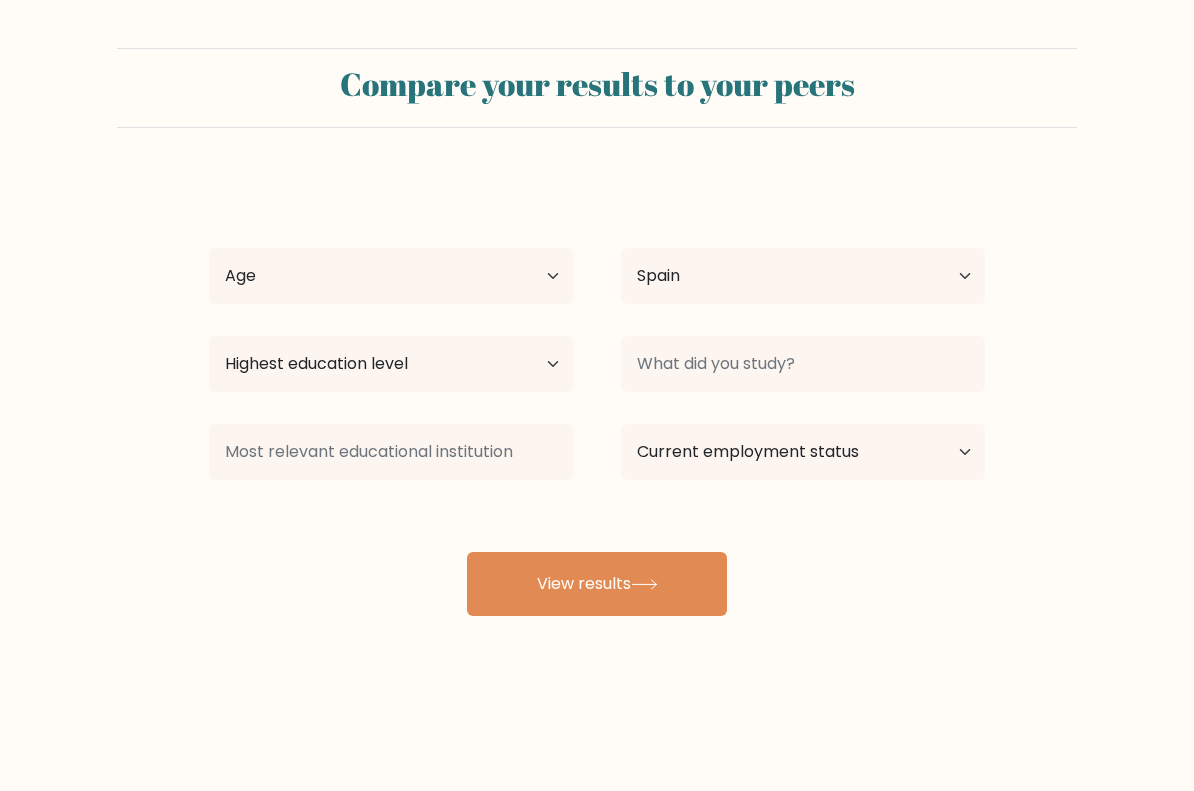 select on "ES" 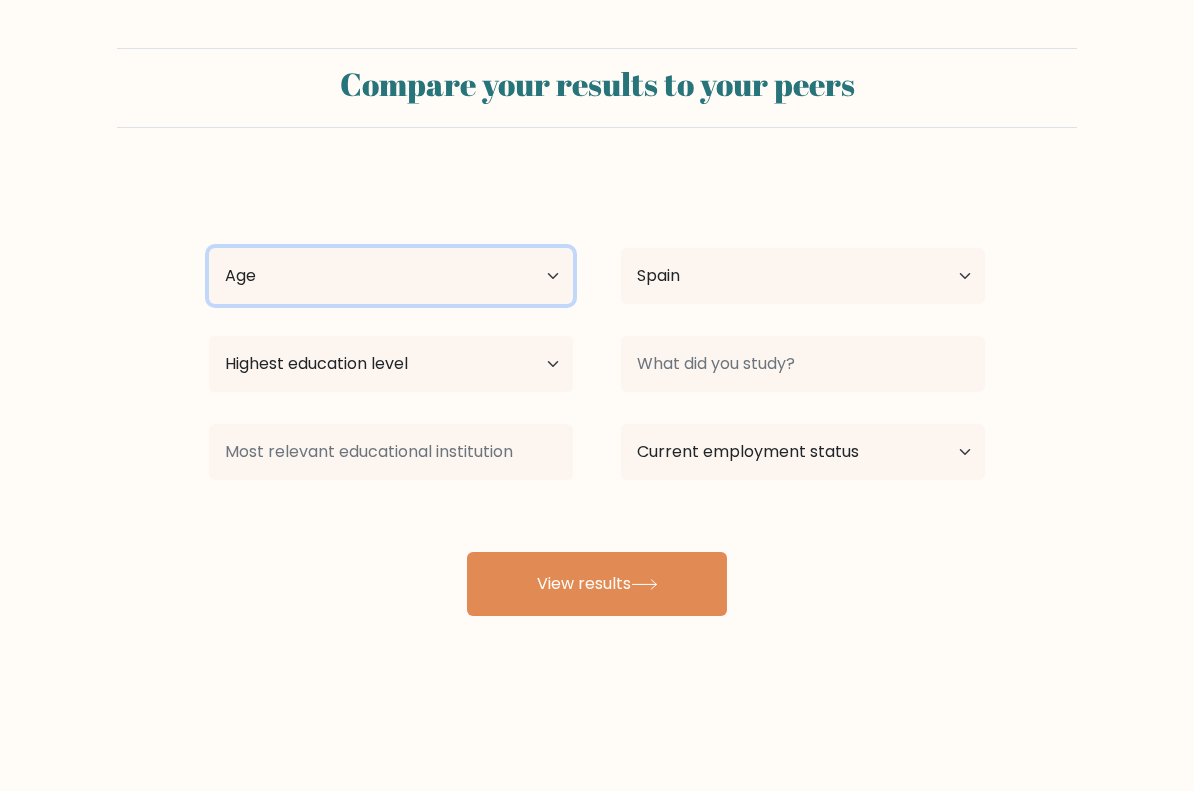 click on "Age
Under 18 years old
18-24 years old
25-34 years old
35-44 years old
45-54 years old
55-64 years old
65 years old and above" at bounding box center (391, 276) 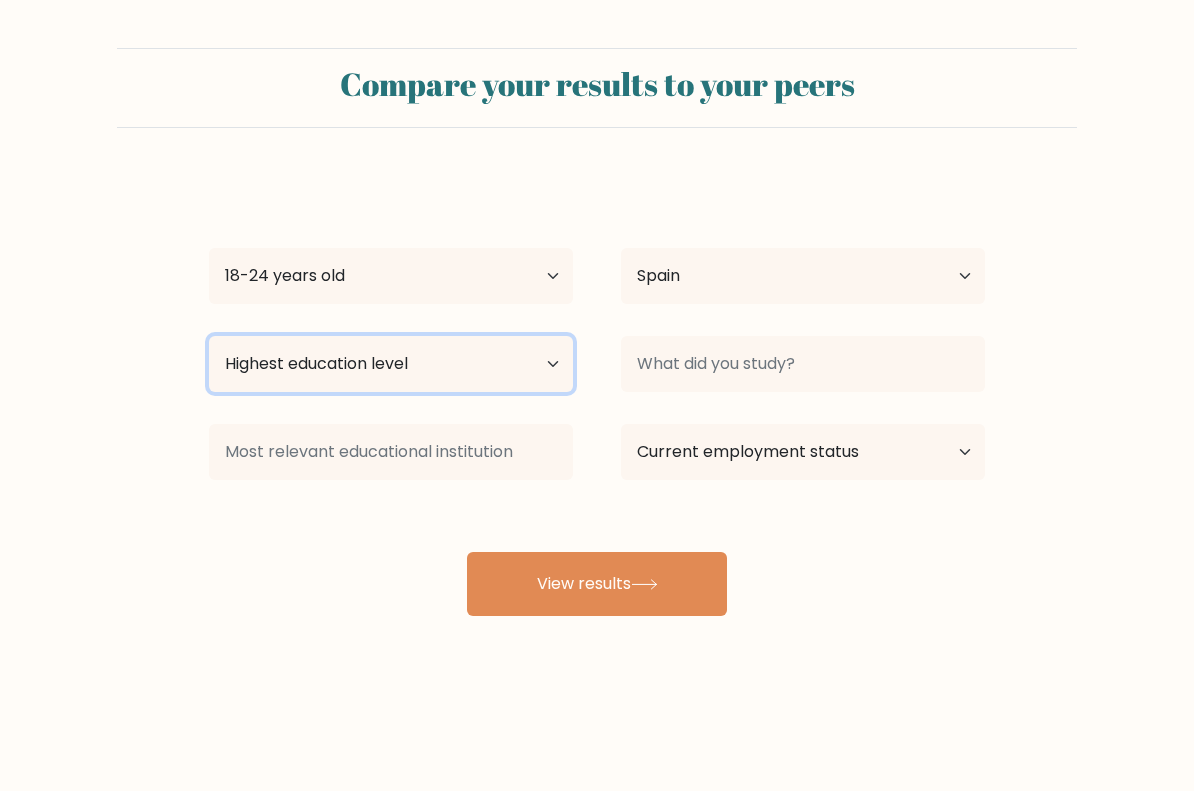 click on "Highest education level
No schooling
Primary
Lower Secondary
Upper Secondary
Occupation Specific
Bachelor's degree
Master's degree
Doctoral degree" at bounding box center [391, 364] 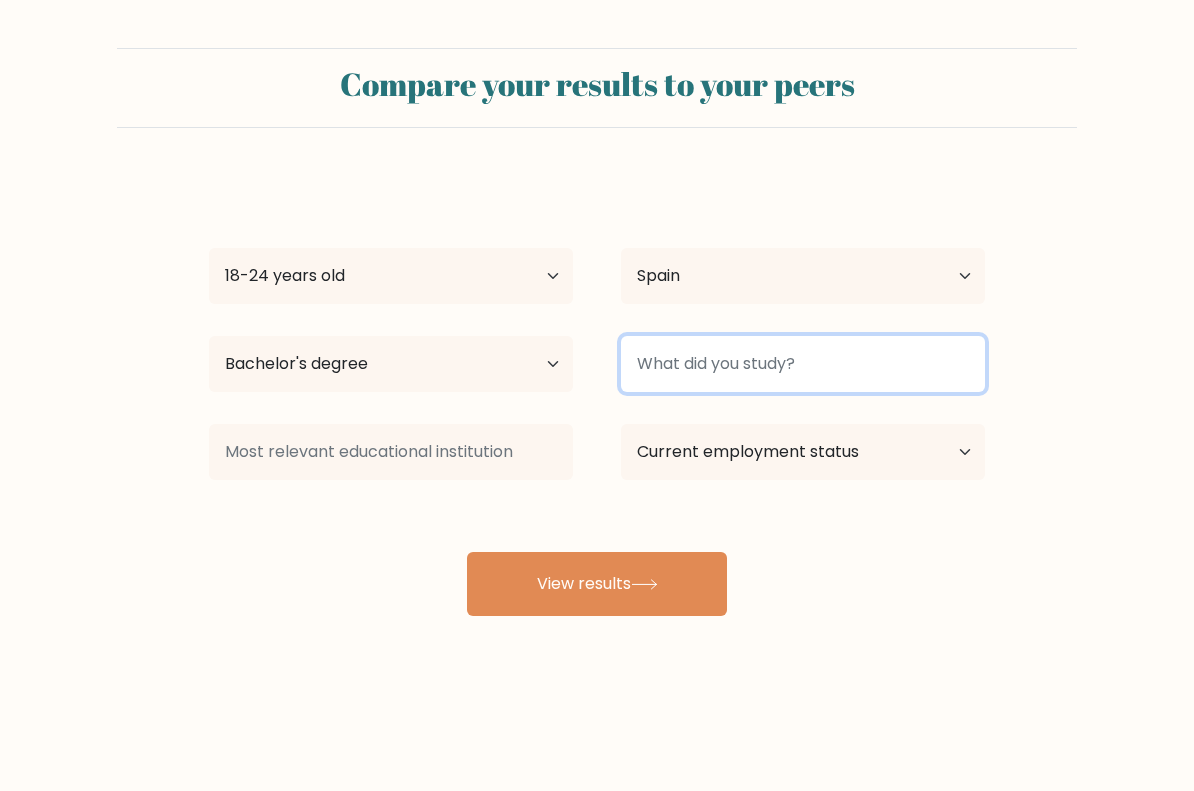click at bounding box center (803, 364) 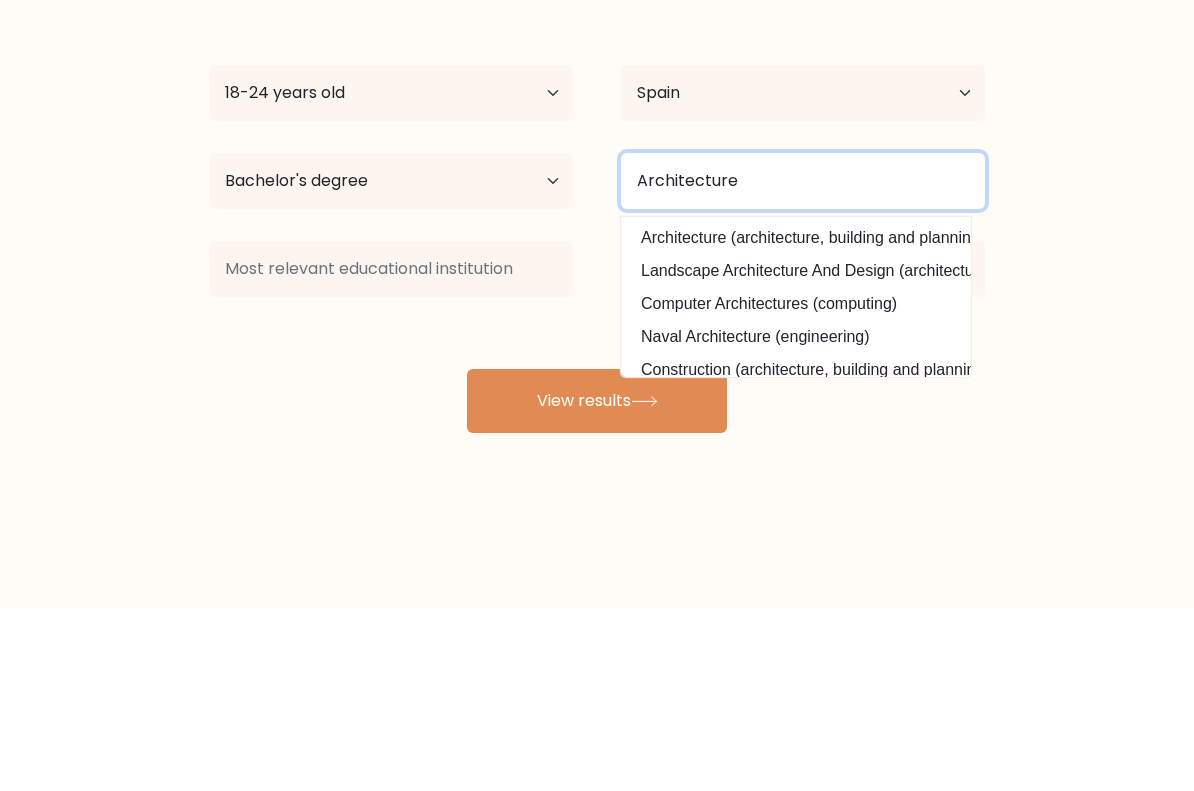 type on "Architecture" 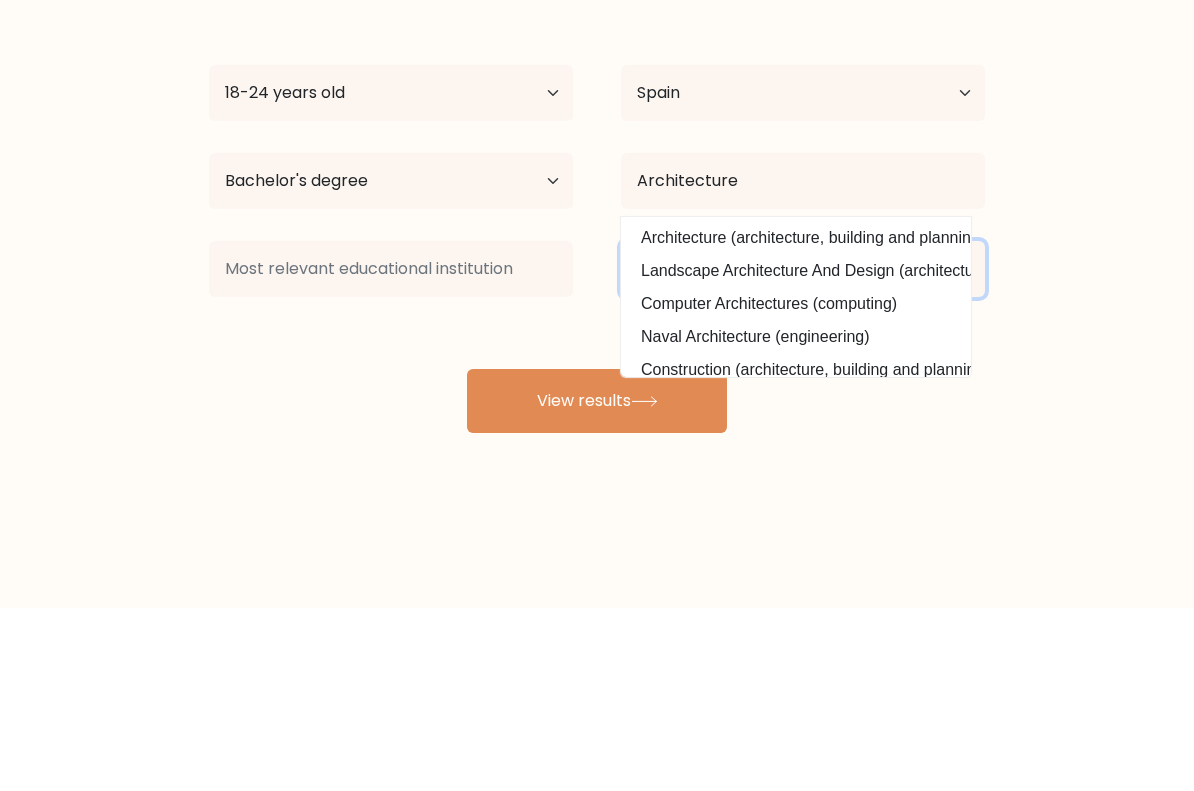 click on "Current employment status
Employed
Student
Retired
Other / prefer not to answer" at bounding box center [803, 452] 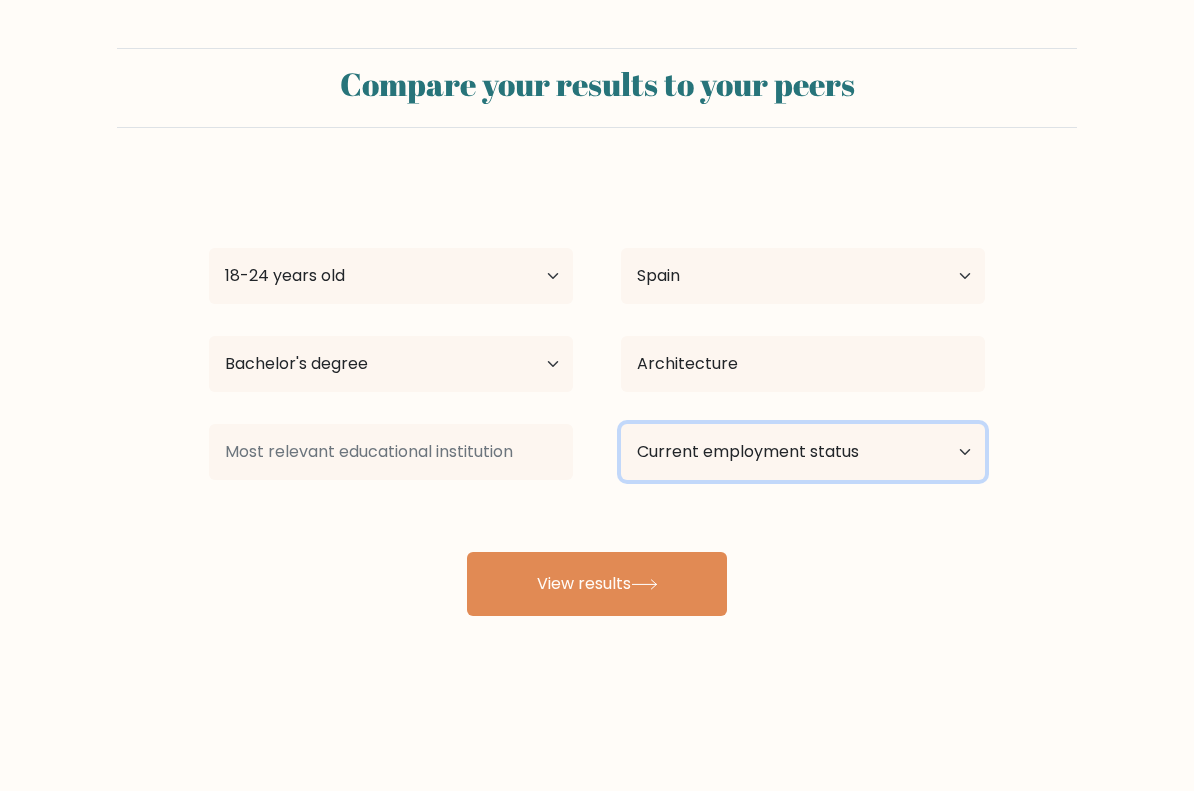 select on "student" 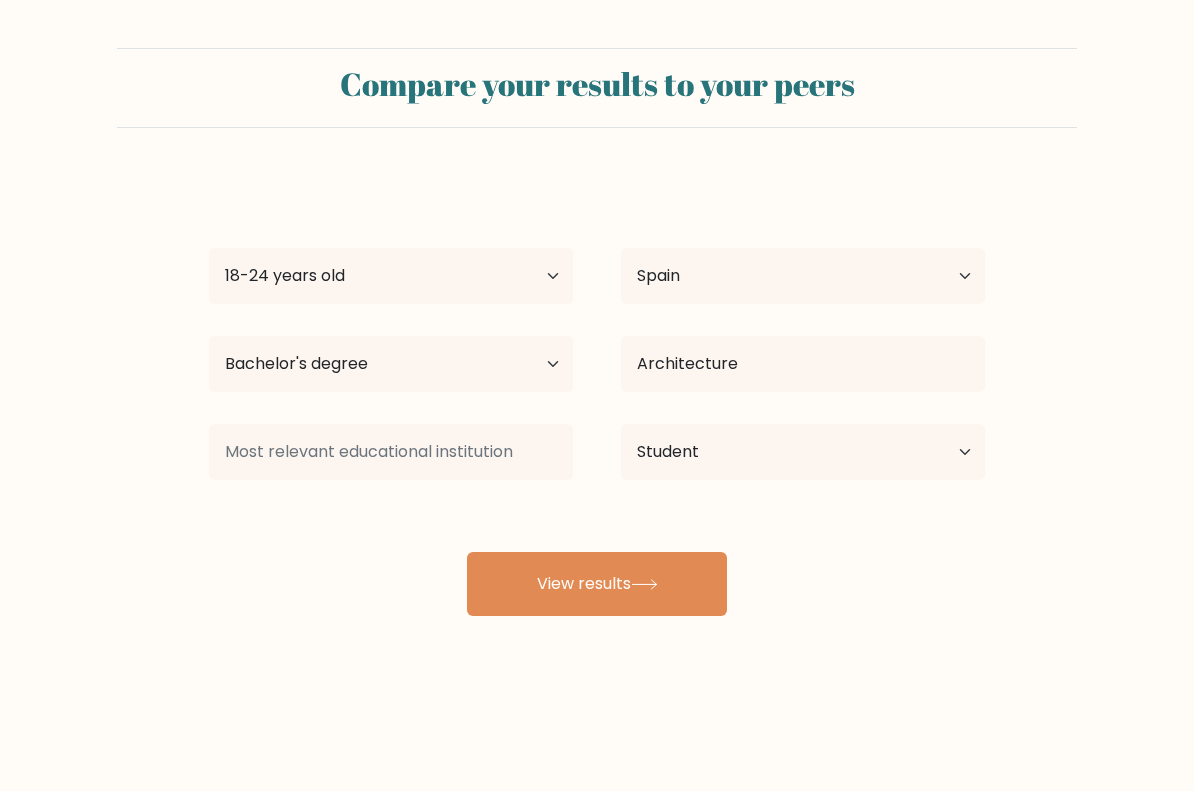 click on "View results" at bounding box center [597, 584] 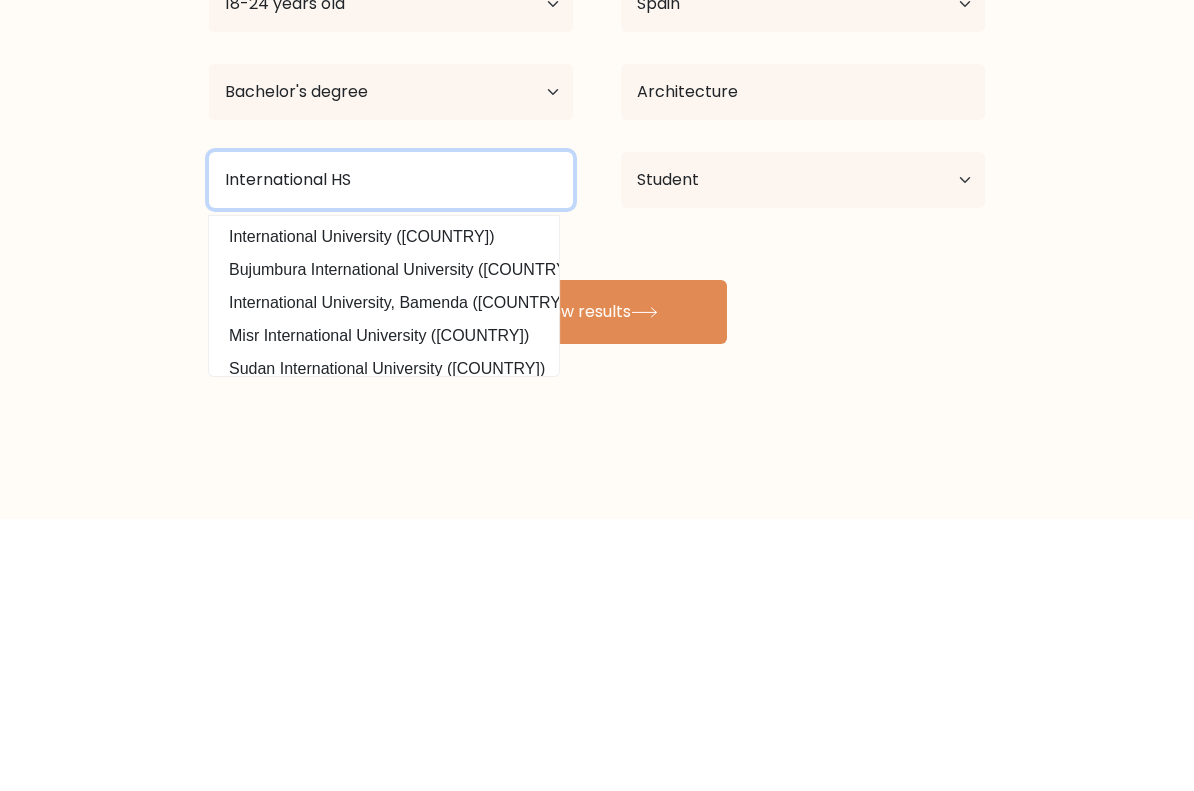 type on "International HS" 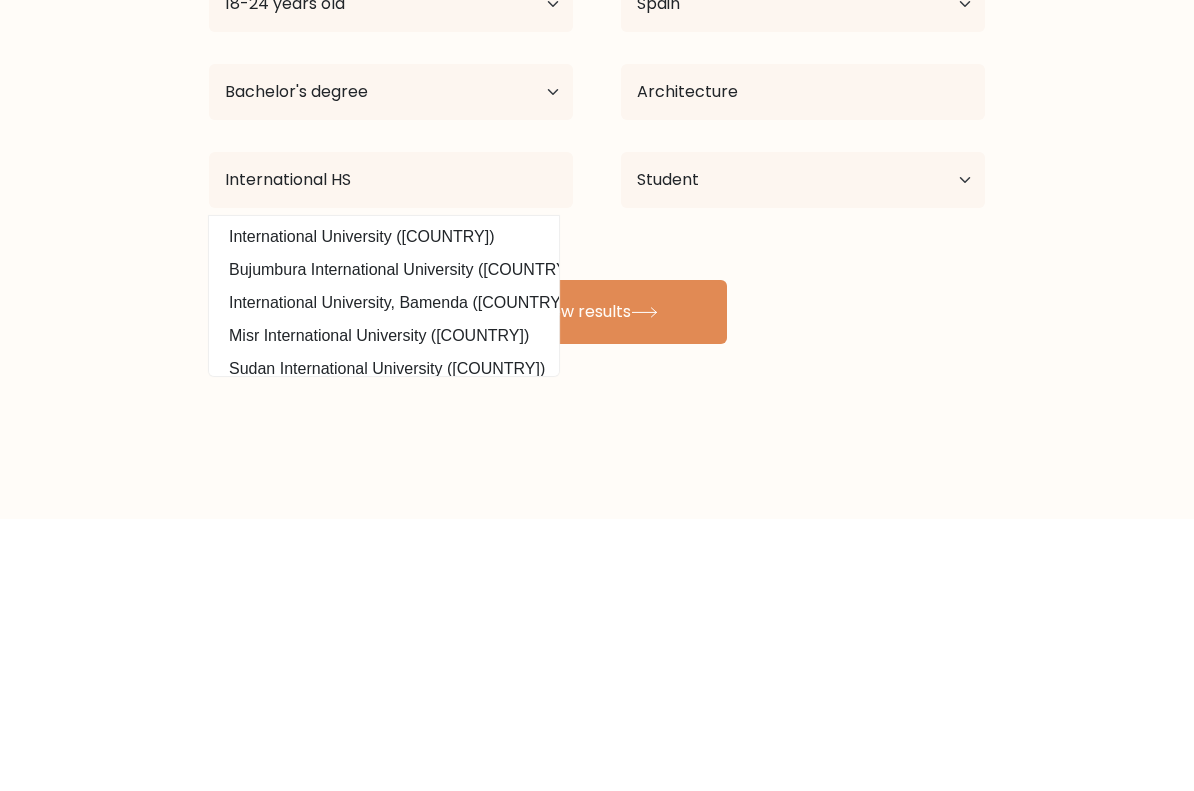 click on "View results" at bounding box center (597, 584) 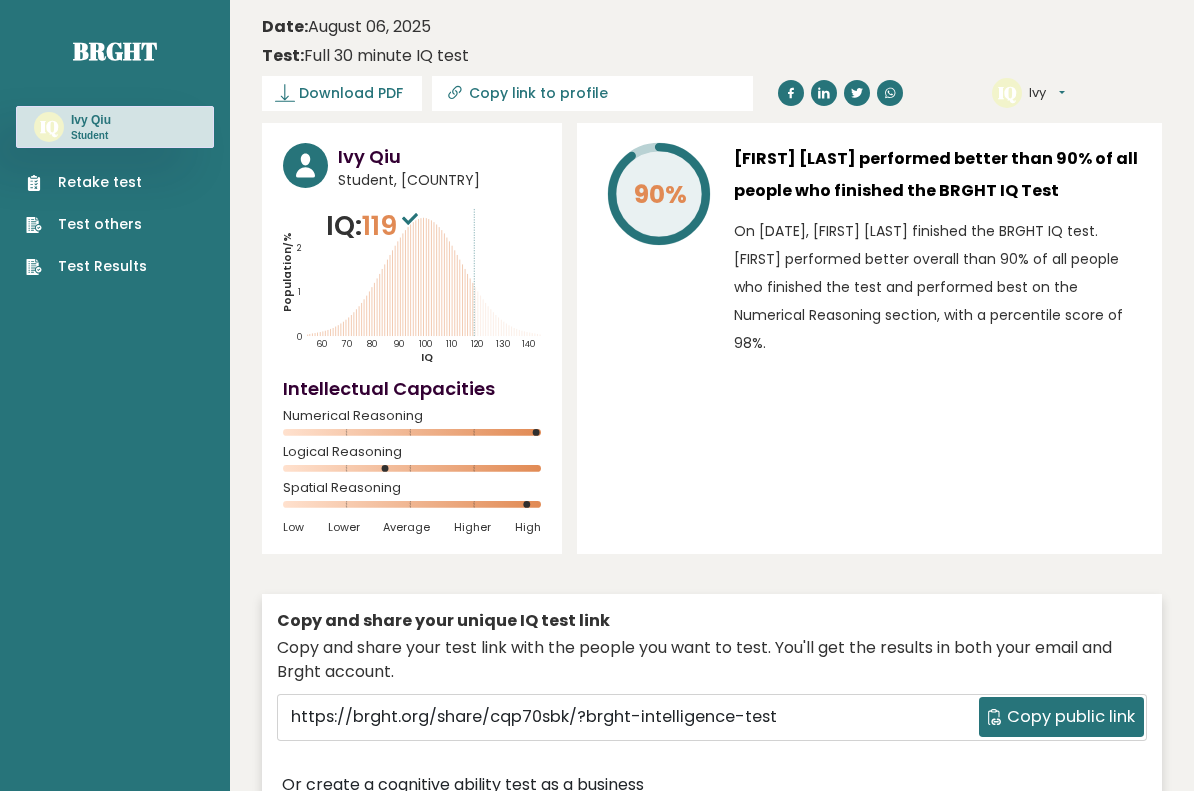 scroll, scrollTop: 0, scrollLeft: 0, axis: both 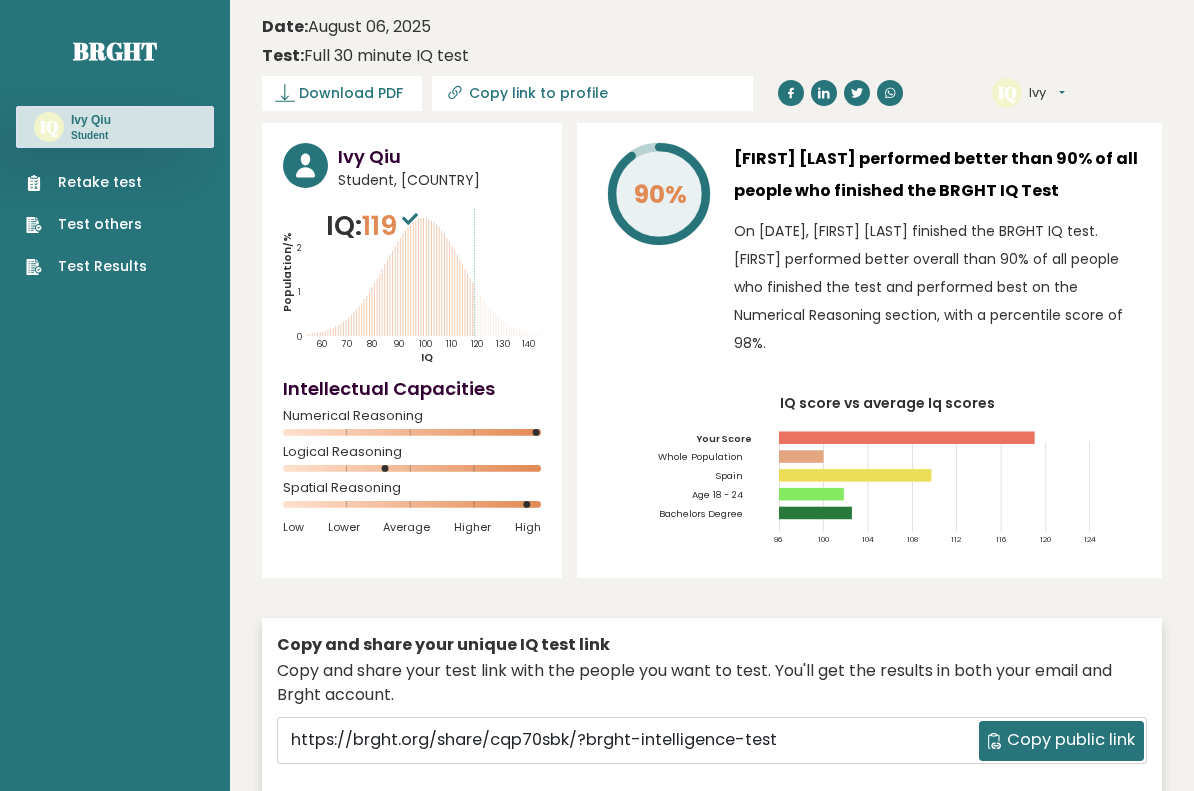 click on "Download PDF" at bounding box center (351, 93) 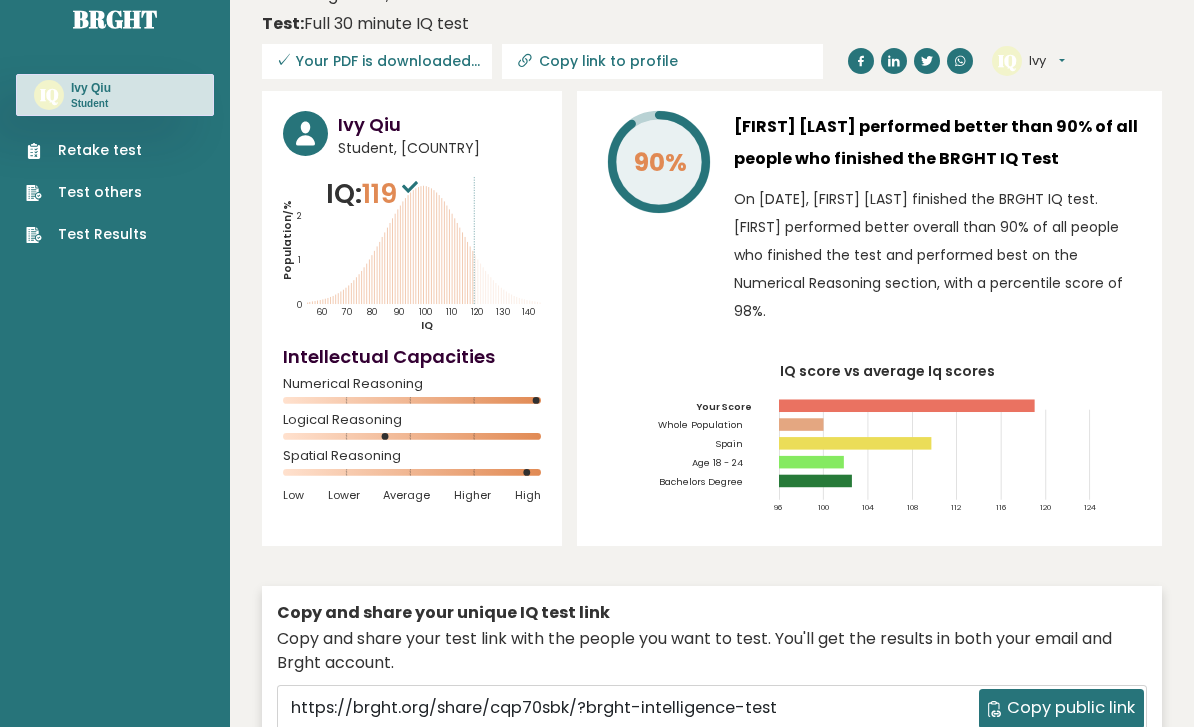 scroll, scrollTop: 0, scrollLeft: 0, axis: both 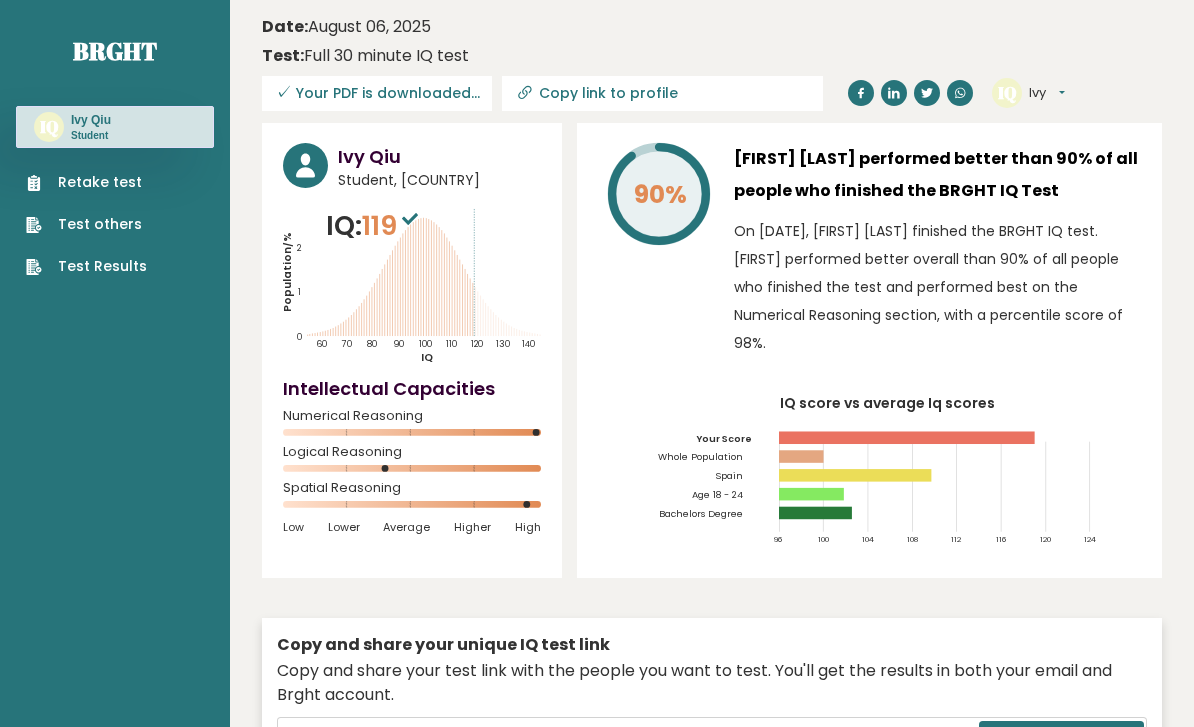 click on "Test others" at bounding box center (86, 224) 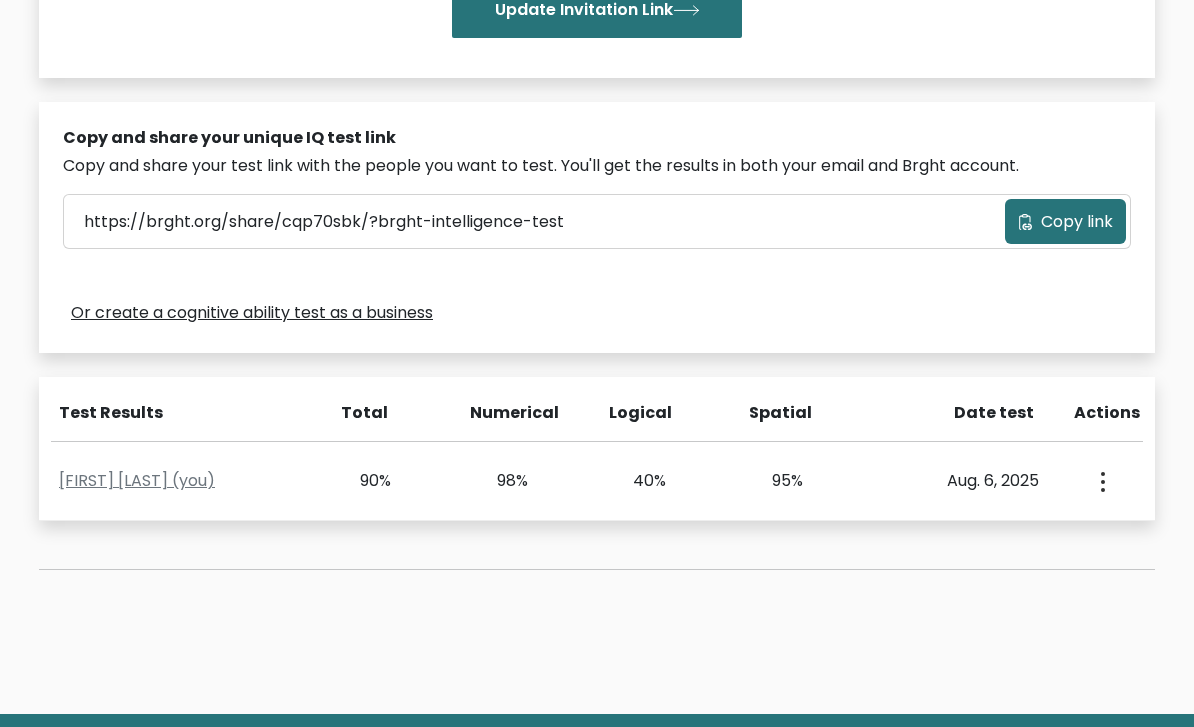 scroll, scrollTop: 574, scrollLeft: 0, axis: vertical 